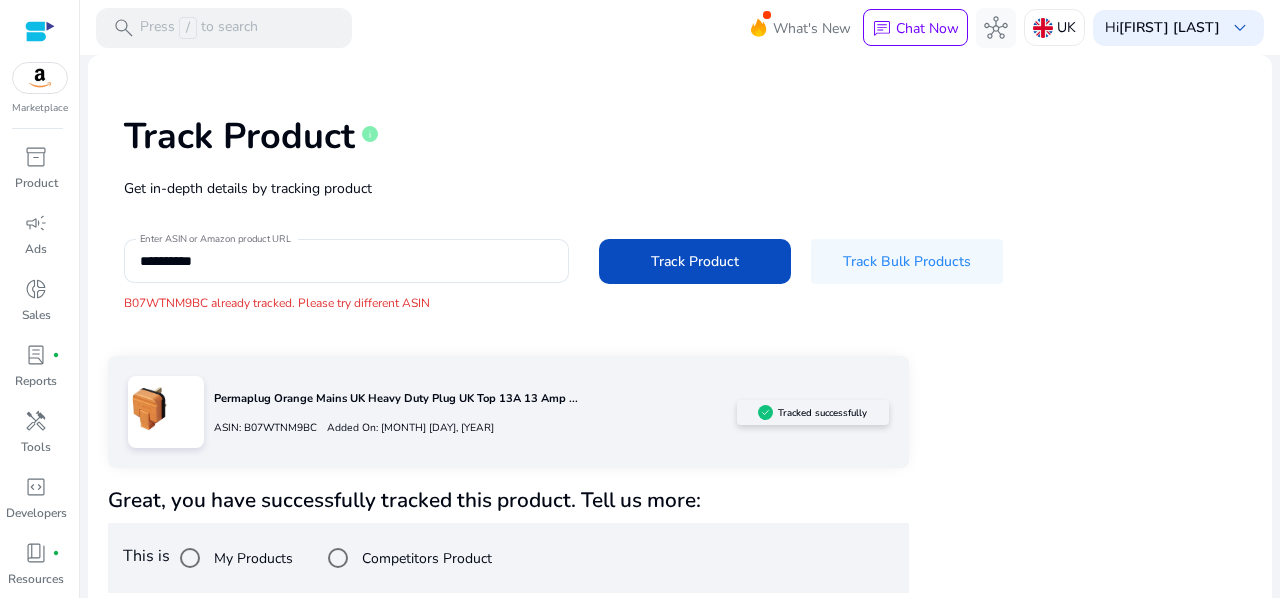 scroll, scrollTop: 0, scrollLeft: 0, axis: both 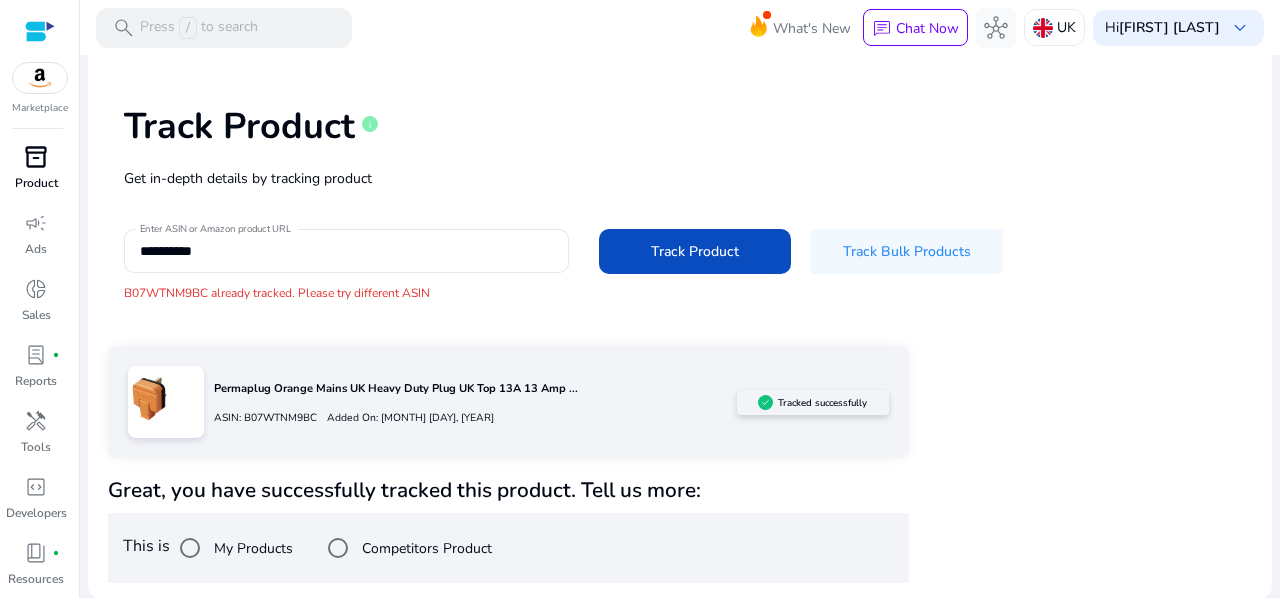 click on "Product" at bounding box center (36, 183) 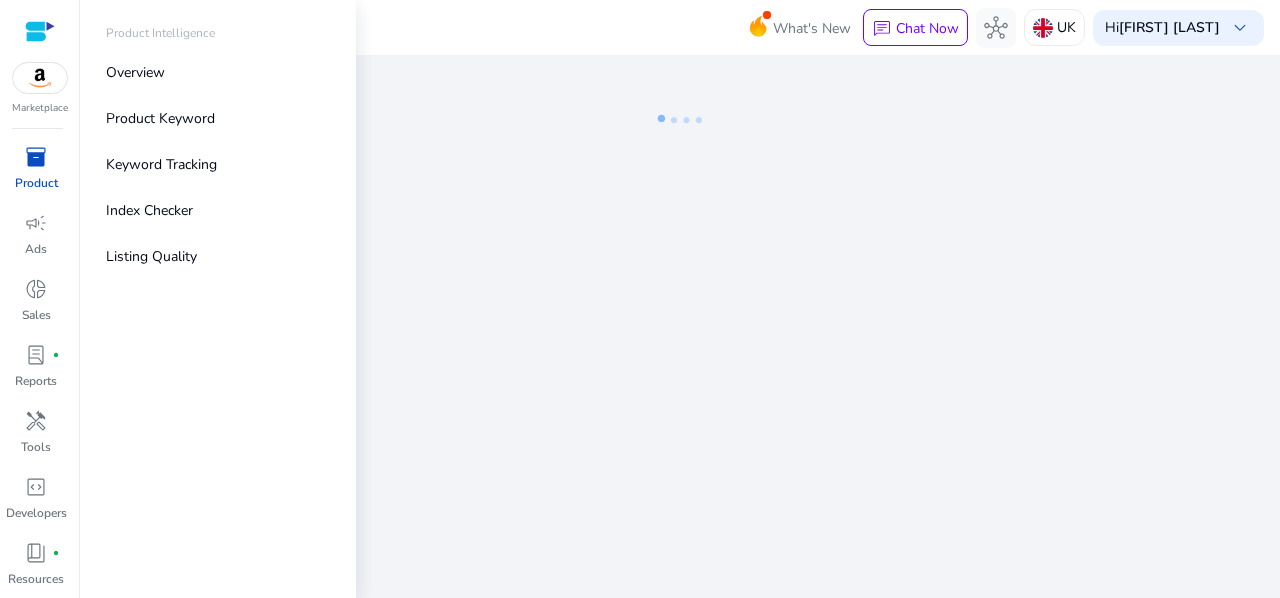 scroll, scrollTop: 0, scrollLeft: 0, axis: both 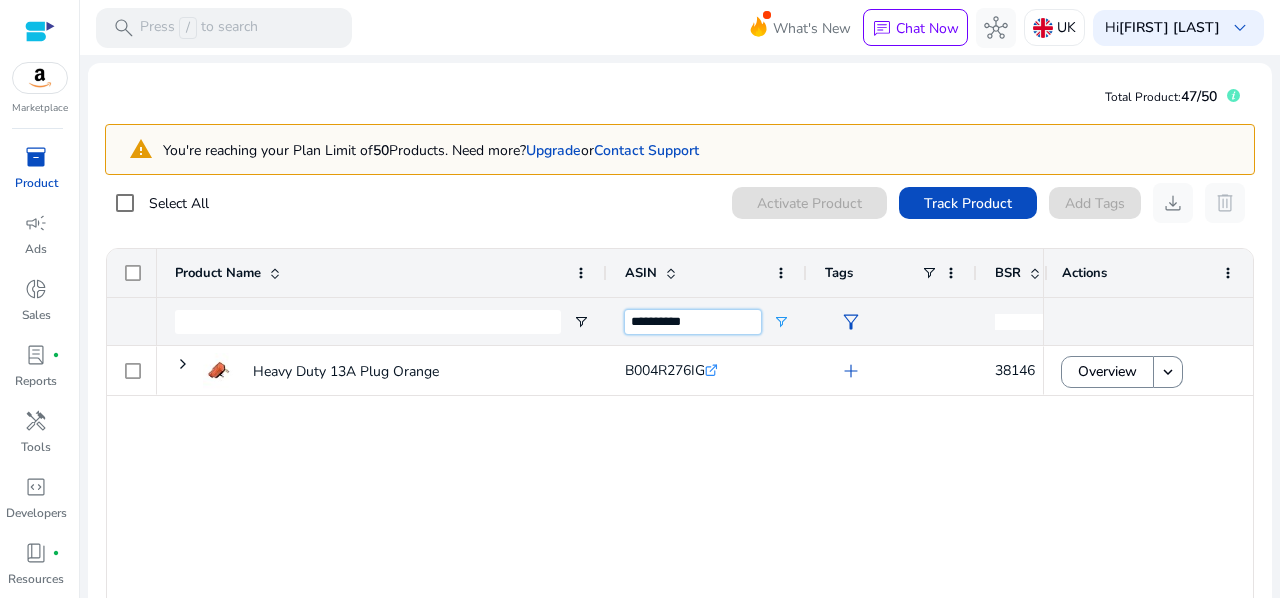 drag, startPoint x: 739, startPoint y: 319, endPoint x: 554, endPoint y: 324, distance: 185.06755 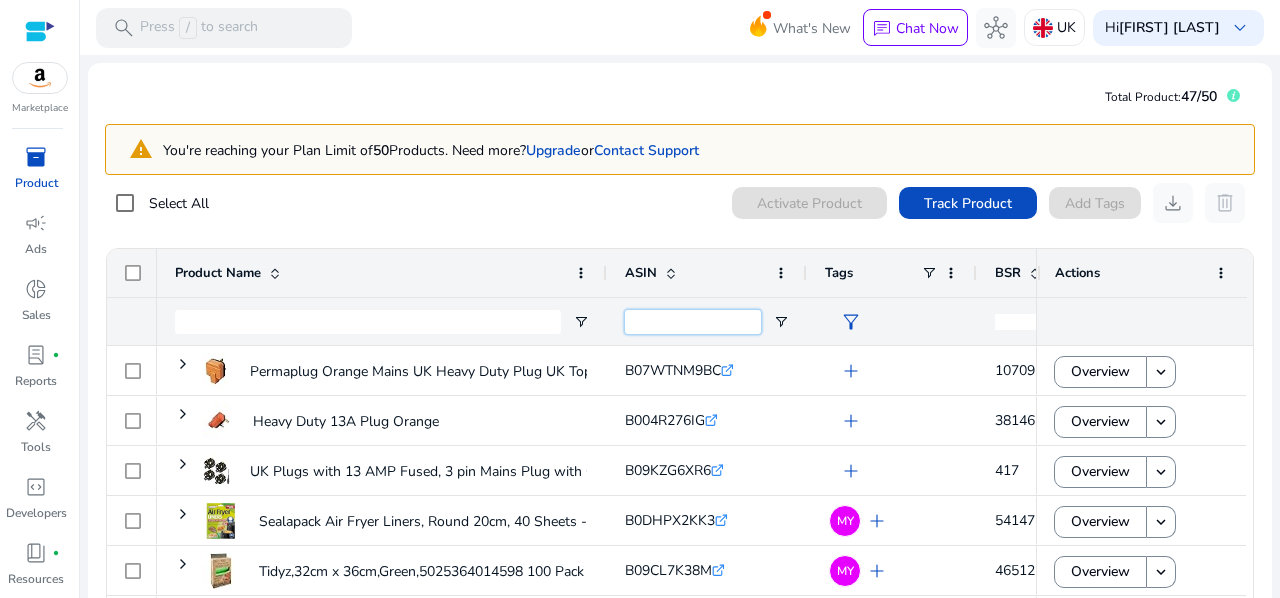 type 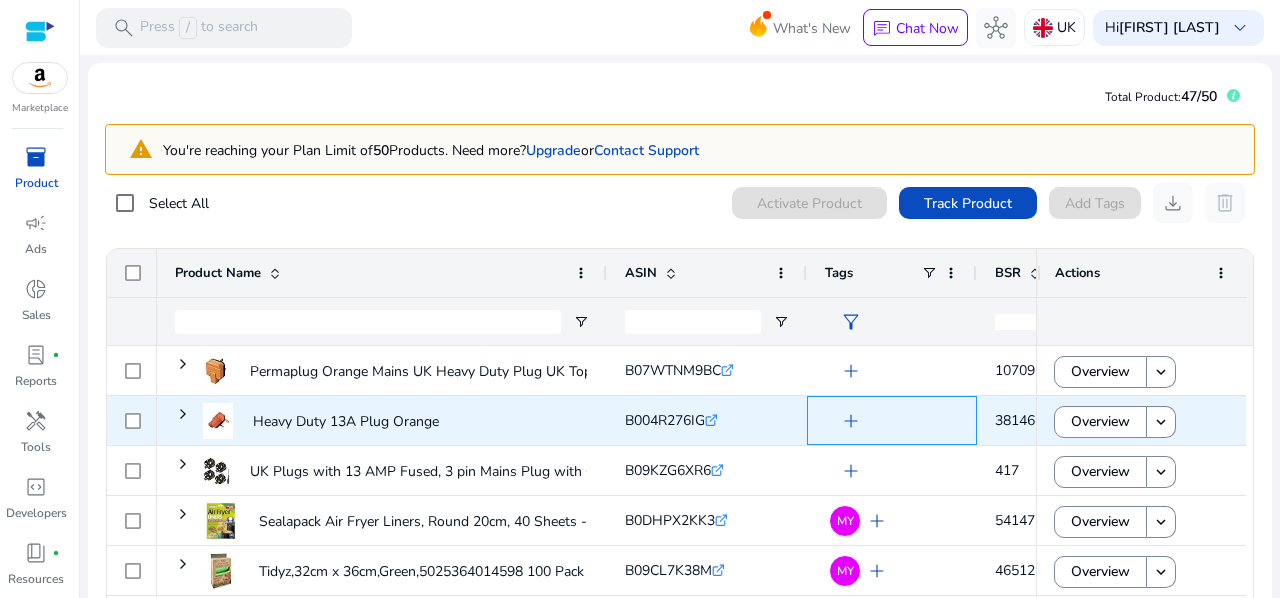 click on "add" 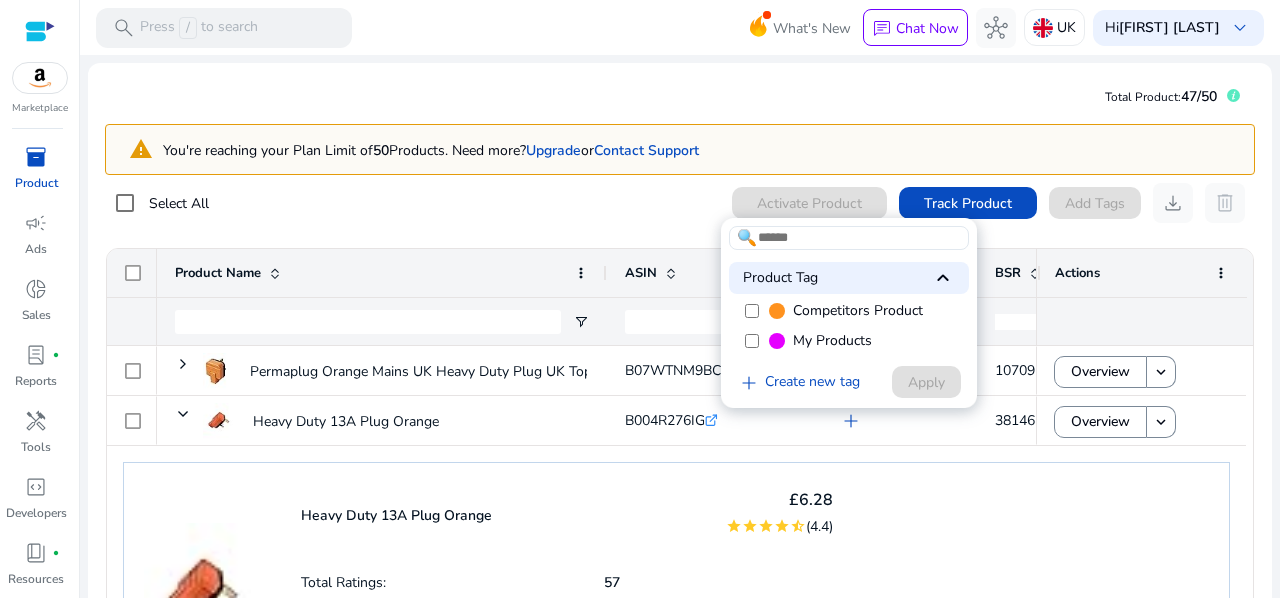 click on "My Products" at bounding box center (849, 341) 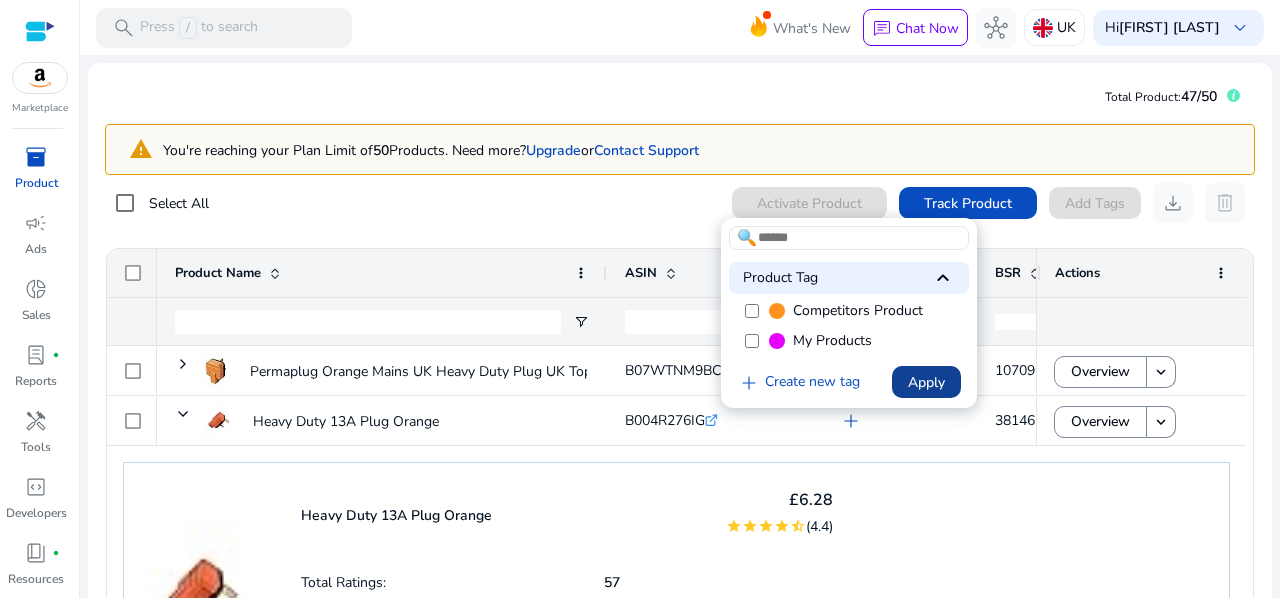 click at bounding box center [926, 382] 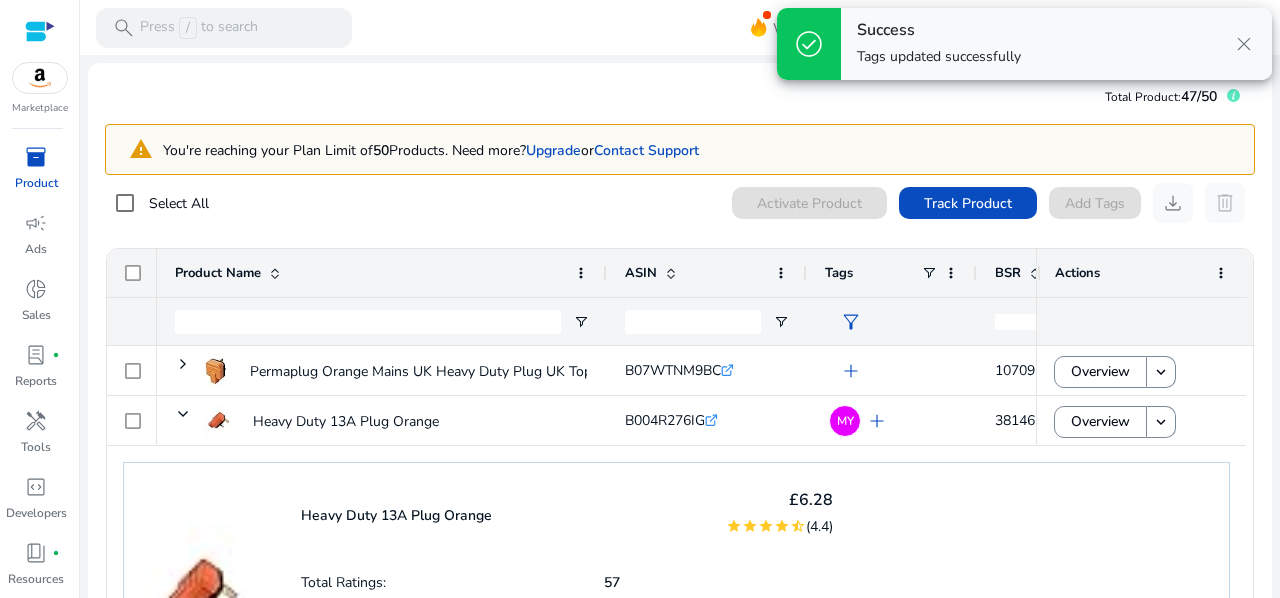 click on "Select All  0  products selected Activate Product Track Product  Add Tags   download   delete" 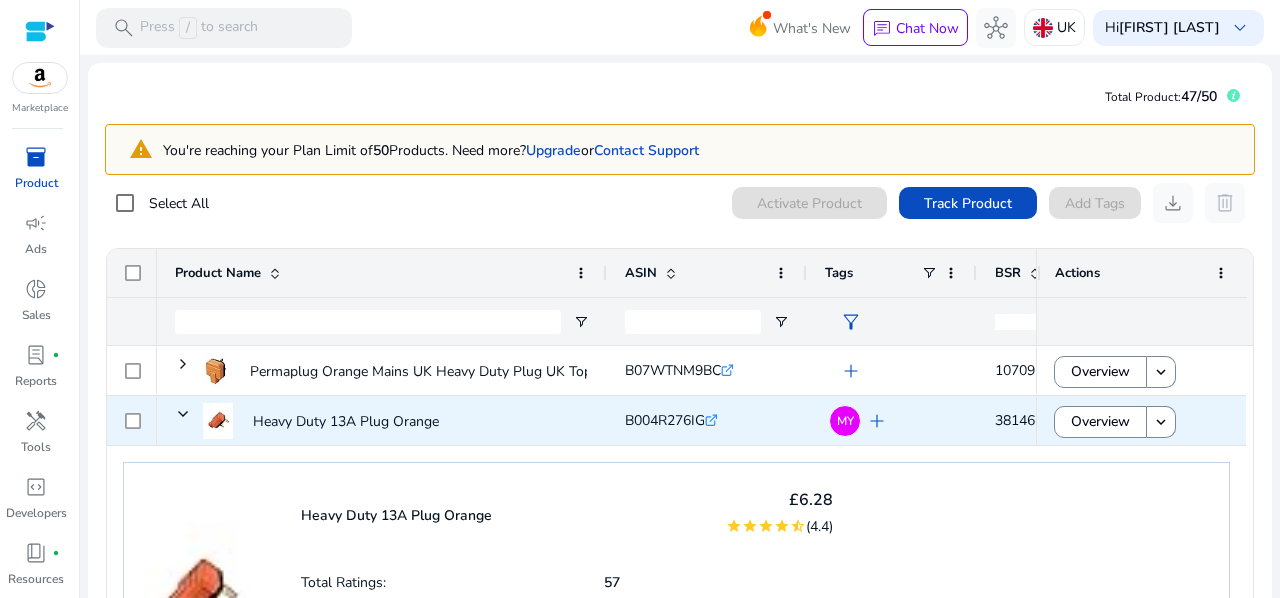 click on "B004R276IG  .st0{fill:#2c8af8}" 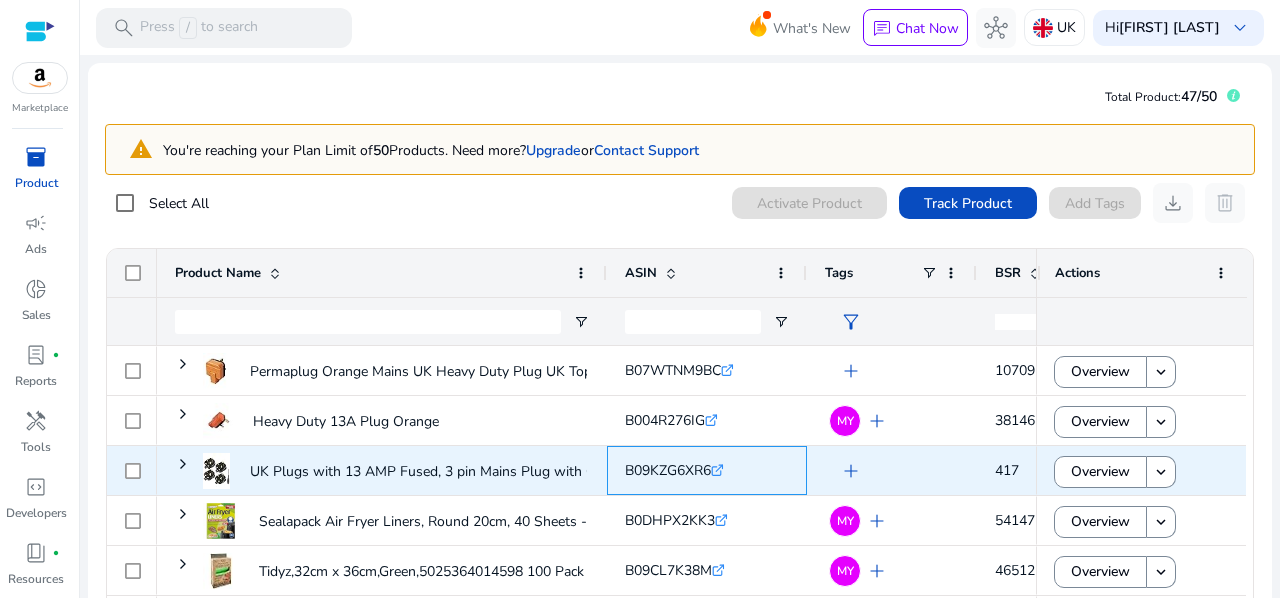 drag, startPoint x: 621, startPoint y: 465, endPoint x: 713, endPoint y: 459, distance: 92.19544 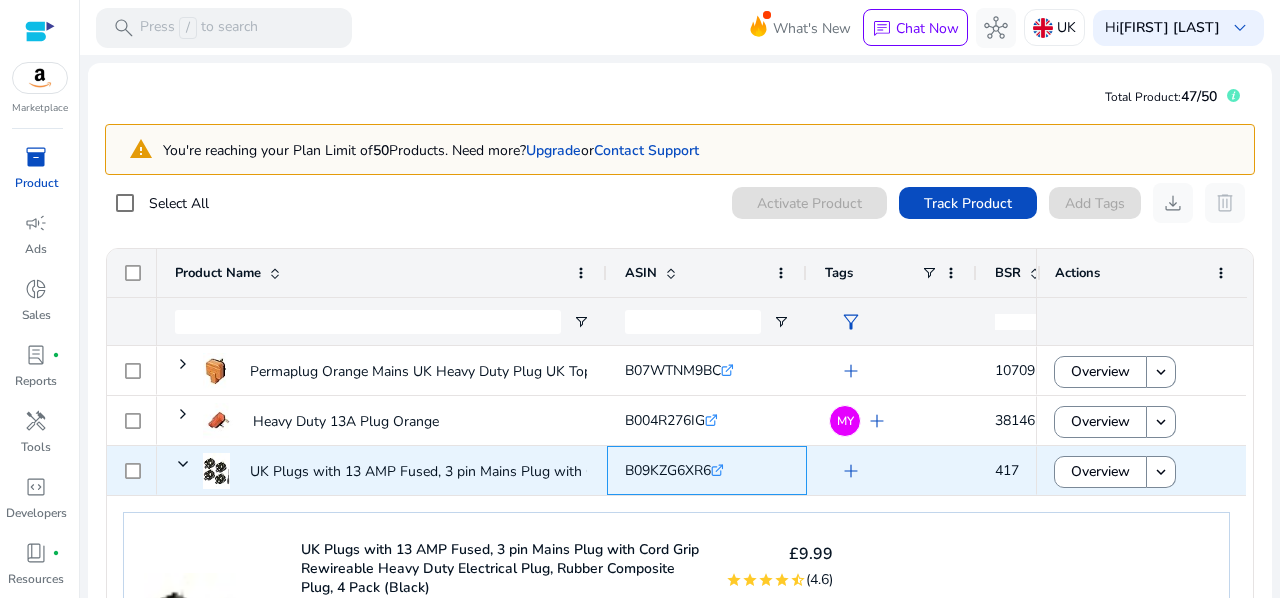 copy on "B09KZG6XR6" 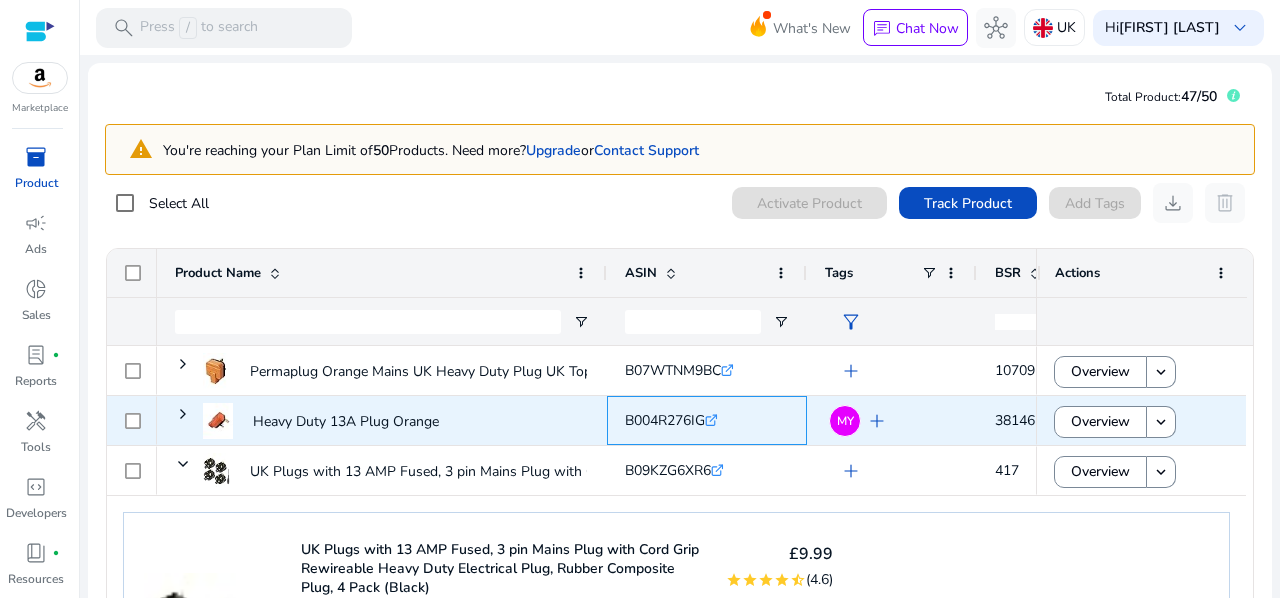 drag, startPoint x: 621, startPoint y: 418, endPoint x: 709, endPoint y: 405, distance: 88.95505 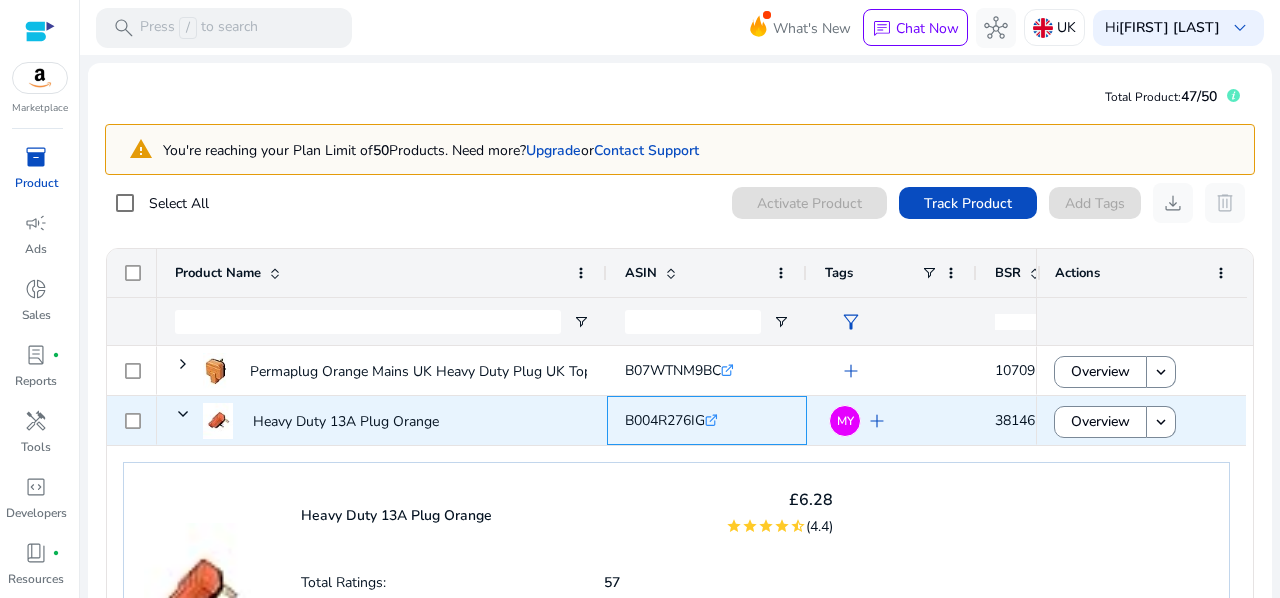 copy on "B004R276IG" 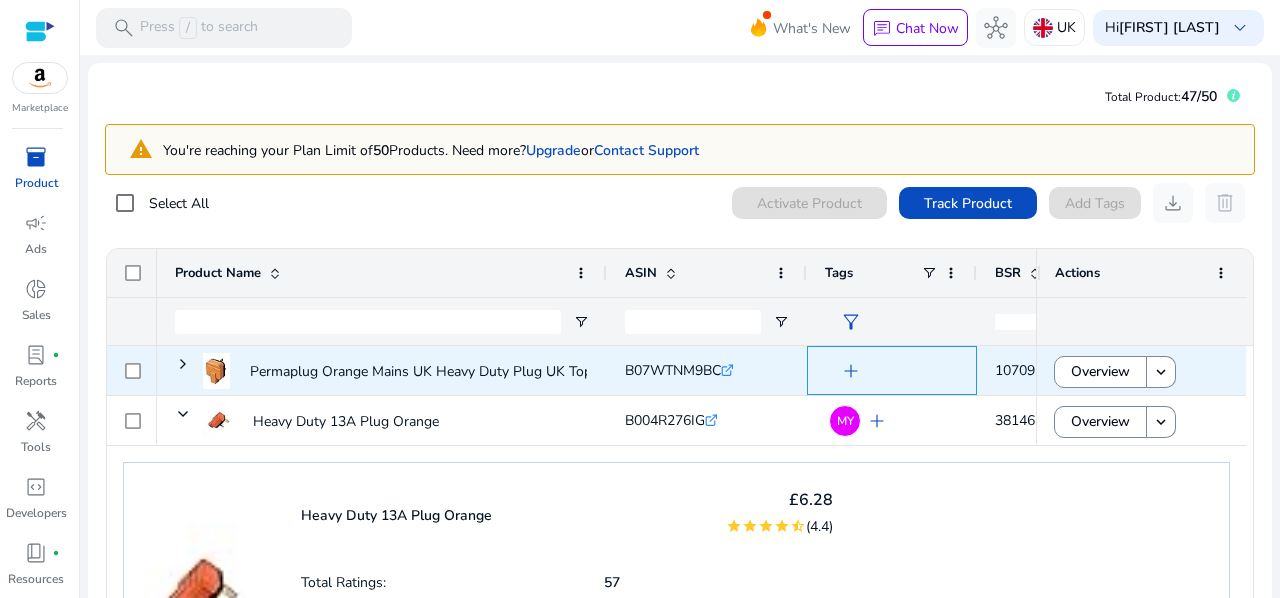 click on "add" 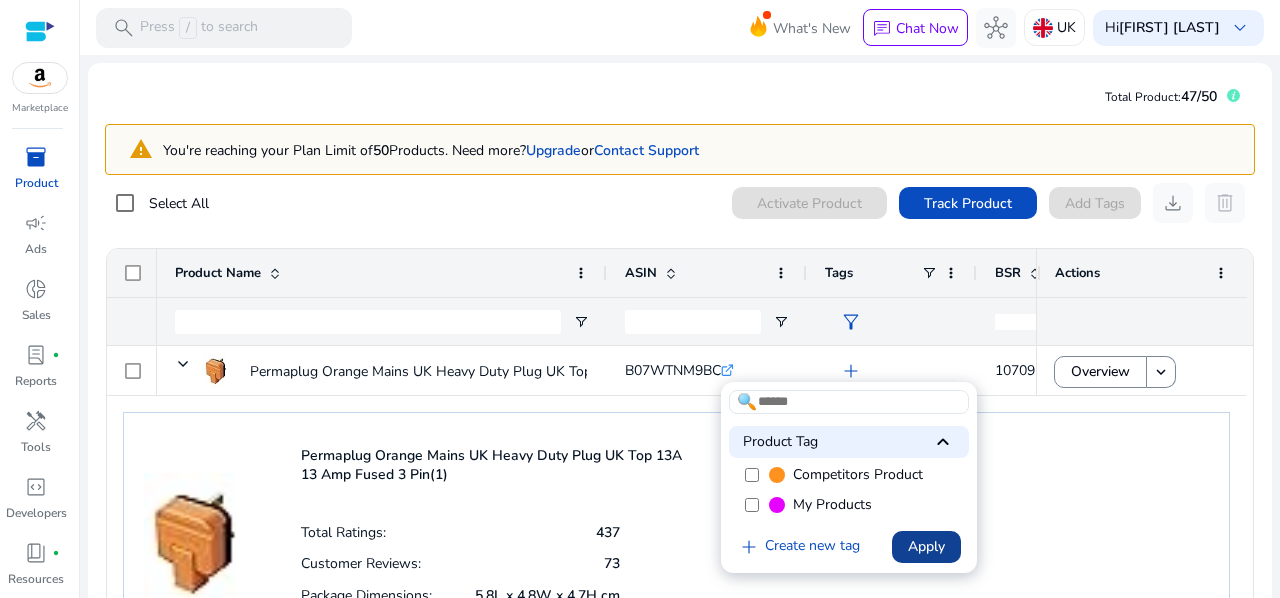 click on "Apply" at bounding box center (926, 546) 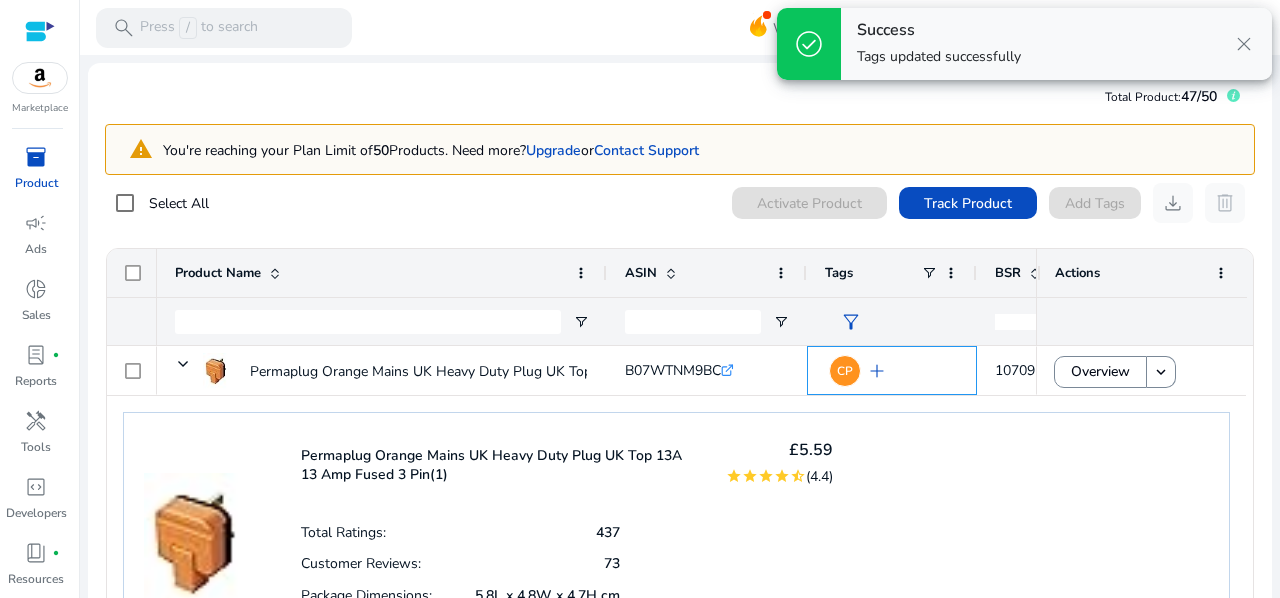 scroll, scrollTop: 106, scrollLeft: 0, axis: vertical 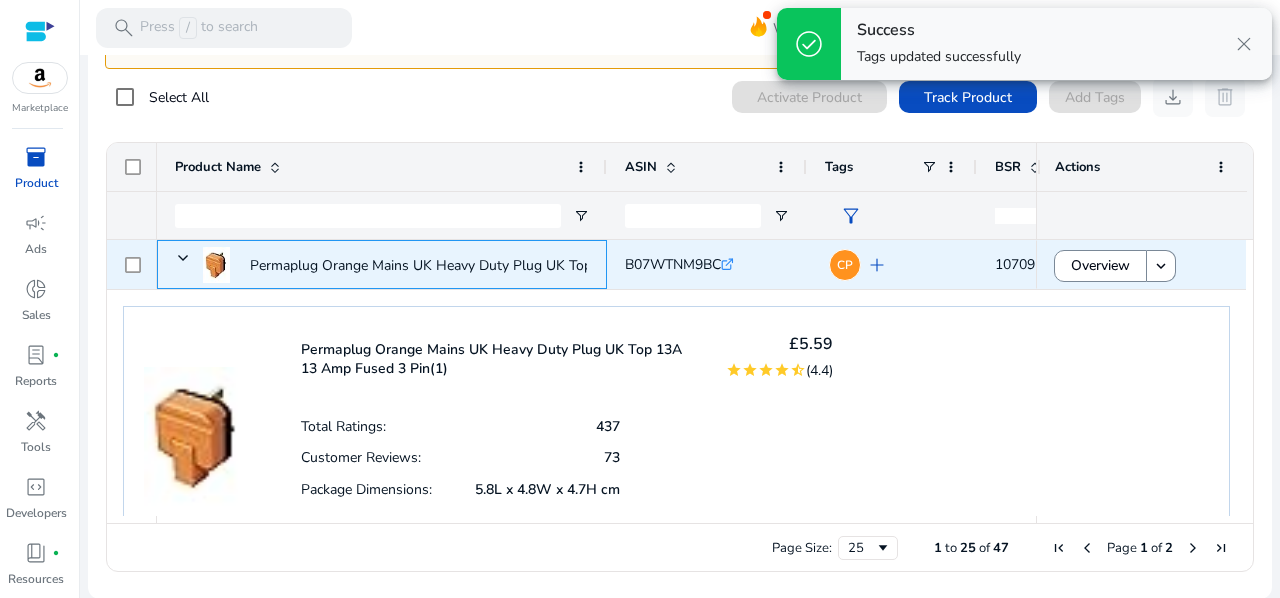 click on "Permaplug Orange Mains UK Heavy Duty Plug UK Top 13A 13 Amp Fused..." 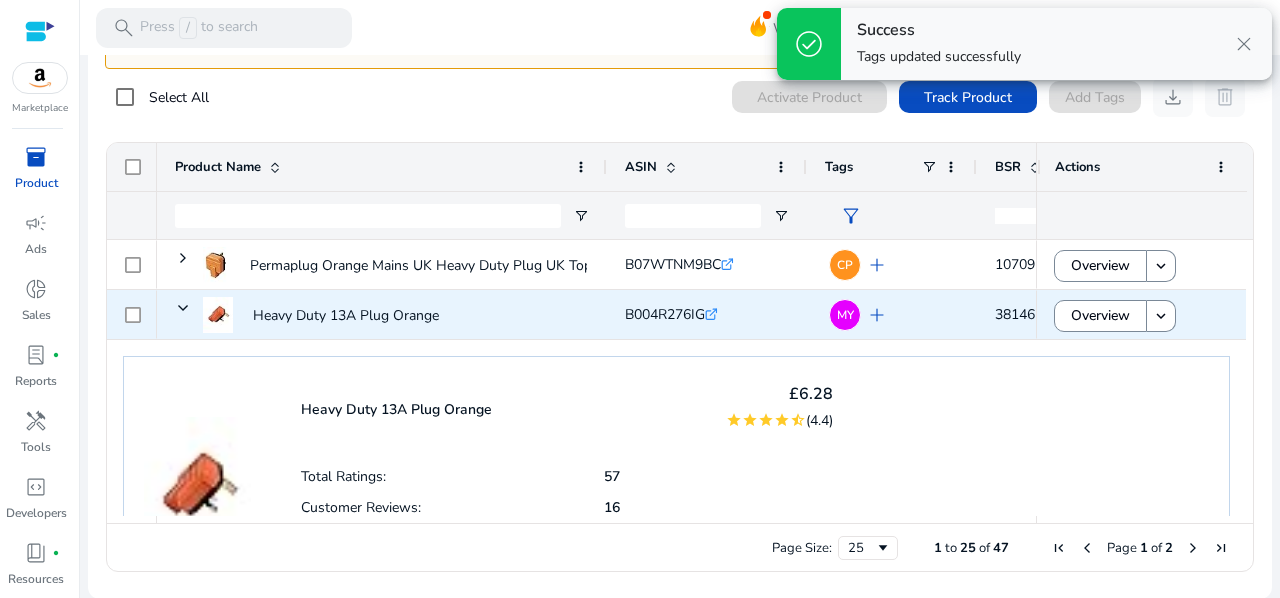 click on "Heavy Duty 13A Plug Orange" 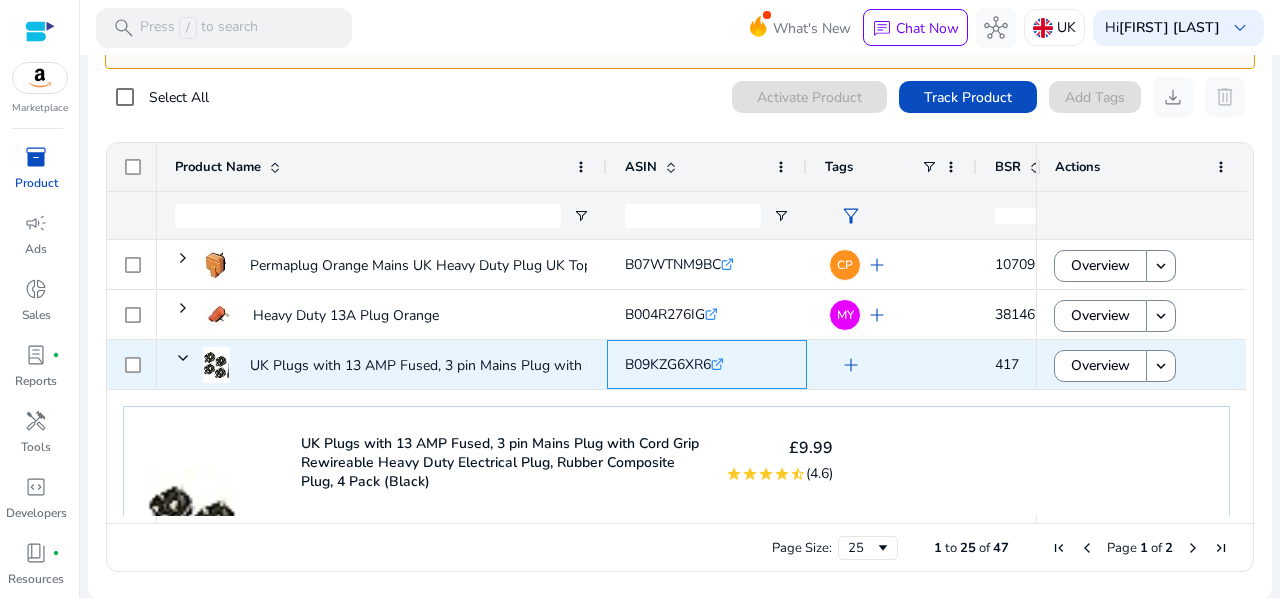 drag, startPoint x: 712, startPoint y: 361, endPoint x: 623, endPoint y: 368, distance: 89.27486 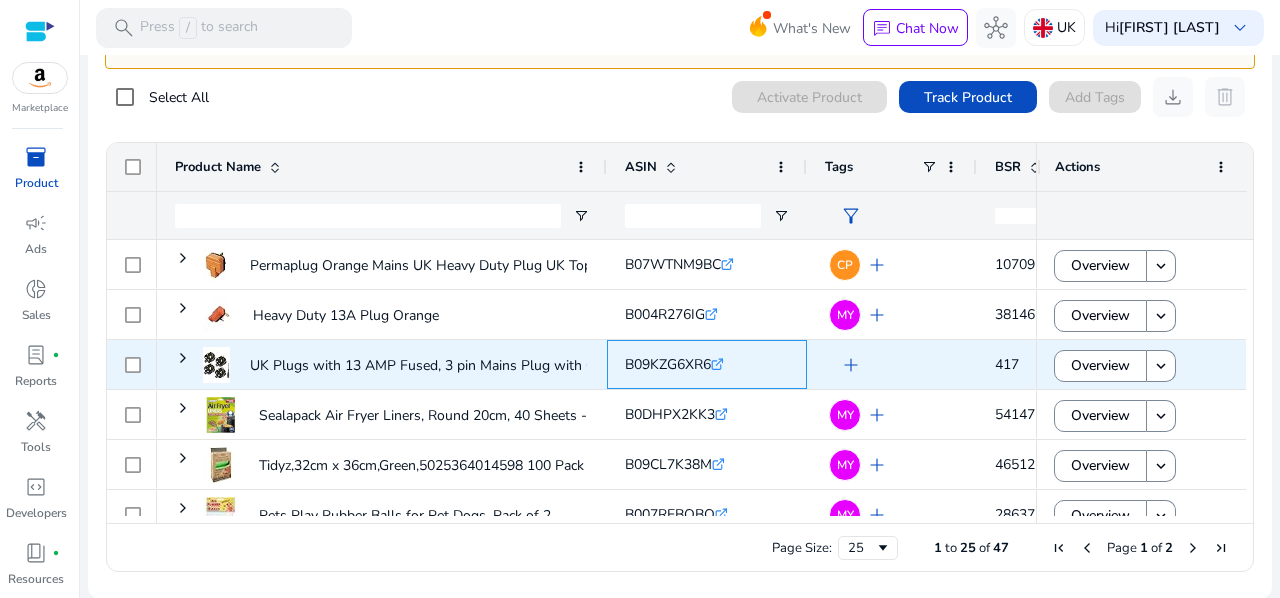 copy on "B09KZG6XR6" 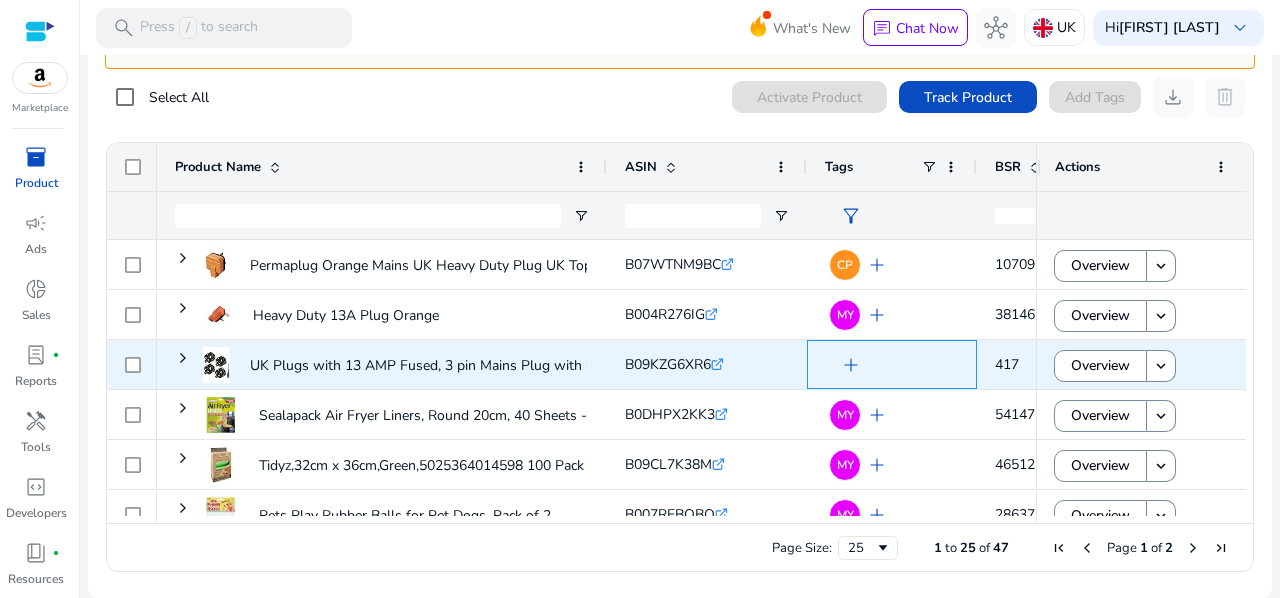 click on "add" 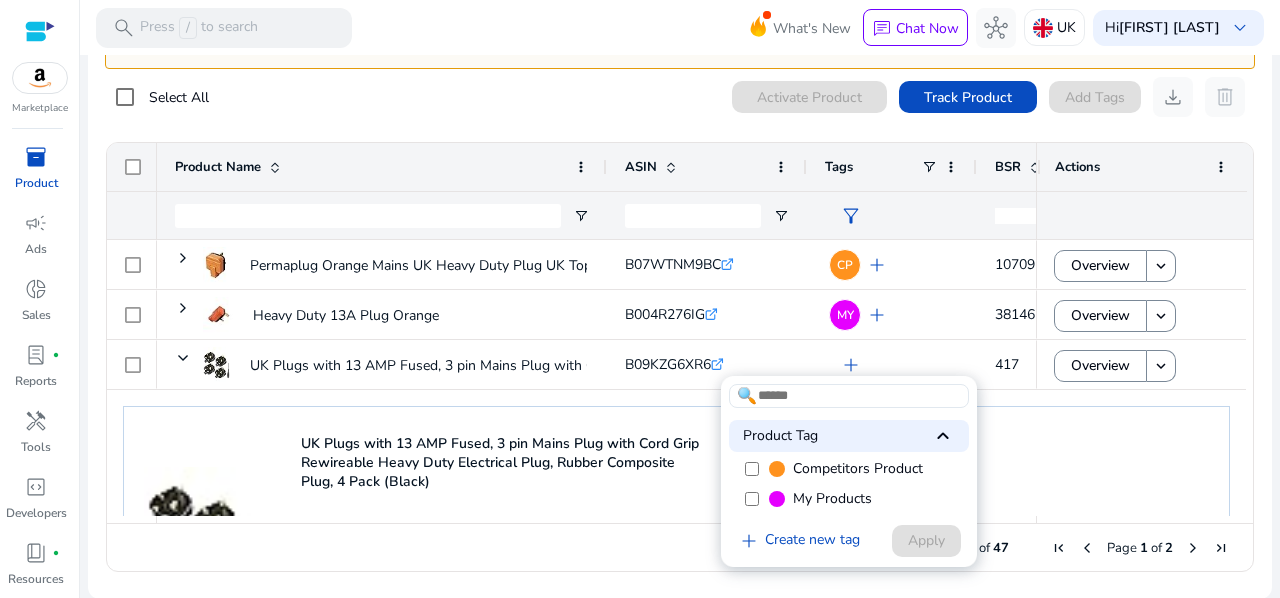 click on "Competitors Product" at bounding box center [858, 469] 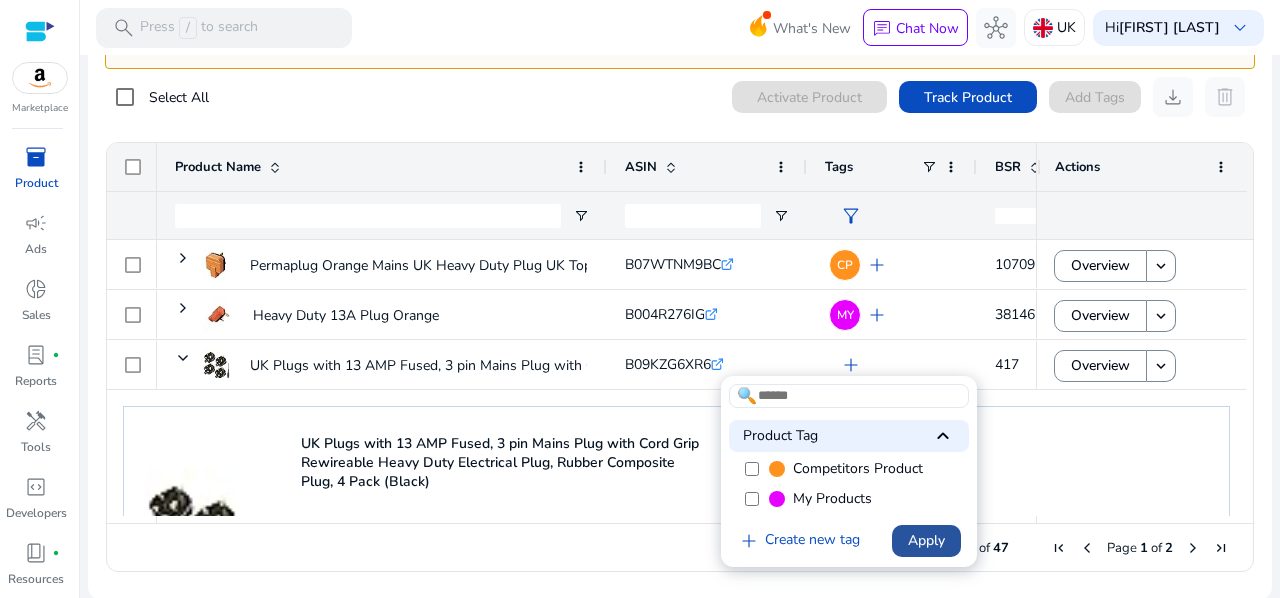 click on "Apply" at bounding box center [926, 541] 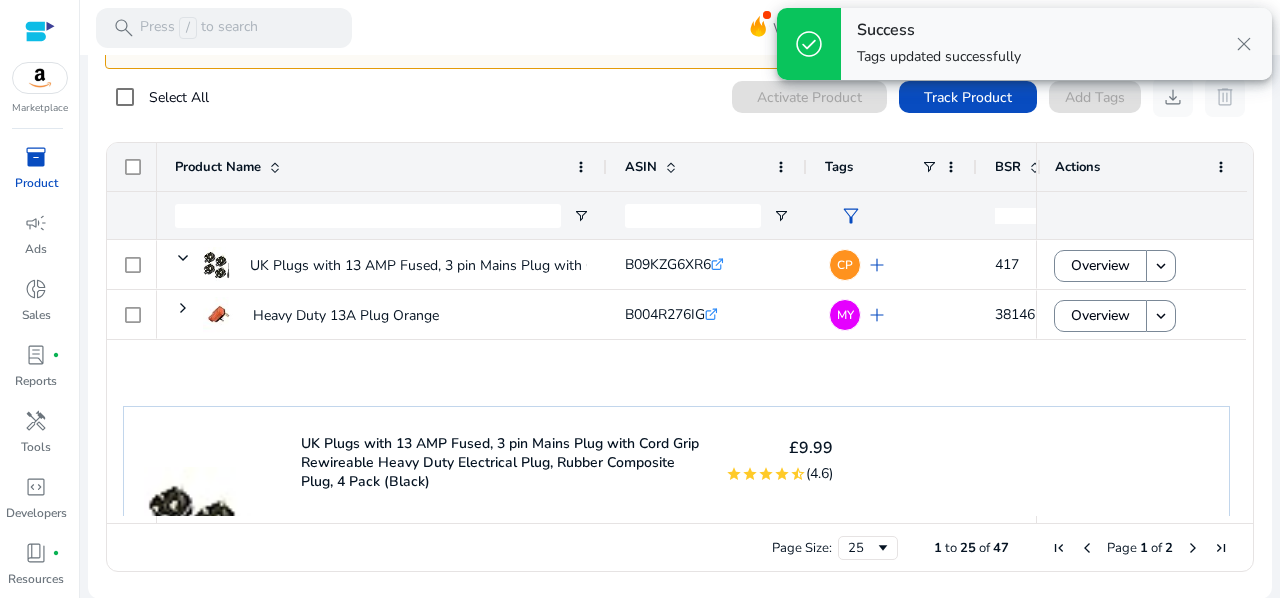 scroll, scrollTop: 186, scrollLeft: 0, axis: vertical 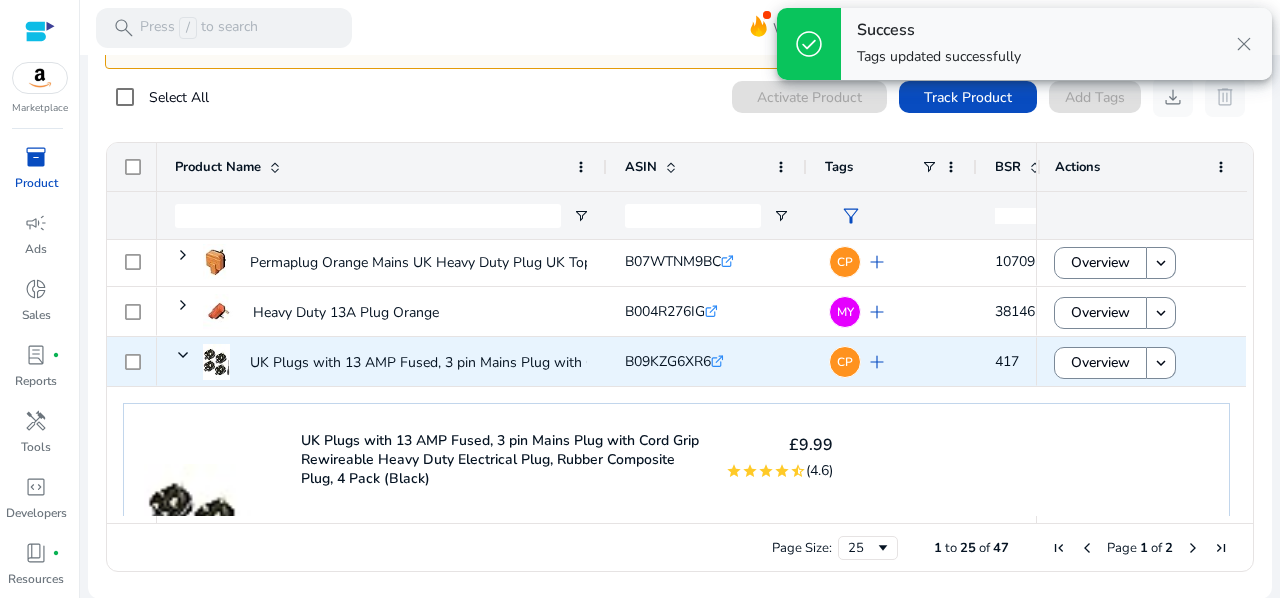 click on "B09KZG6XR6  .st0{fill:#2c8af8}" 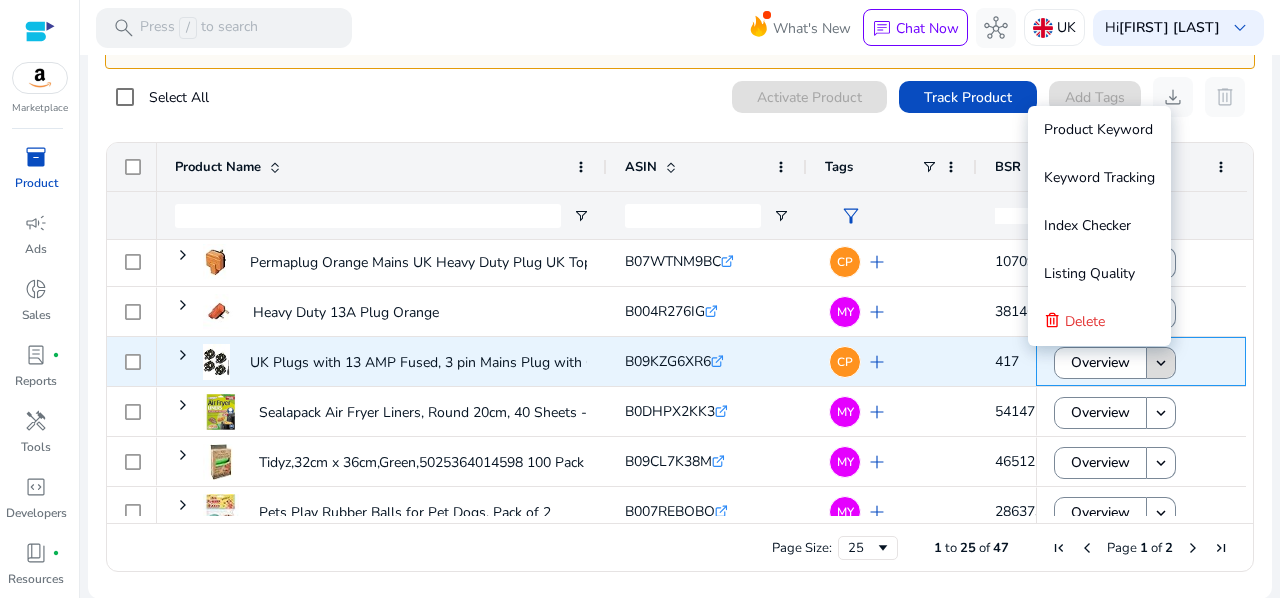 click on "keyboard_arrow_down" 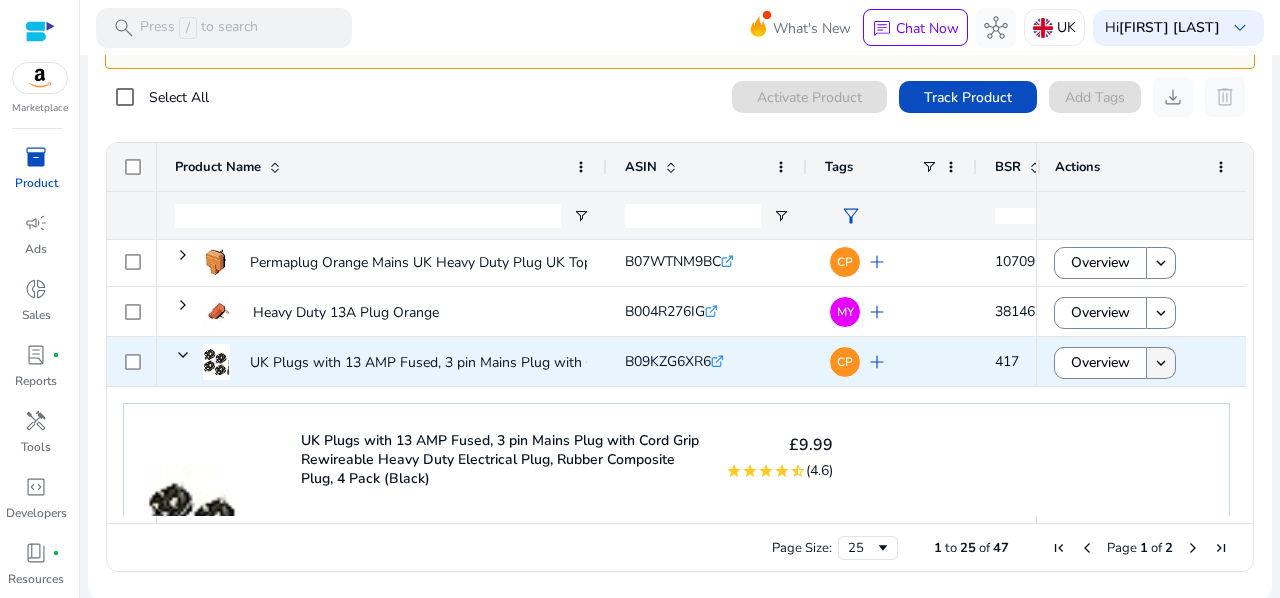 click on "keyboard_arrow_down" 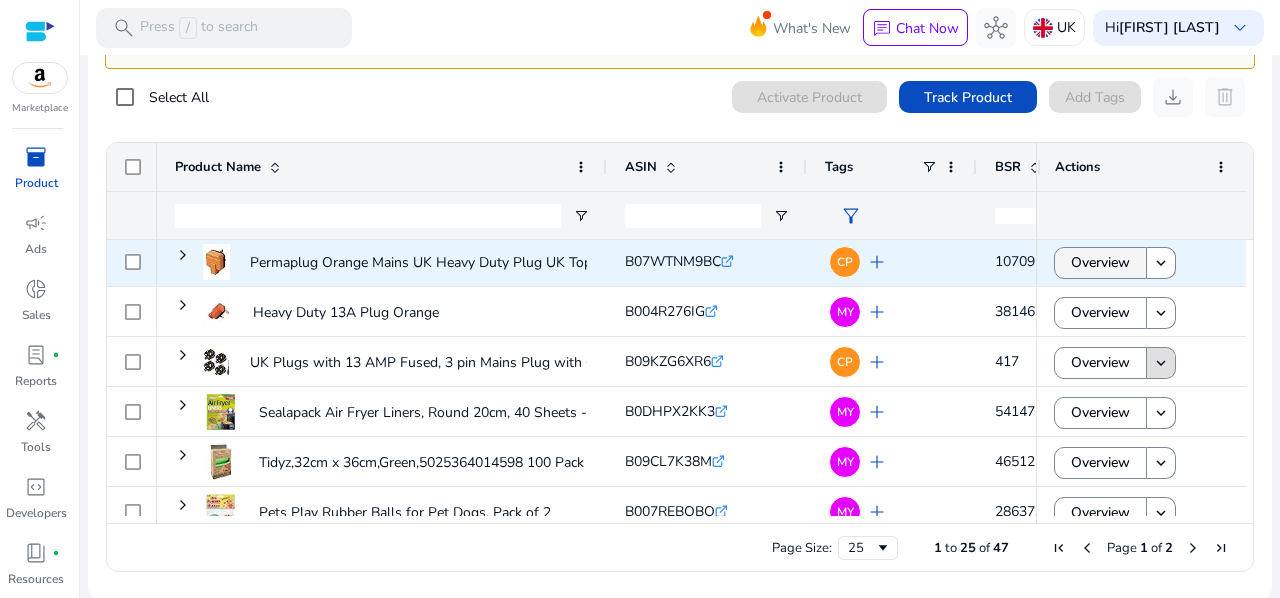click on "Overview" 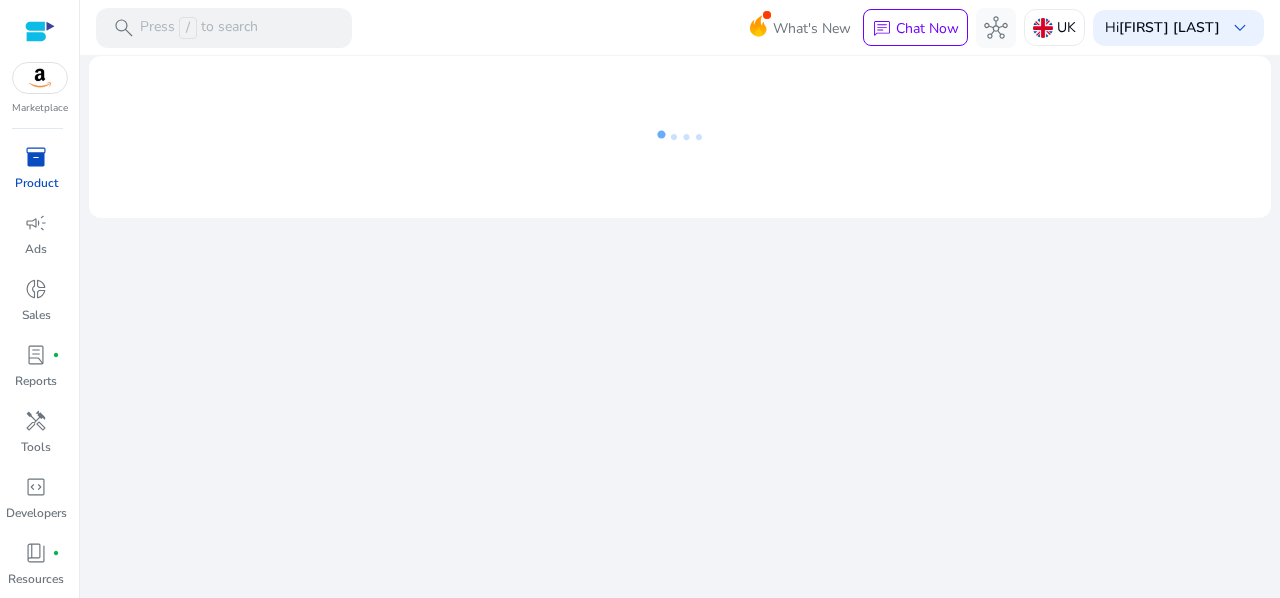 scroll, scrollTop: 0, scrollLeft: 0, axis: both 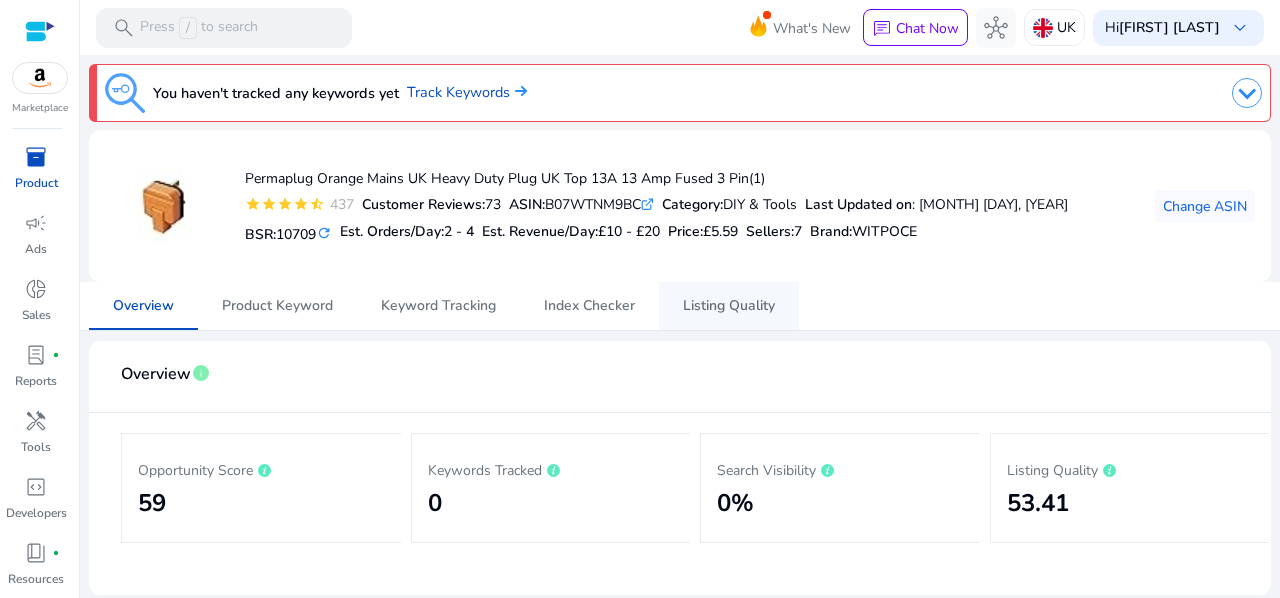 click on "Listing Quality" at bounding box center (729, 306) 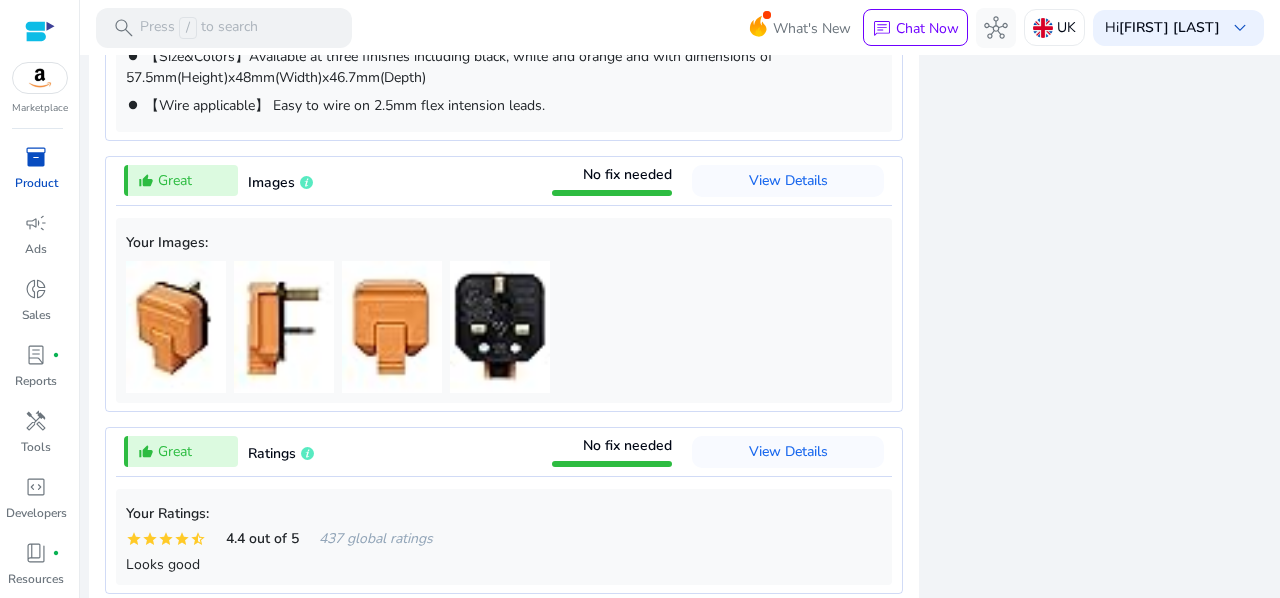 scroll, scrollTop: 1386, scrollLeft: 0, axis: vertical 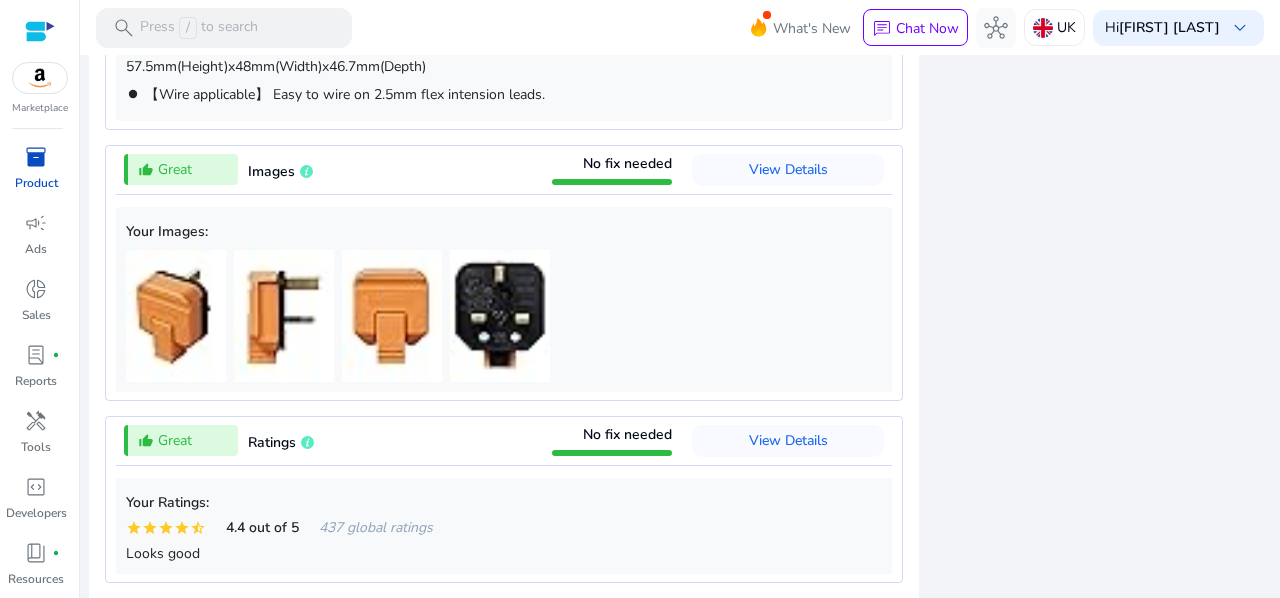 click at bounding box center [500, 316] 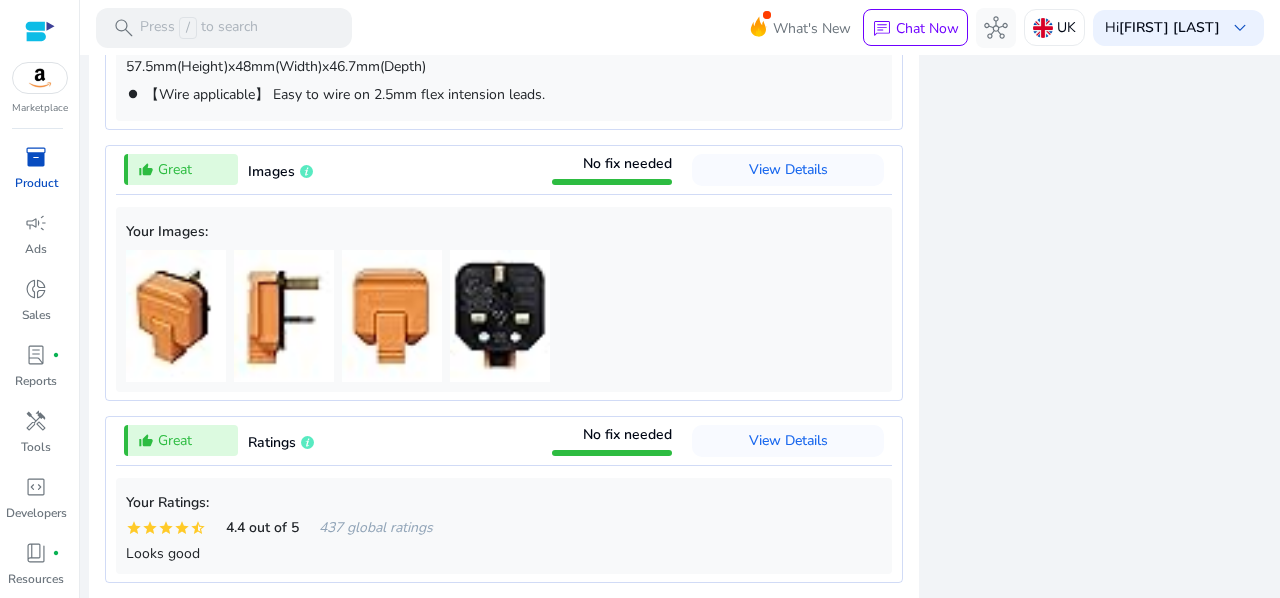 click at bounding box center (392, 316) 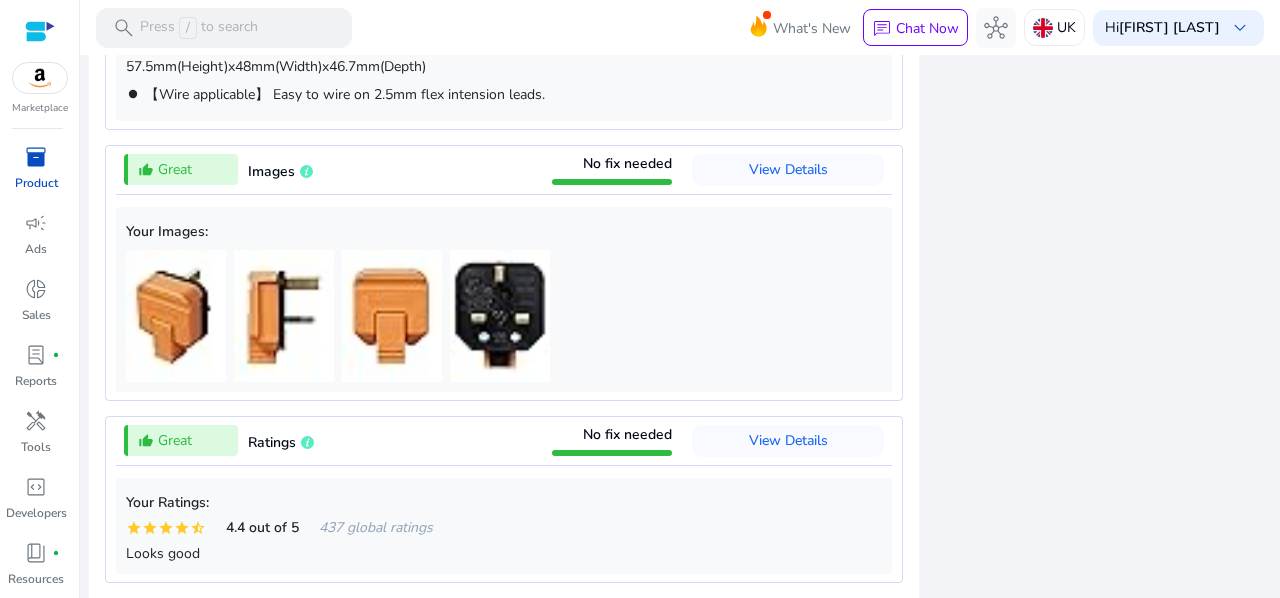 click at bounding box center (284, 316) 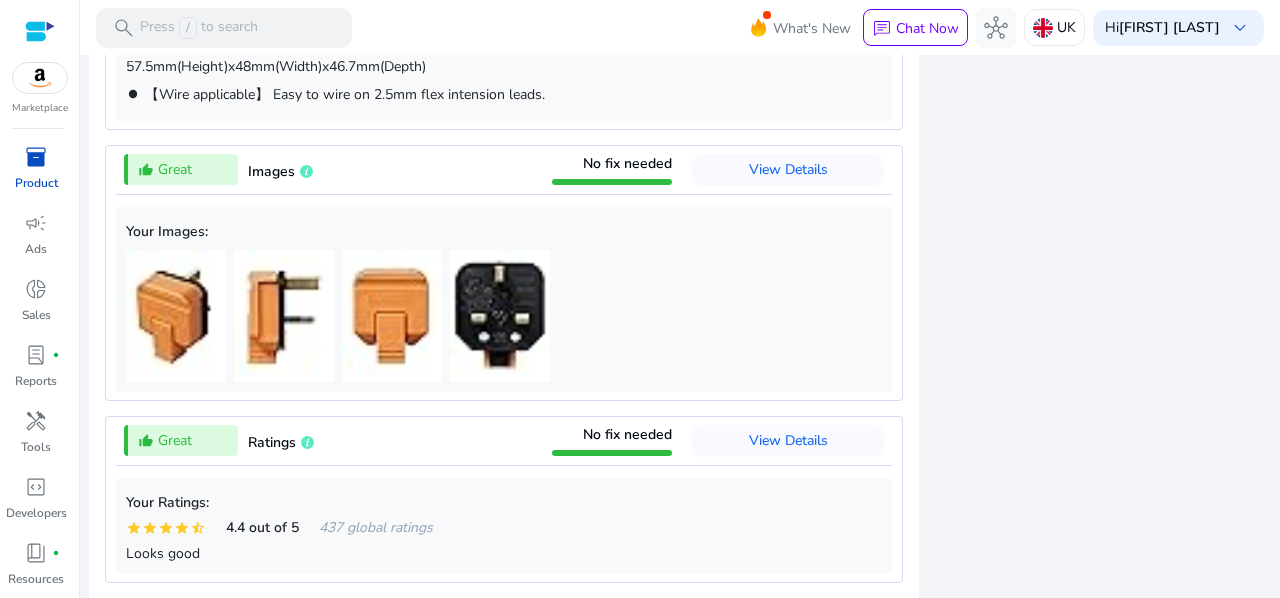 click at bounding box center [176, 316] 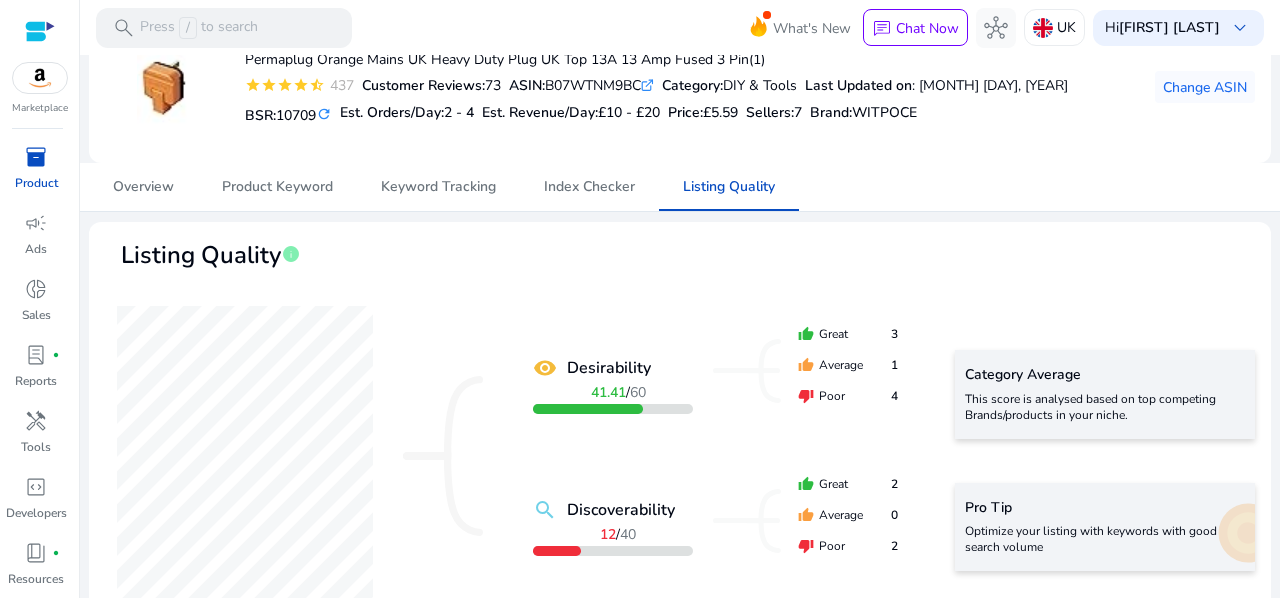 scroll, scrollTop: 0, scrollLeft: 0, axis: both 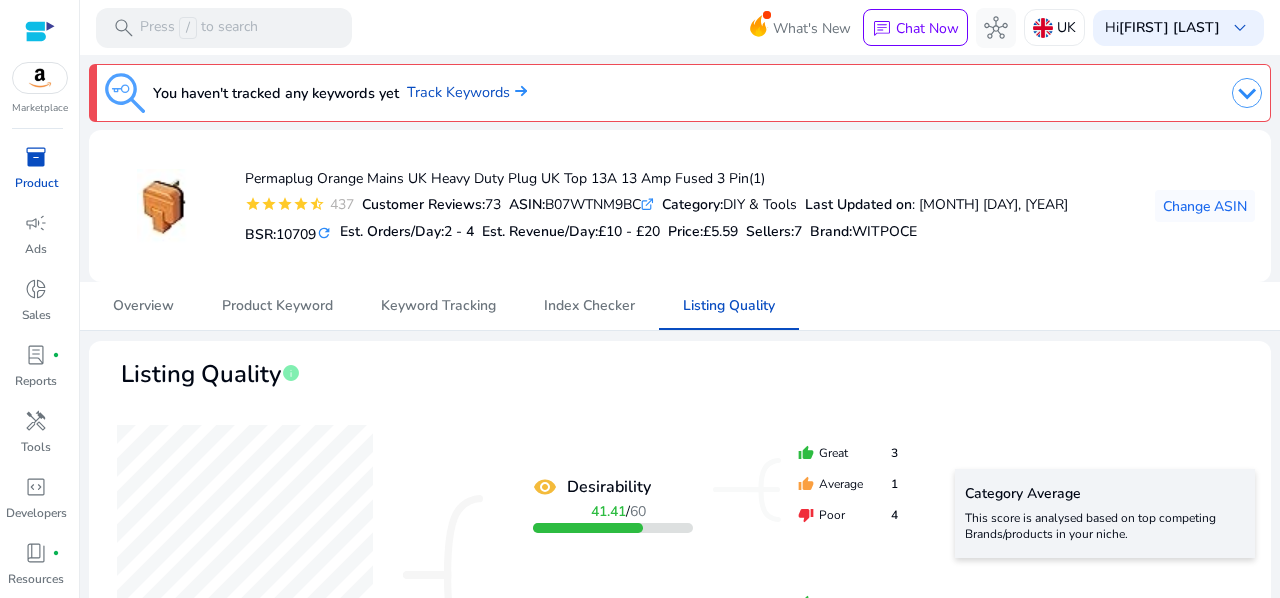 click on ".st0{fill:#2c8af8}" 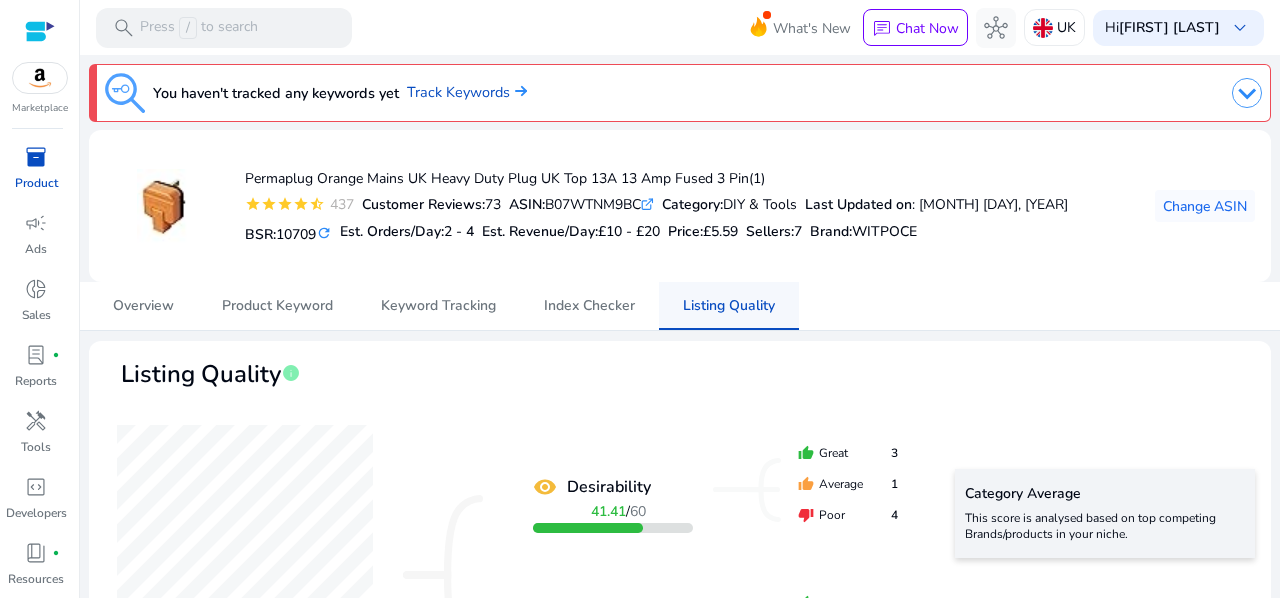 click on "Listing Quality" at bounding box center [729, 306] 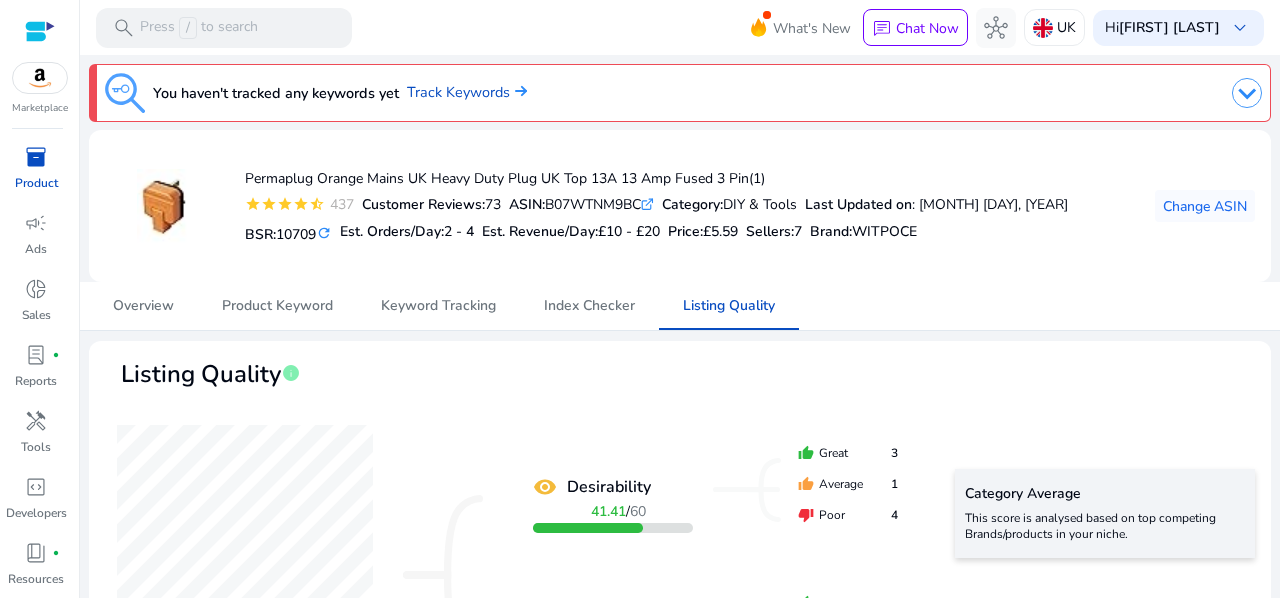 click on "inventory_2" at bounding box center [36, 157] 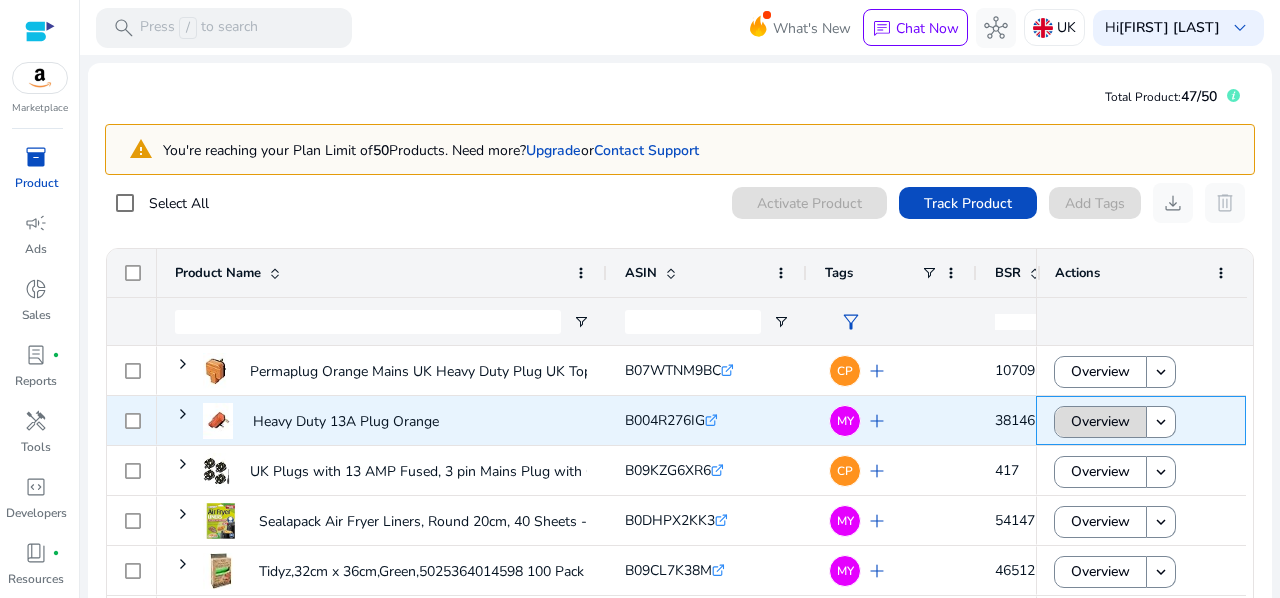 click on "Overview" 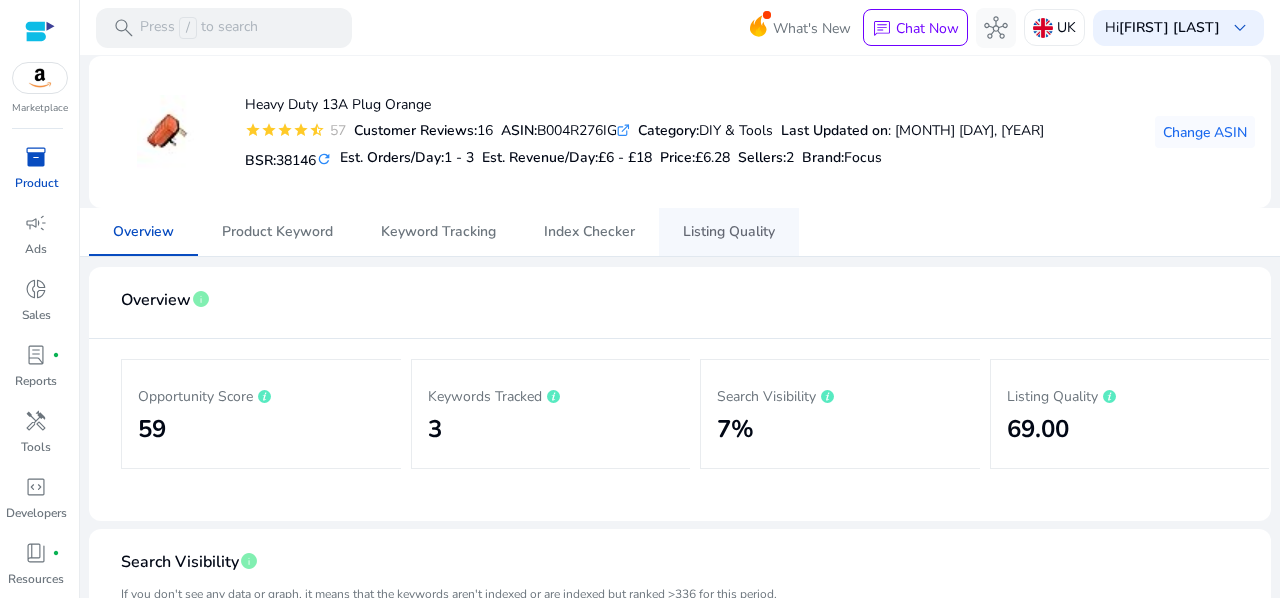 click on "Listing Quality" at bounding box center [729, 232] 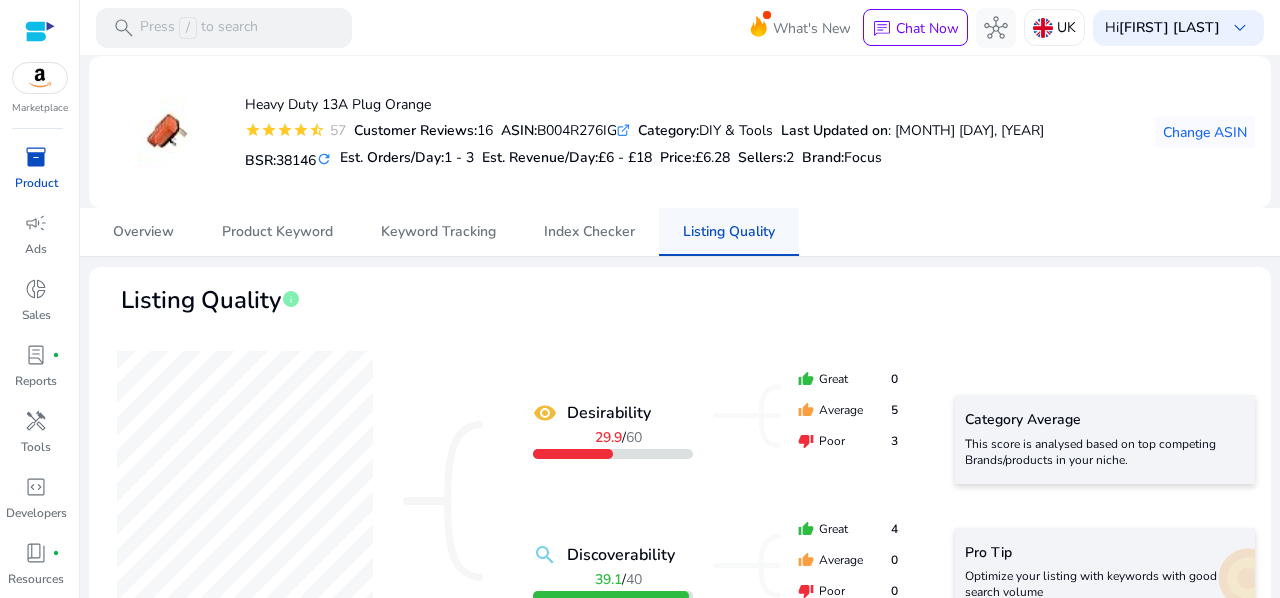 click on "Listing Quality" at bounding box center [729, 232] 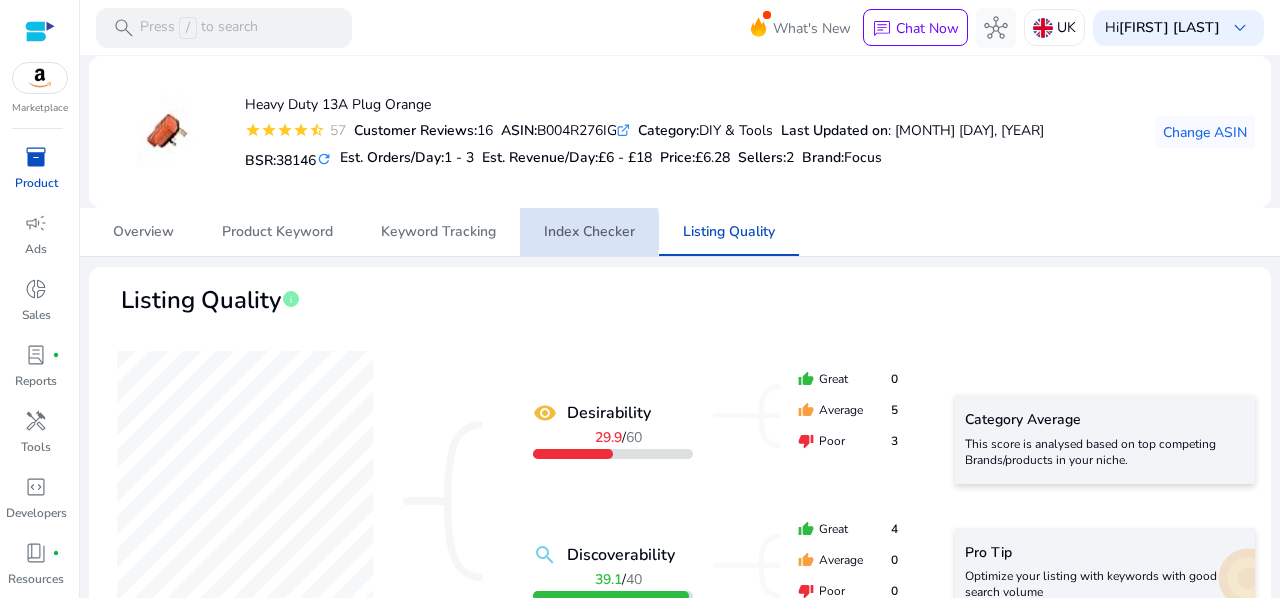 click on "Index Checker" at bounding box center [589, 232] 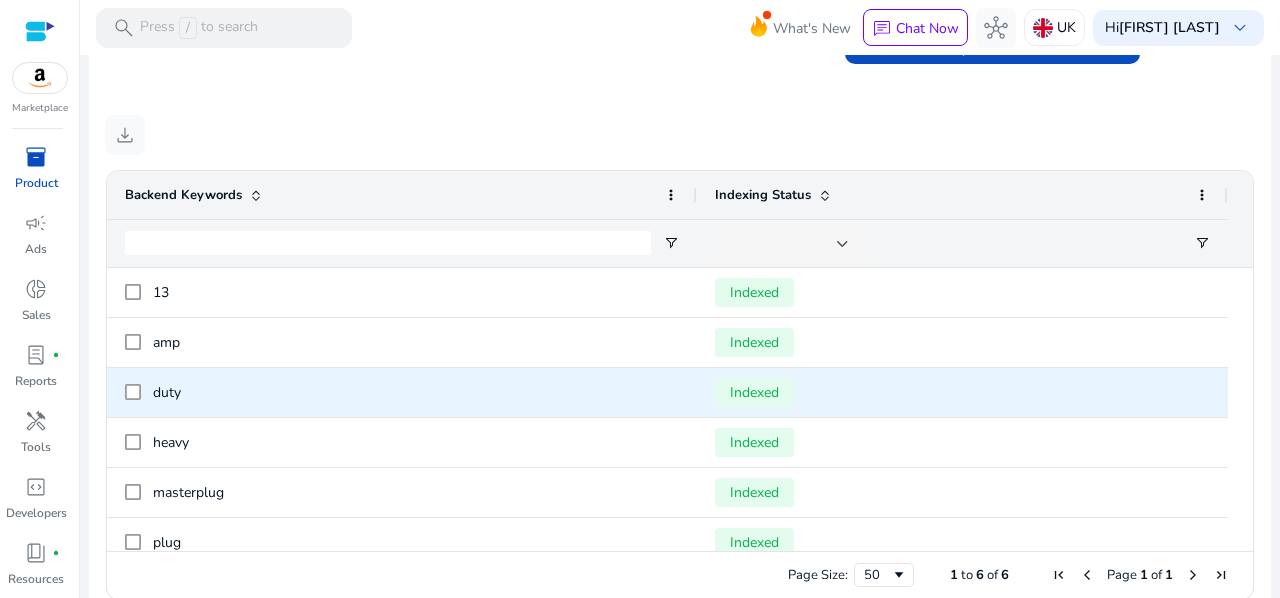 scroll, scrollTop: 737, scrollLeft: 0, axis: vertical 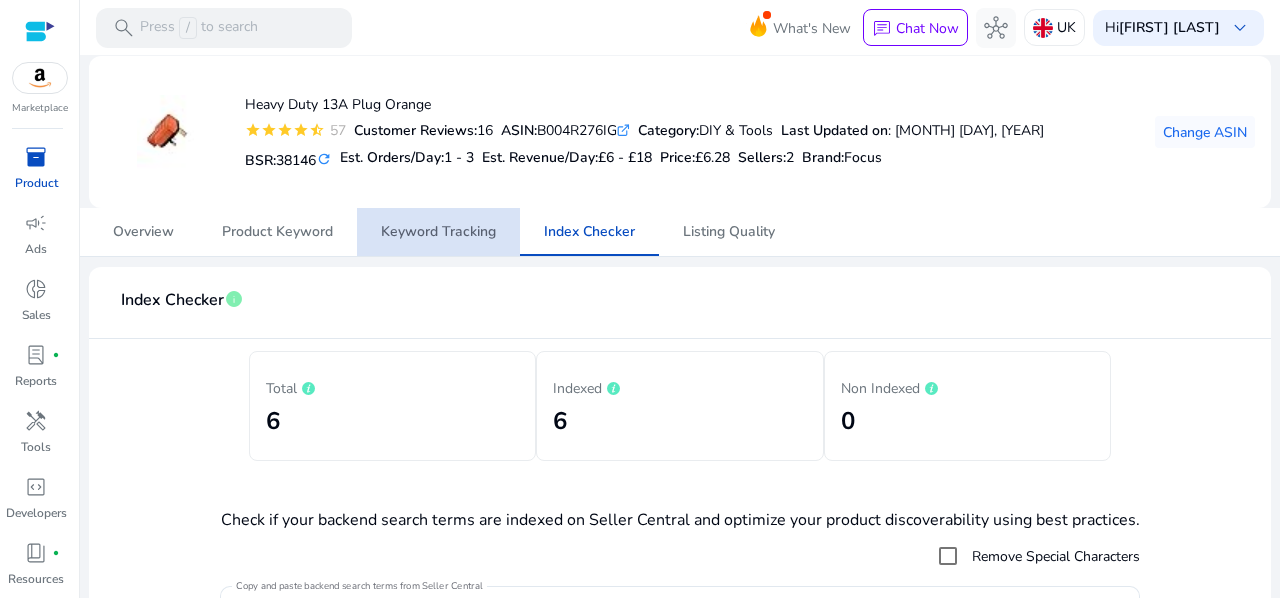 click on "Keyword Tracking" at bounding box center (438, 232) 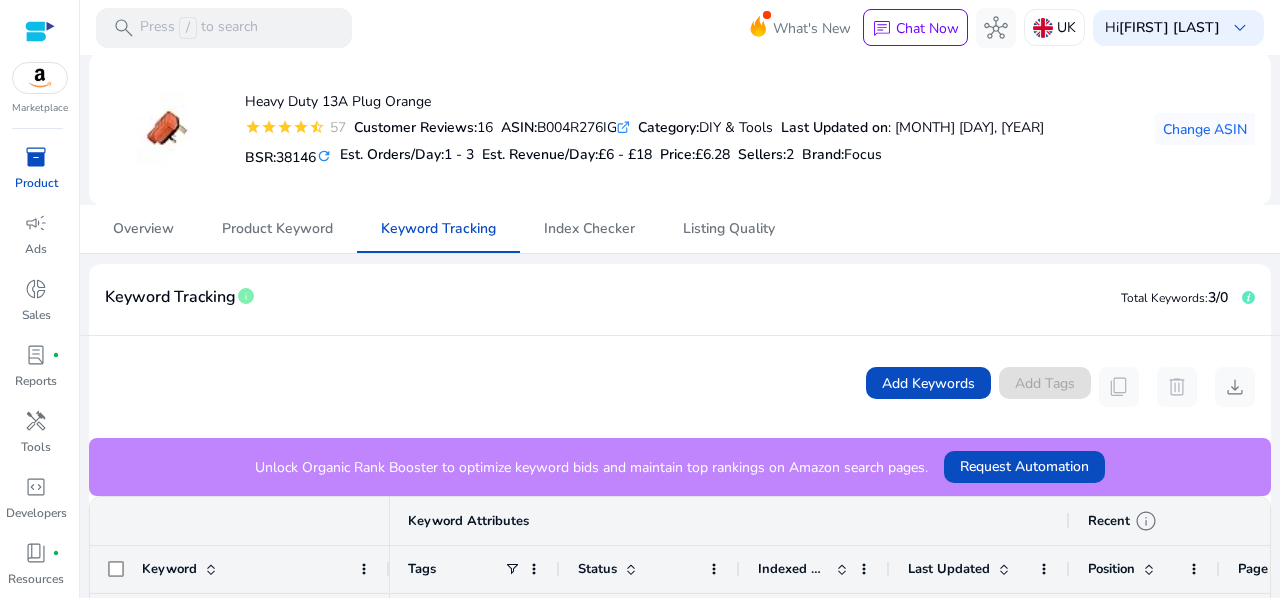 scroll, scrollTop: 0, scrollLeft: 0, axis: both 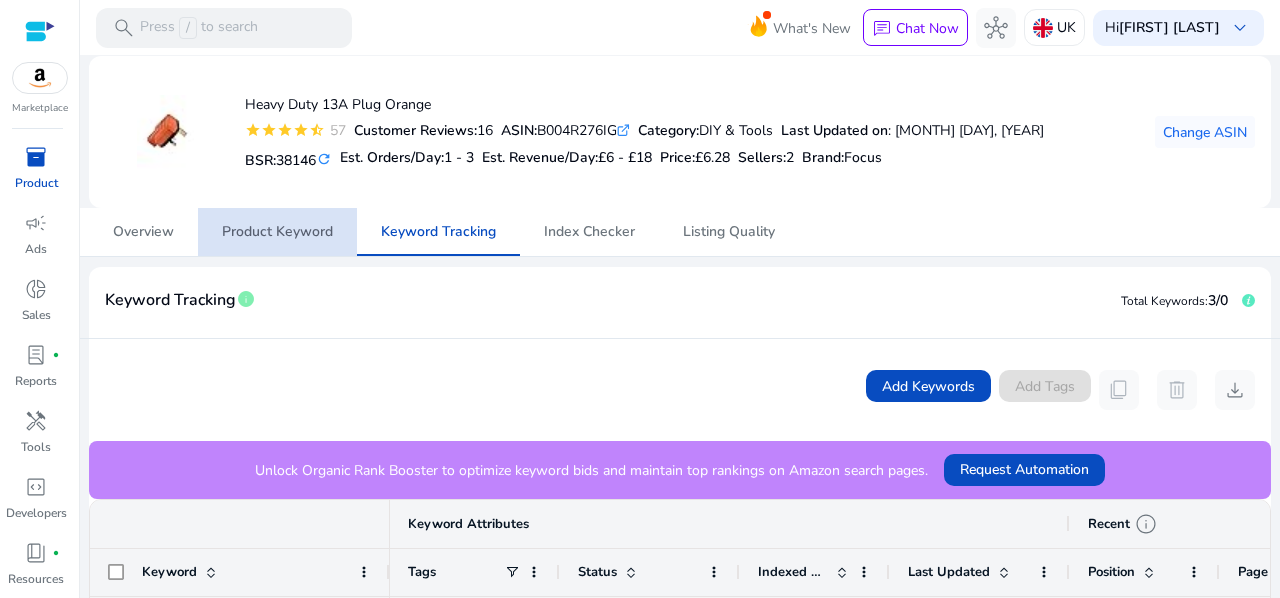 click on "Product Keyword" at bounding box center (277, 232) 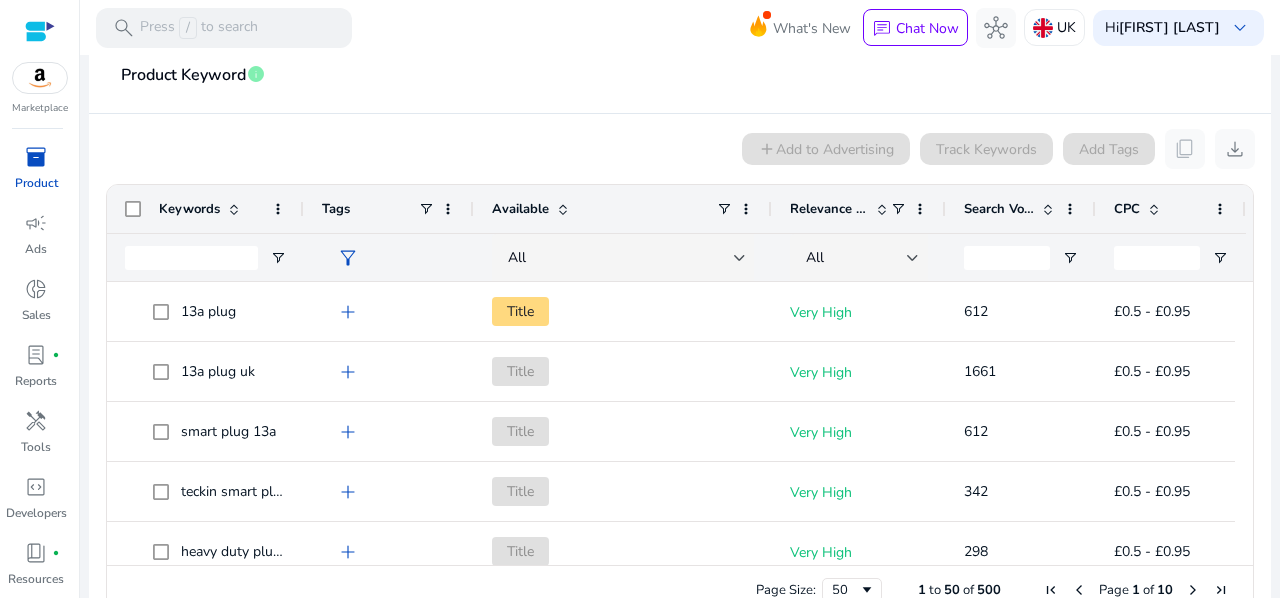 scroll, scrollTop: 0, scrollLeft: 0, axis: both 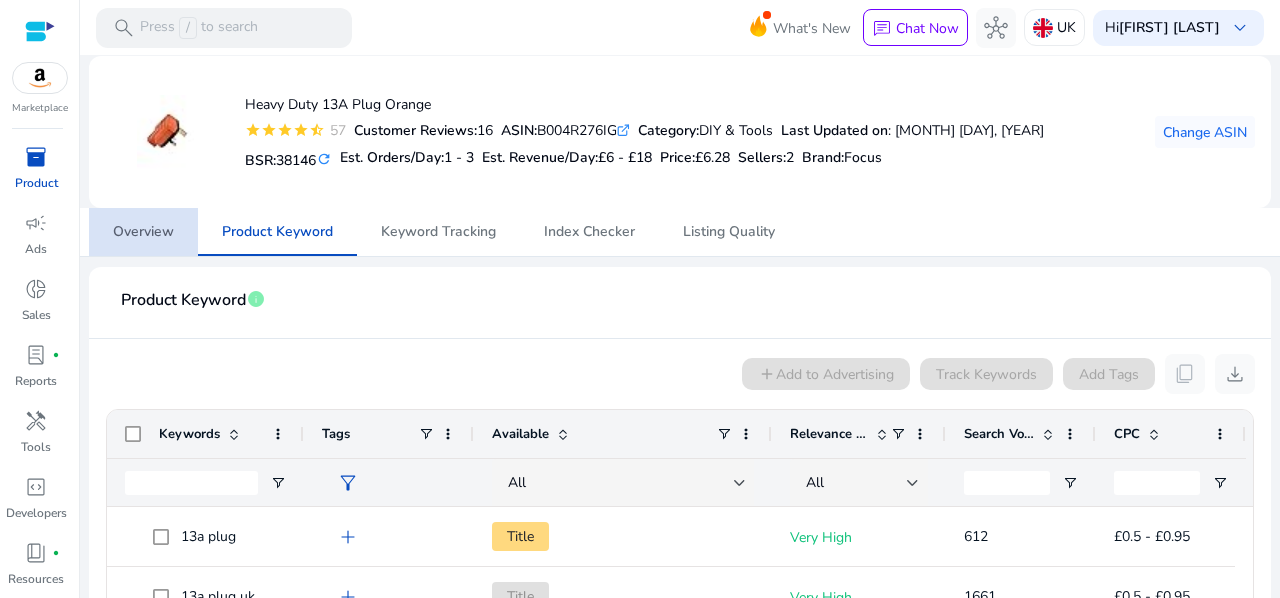 click on "Overview" at bounding box center [143, 232] 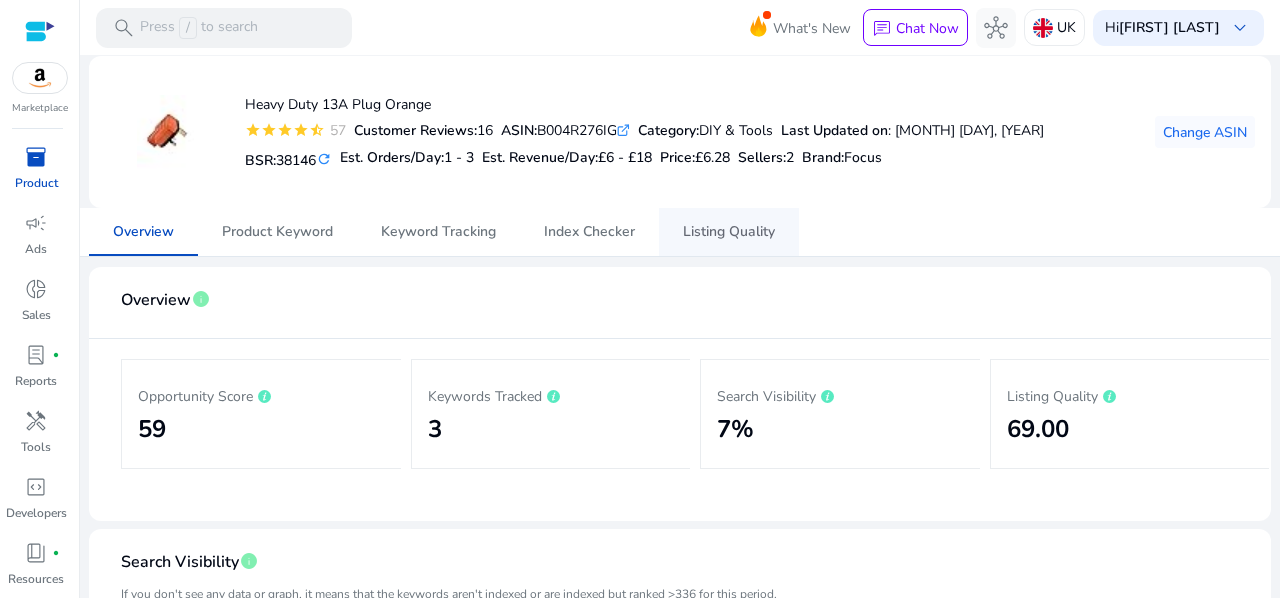 click on "Listing Quality" at bounding box center (729, 232) 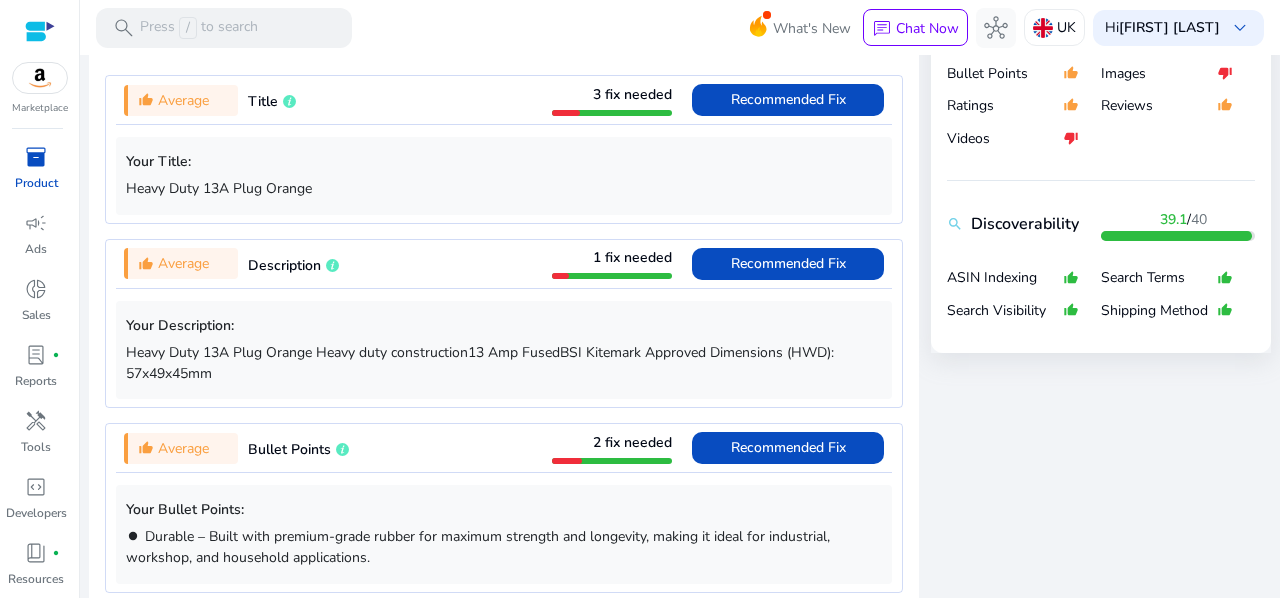 scroll, scrollTop: 739, scrollLeft: 0, axis: vertical 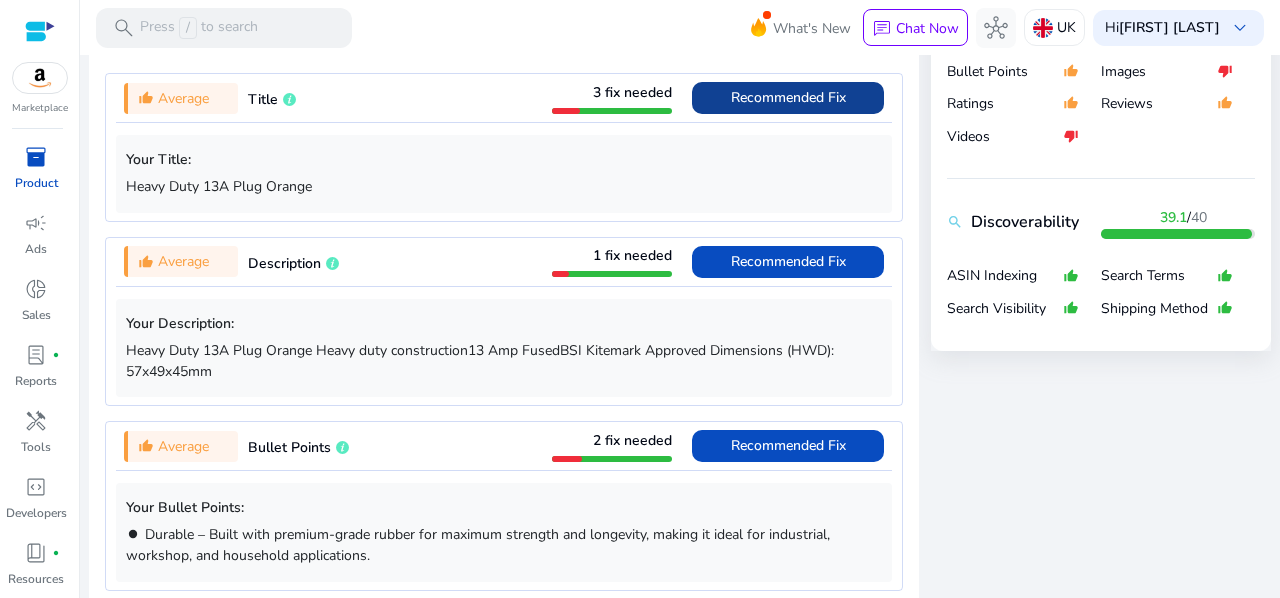 click on "Recommended Fix" at bounding box center (788, 97) 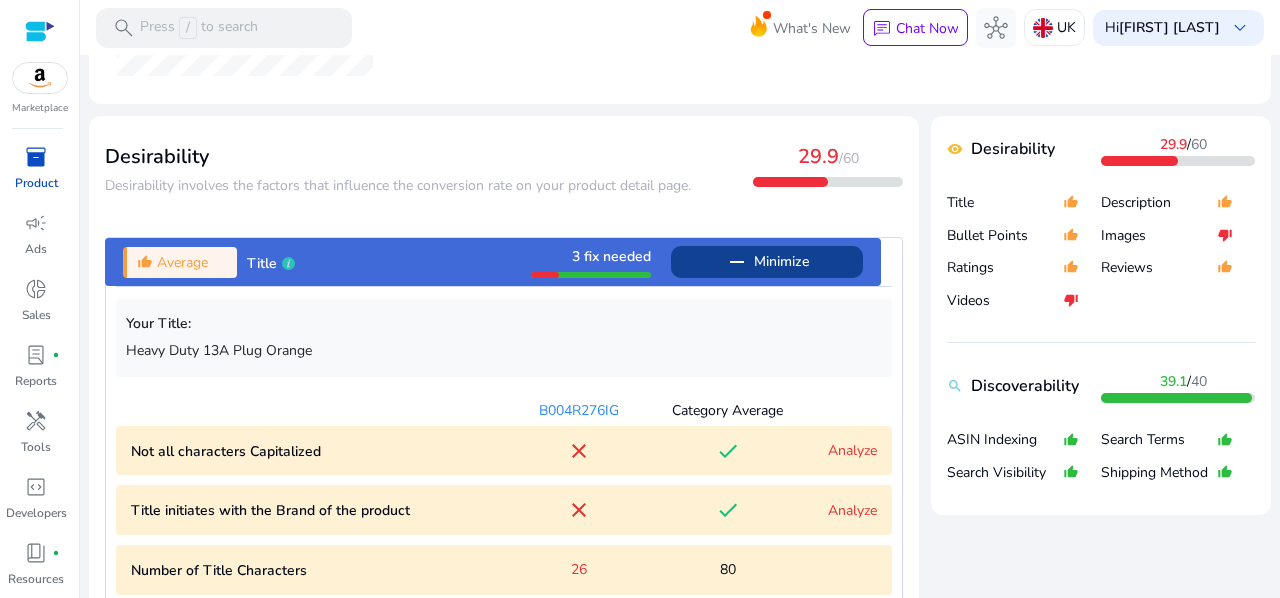 scroll, scrollTop: 572, scrollLeft: 0, axis: vertical 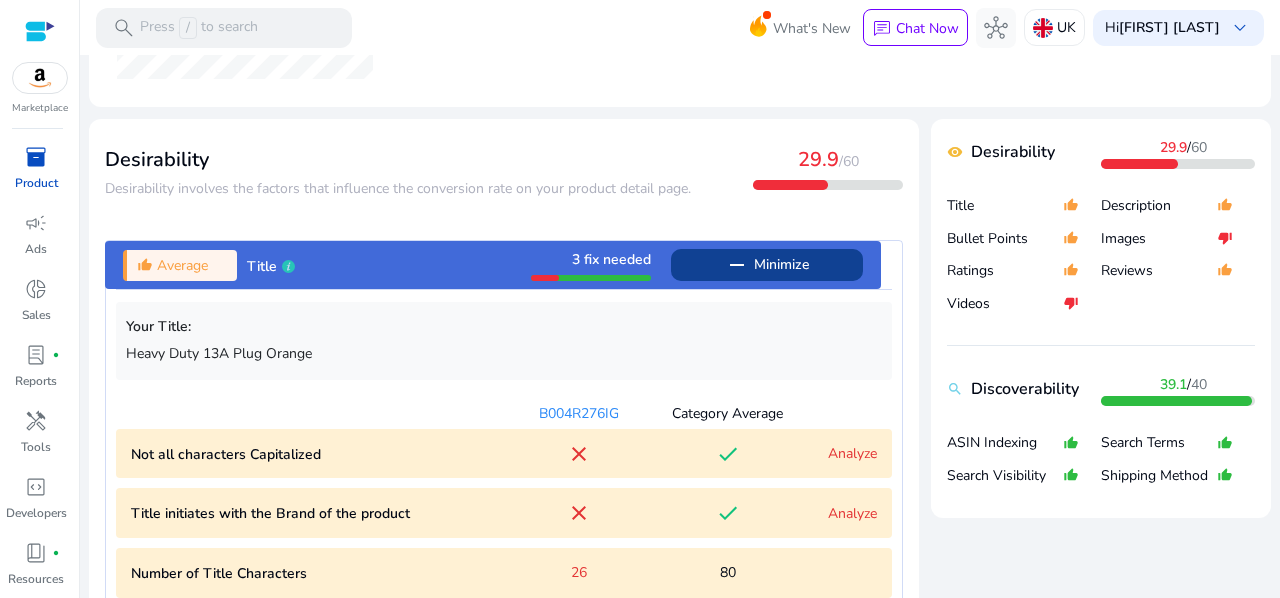click at bounding box center (767, 265) 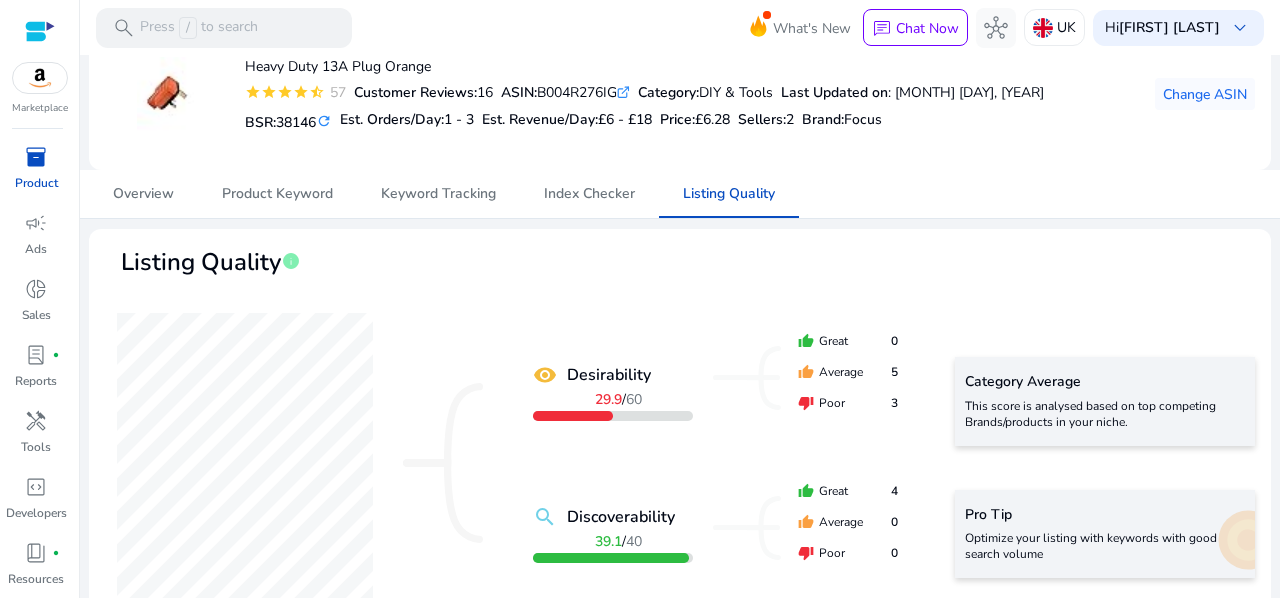 scroll, scrollTop: 0, scrollLeft: 0, axis: both 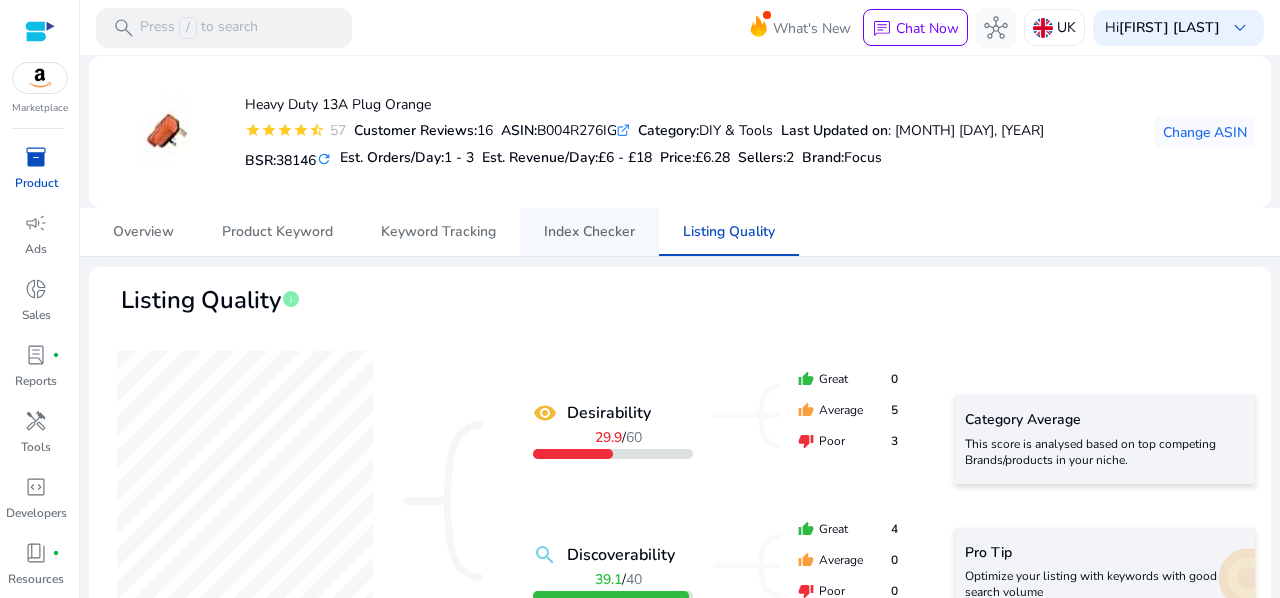 click on "Index Checker" at bounding box center (589, 232) 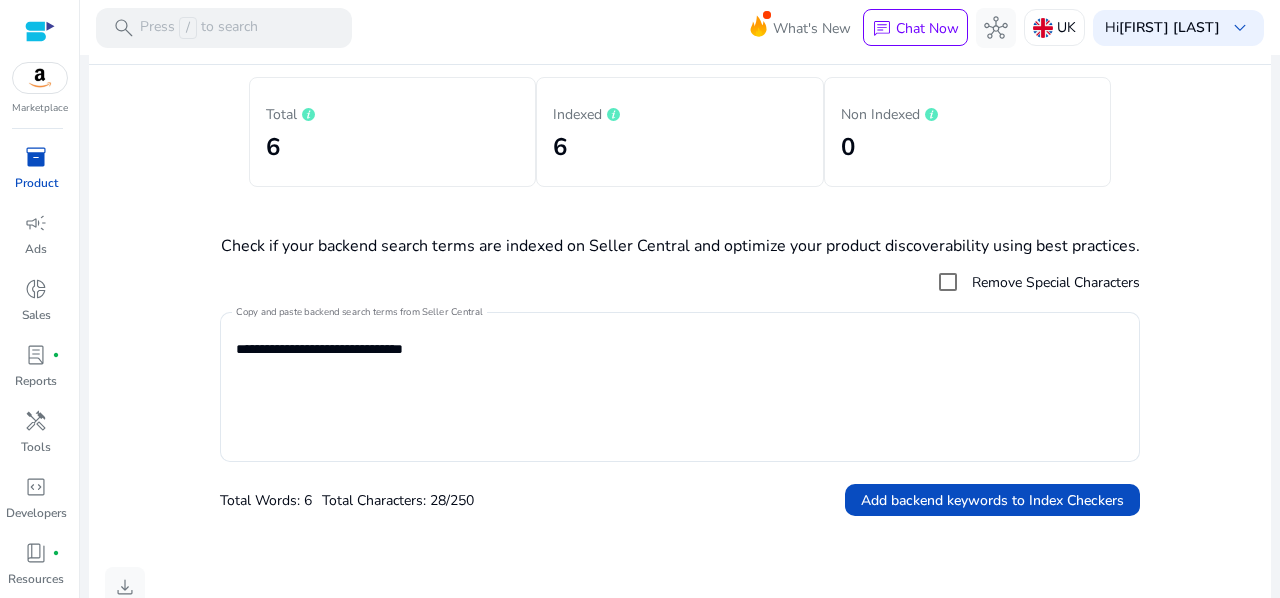 scroll, scrollTop: 0, scrollLeft: 0, axis: both 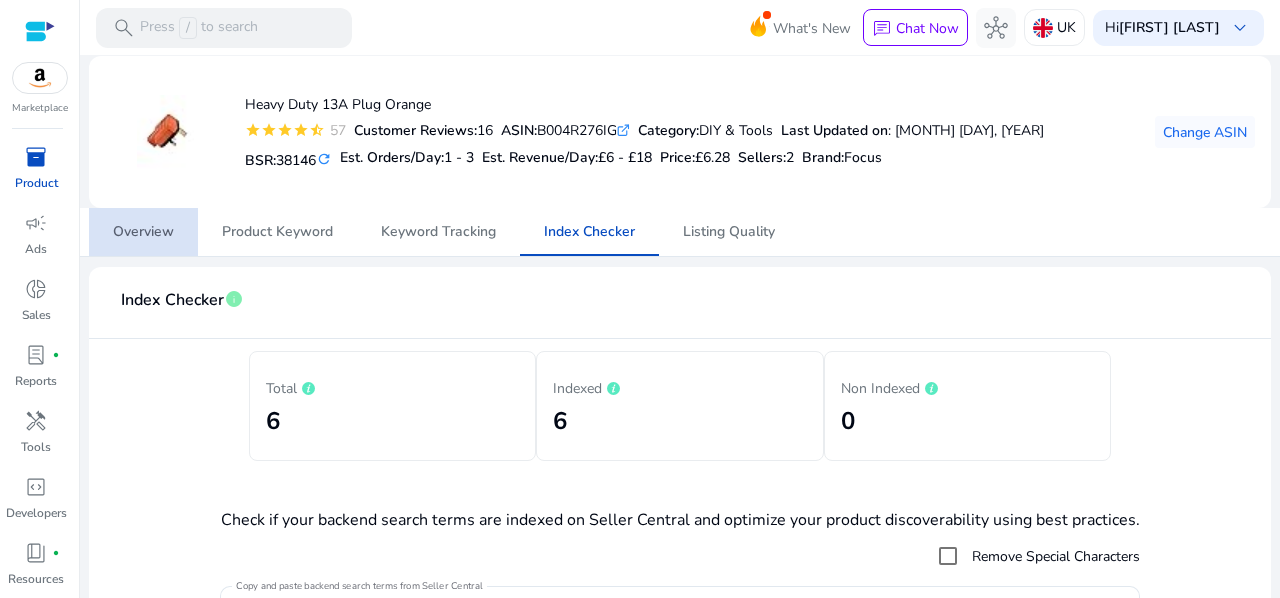 click on "Overview" at bounding box center (143, 232) 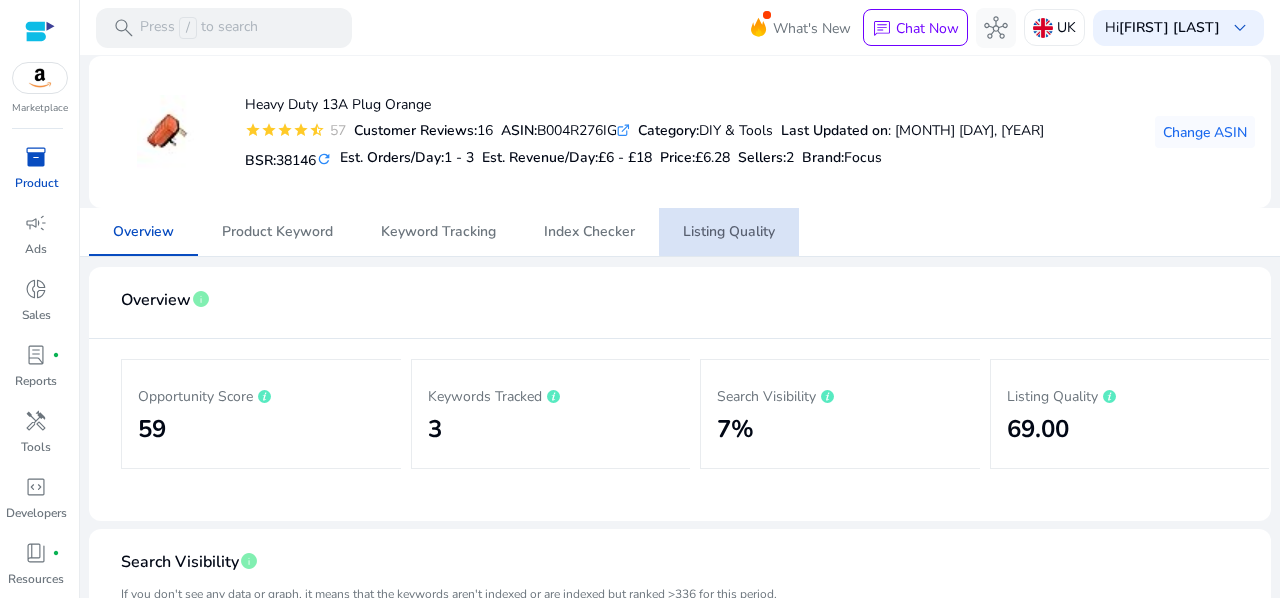 click on "Listing Quality" at bounding box center [729, 232] 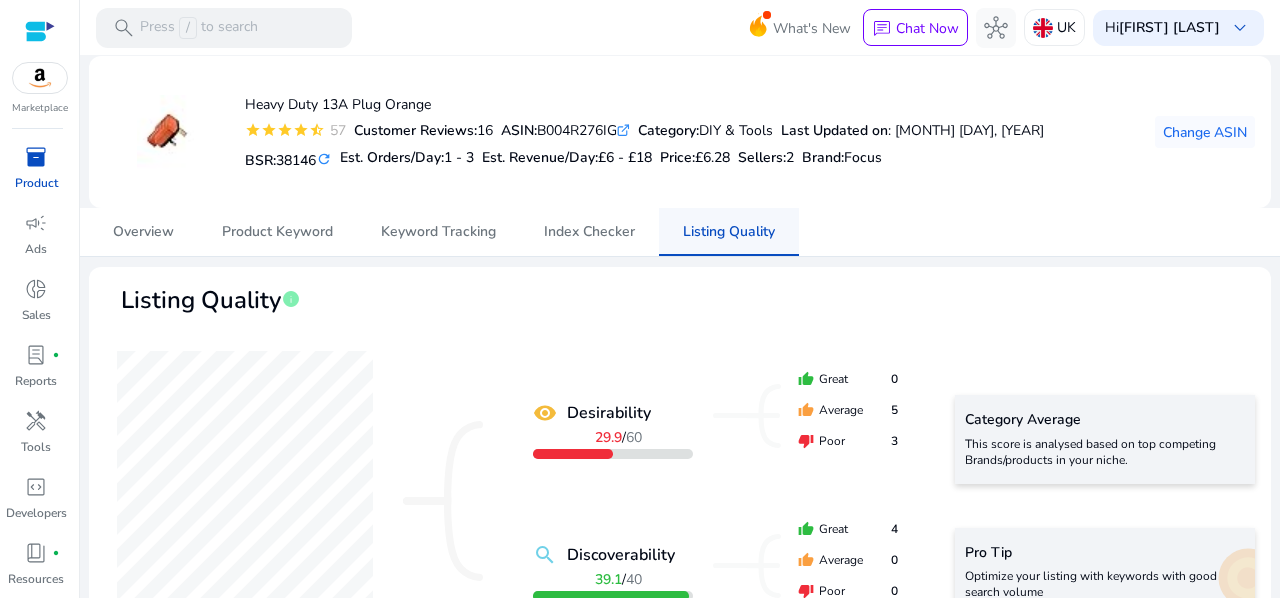 click on "Listing Quality" at bounding box center [729, 232] 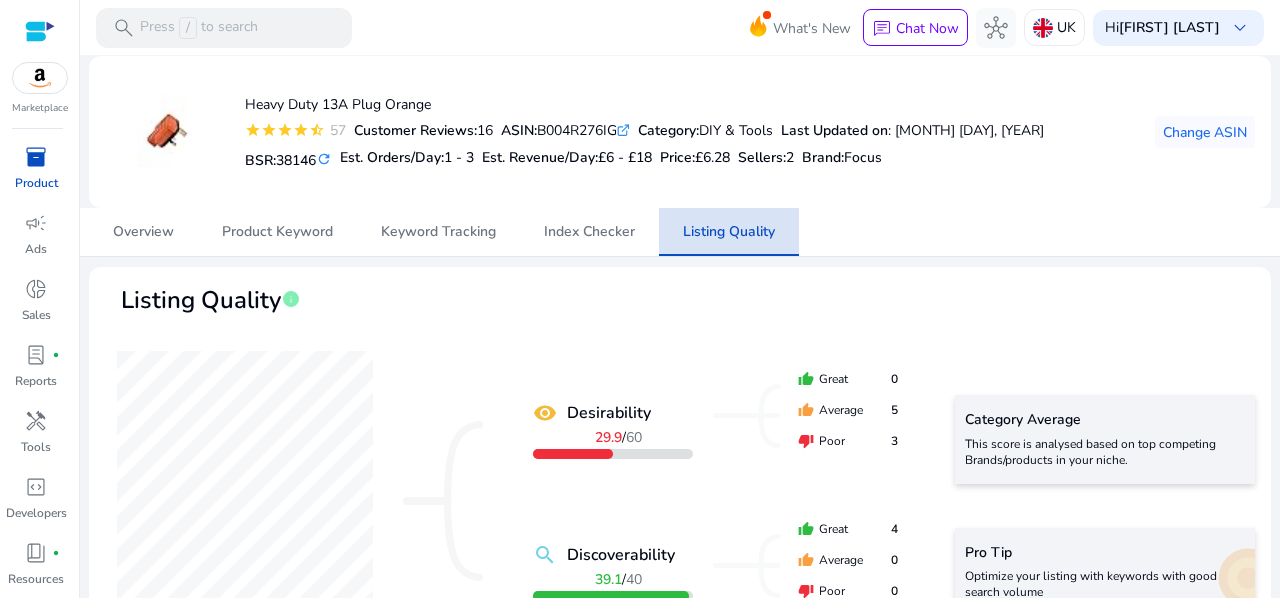 click on "Listing Quality" at bounding box center [729, 232] 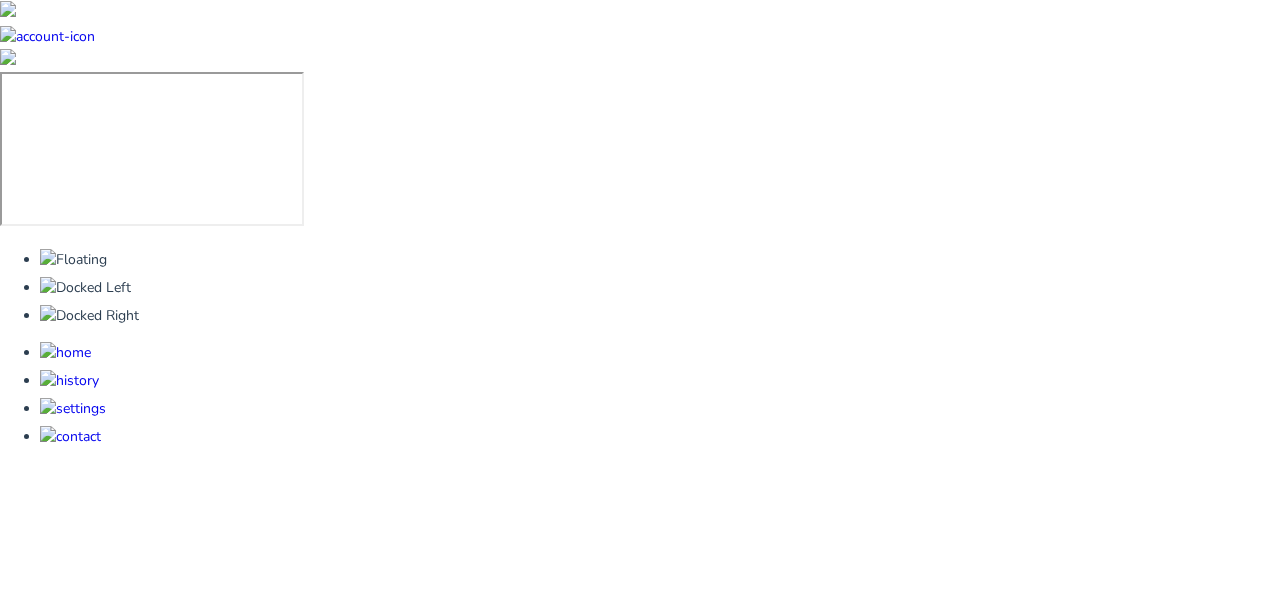 scroll, scrollTop: 0, scrollLeft: 0, axis: both 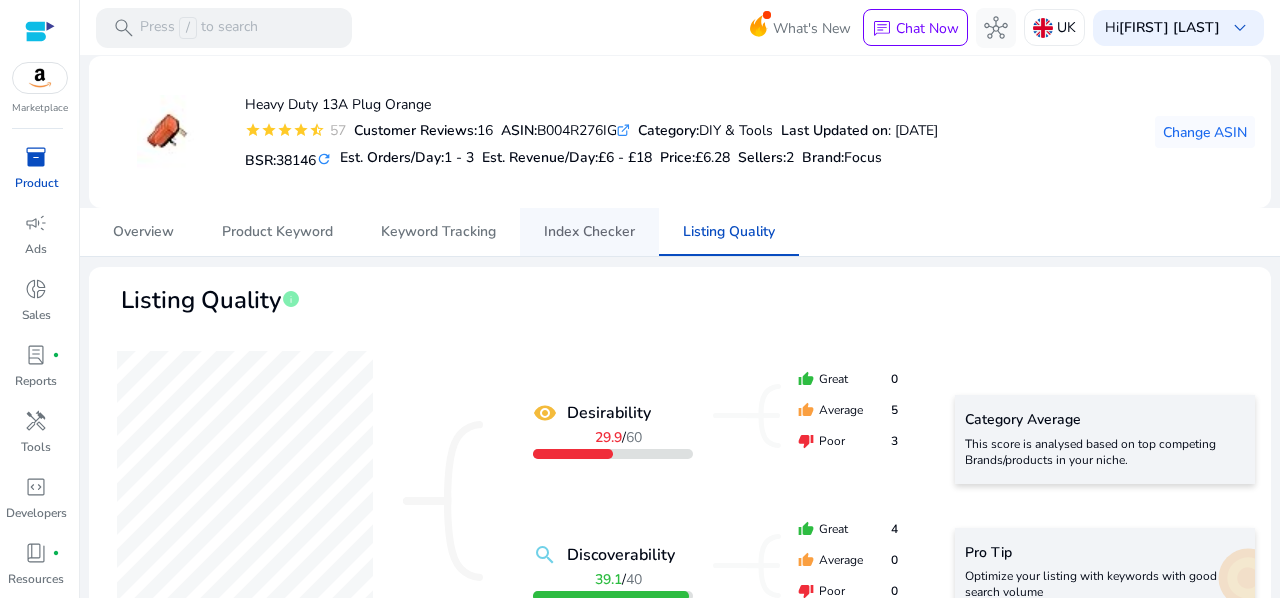 click on "Index Checker" at bounding box center (589, 232) 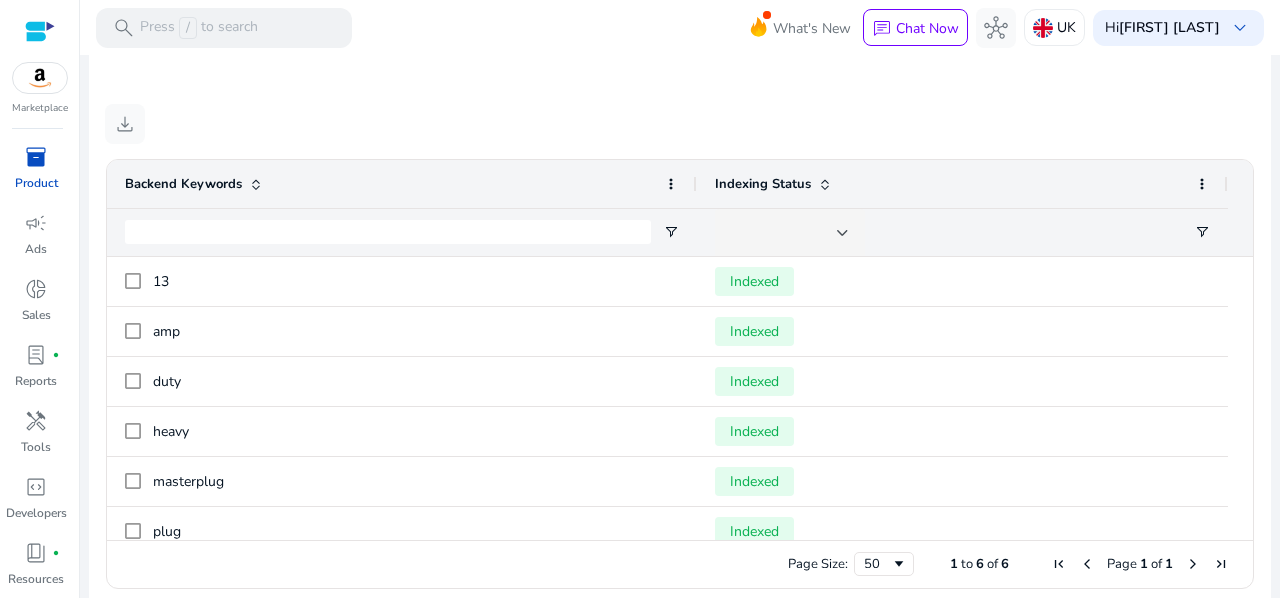 scroll, scrollTop: 0, scrollLeft: 0, axis: both 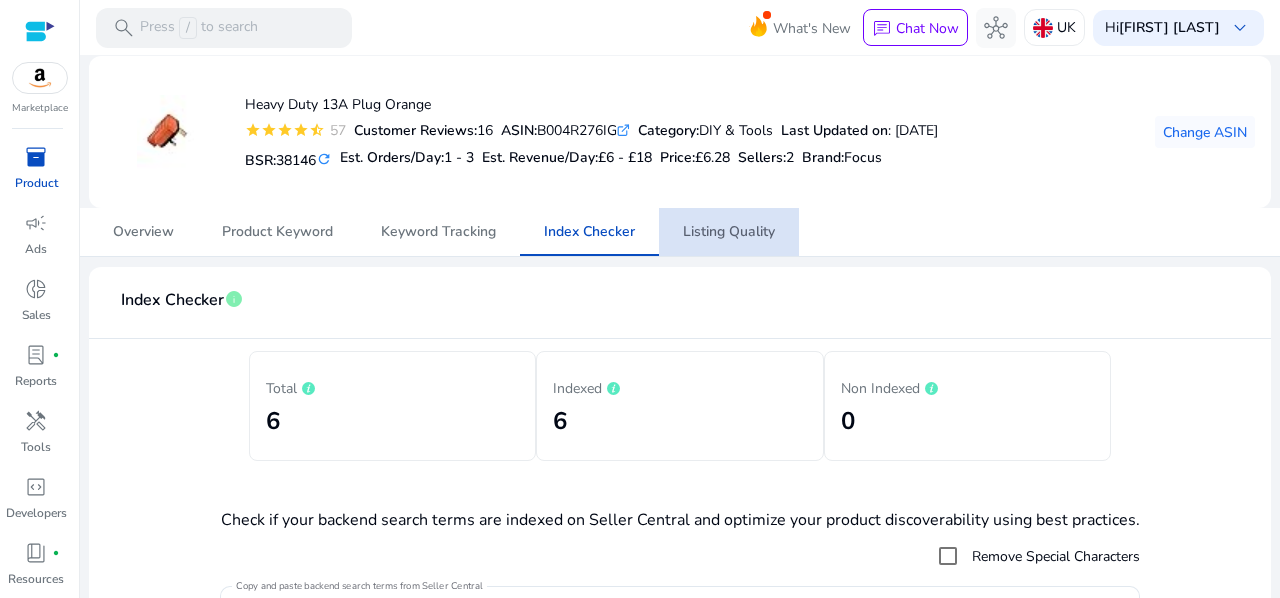 click on "Listing Quality" at bounding box center [729, 232] 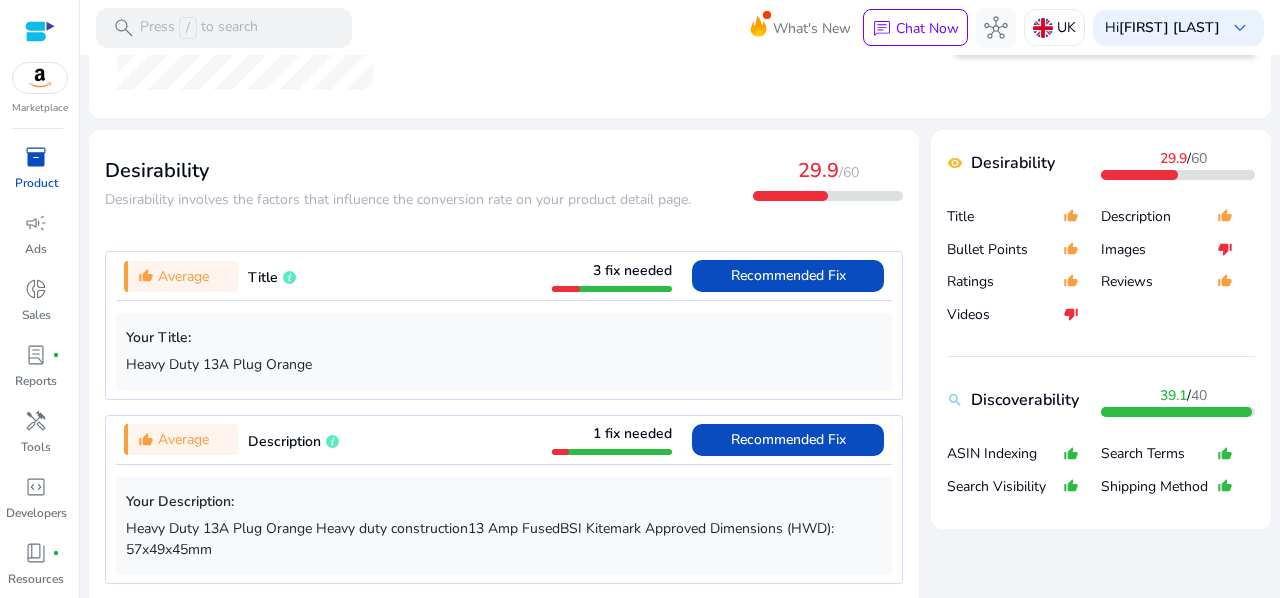 scroll, scrollTop: 562, scrollLeft: 0, axis: vertical 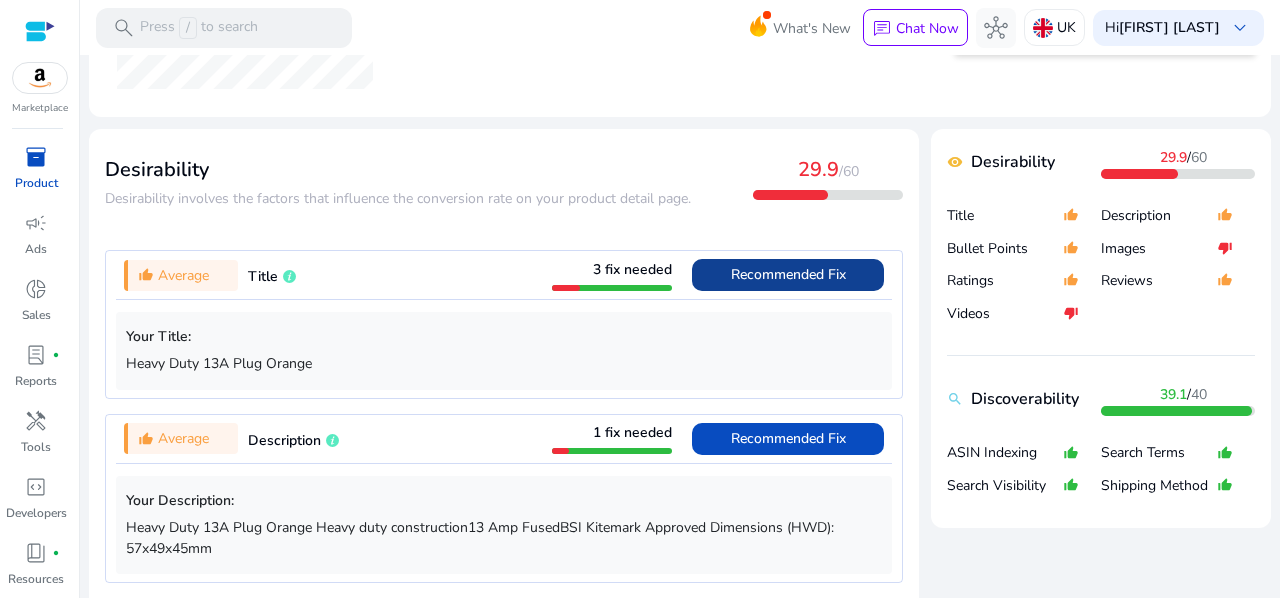 click on "Recommended Fix" at bounding box center [788, 274] 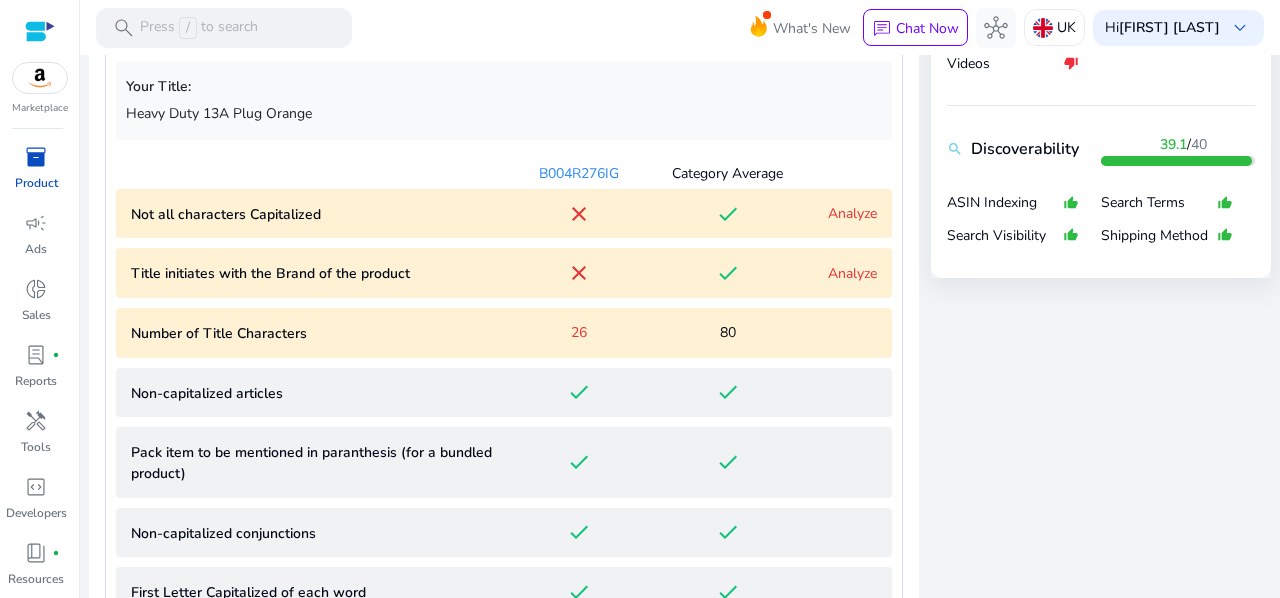 scroll, scrollTop: 0, scrollLeft: 0, axis: both 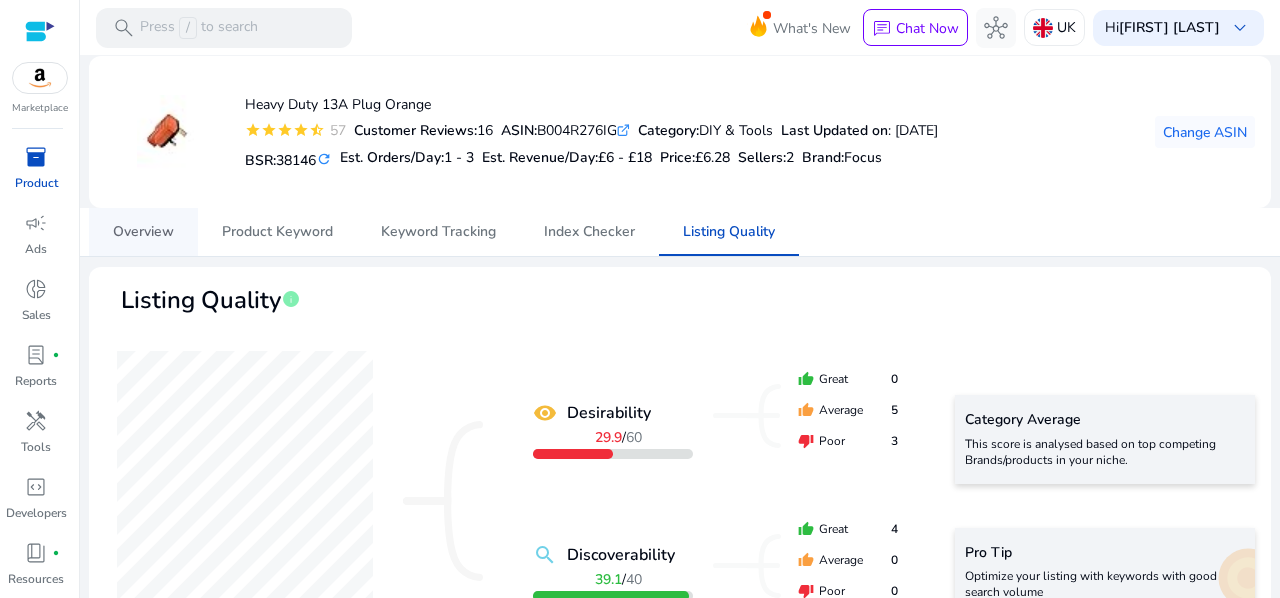 click on "Overview" at bounding box center (143, 232) 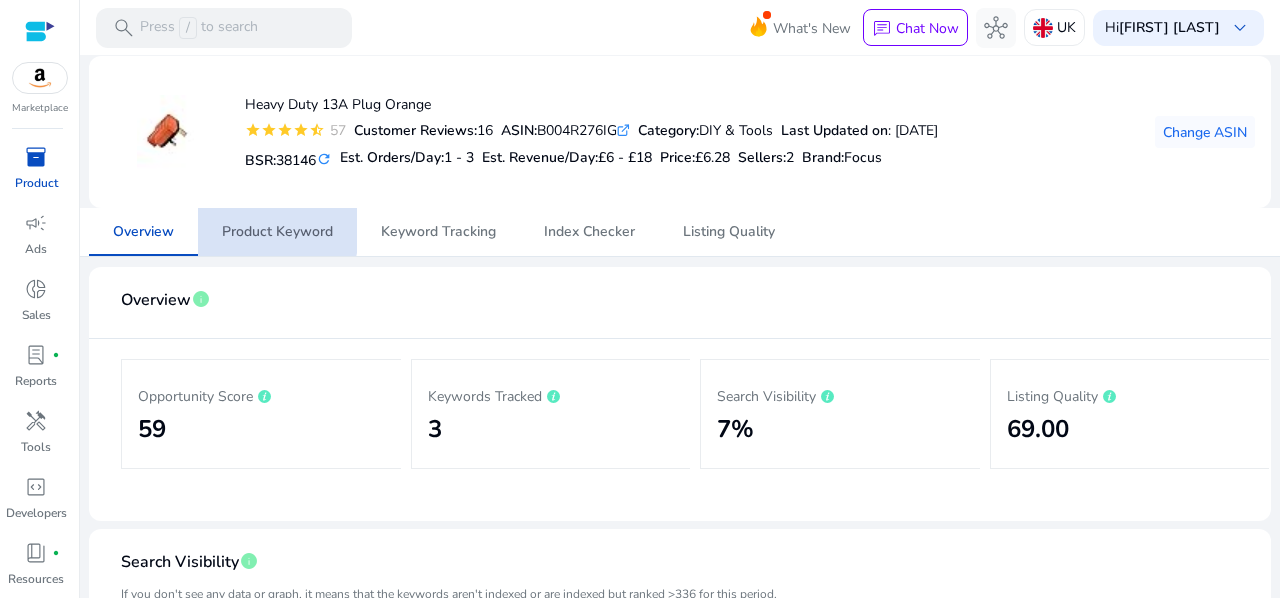 click on "Product Keyword" at bounding box center [277, 232] 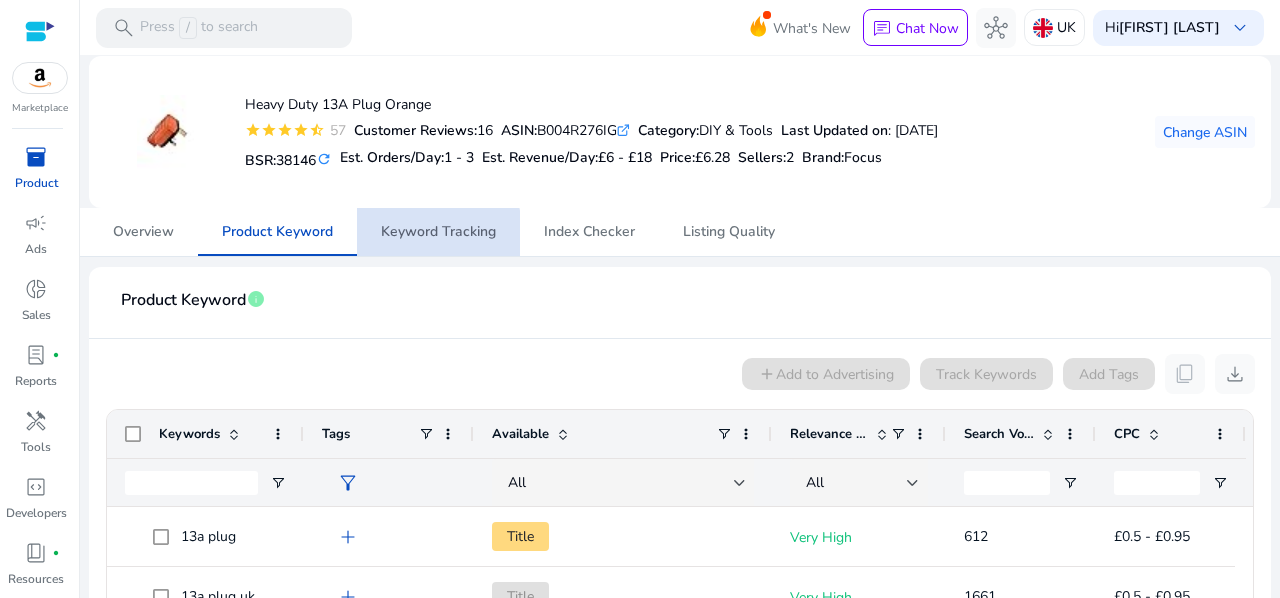 click on "Keyword Tracking" at bounding box center (438, 232) 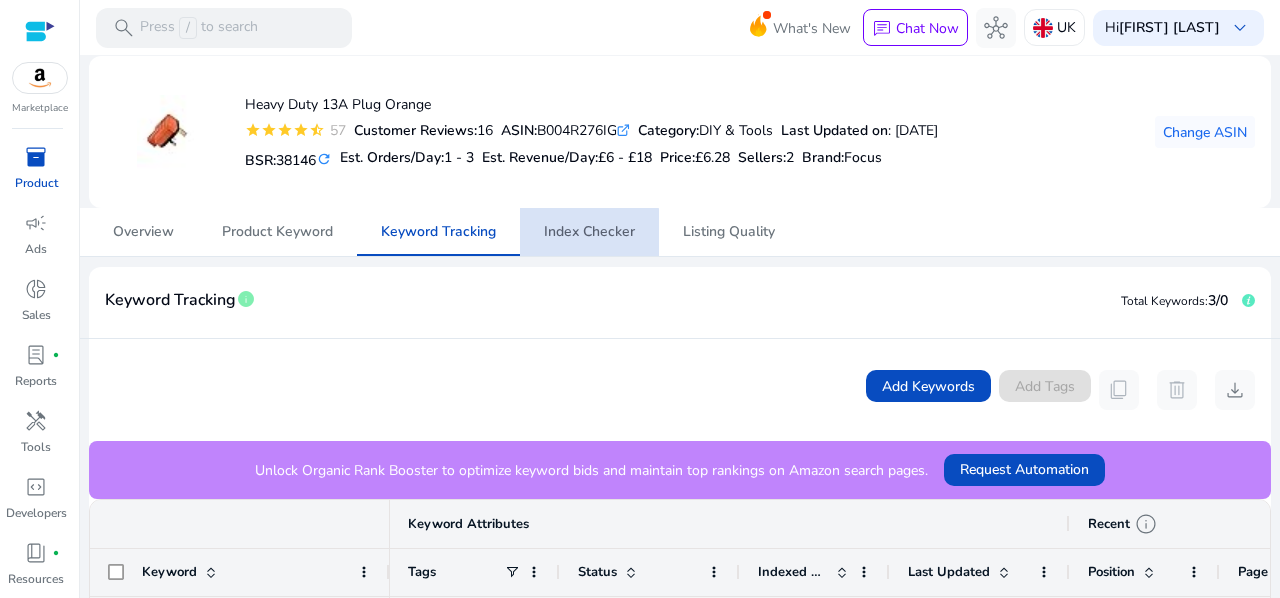 click on "Index Checker" at bounding box center [589, 232] 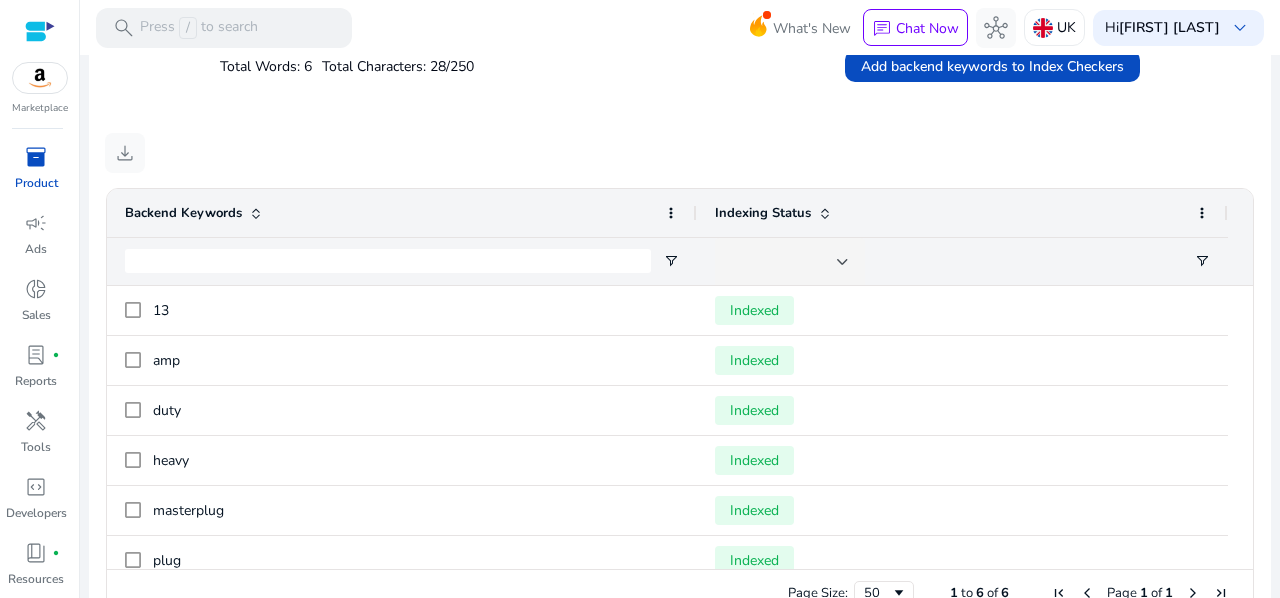 scroll, scrollTop: 737, scrollLeft: 0, axis: vertical 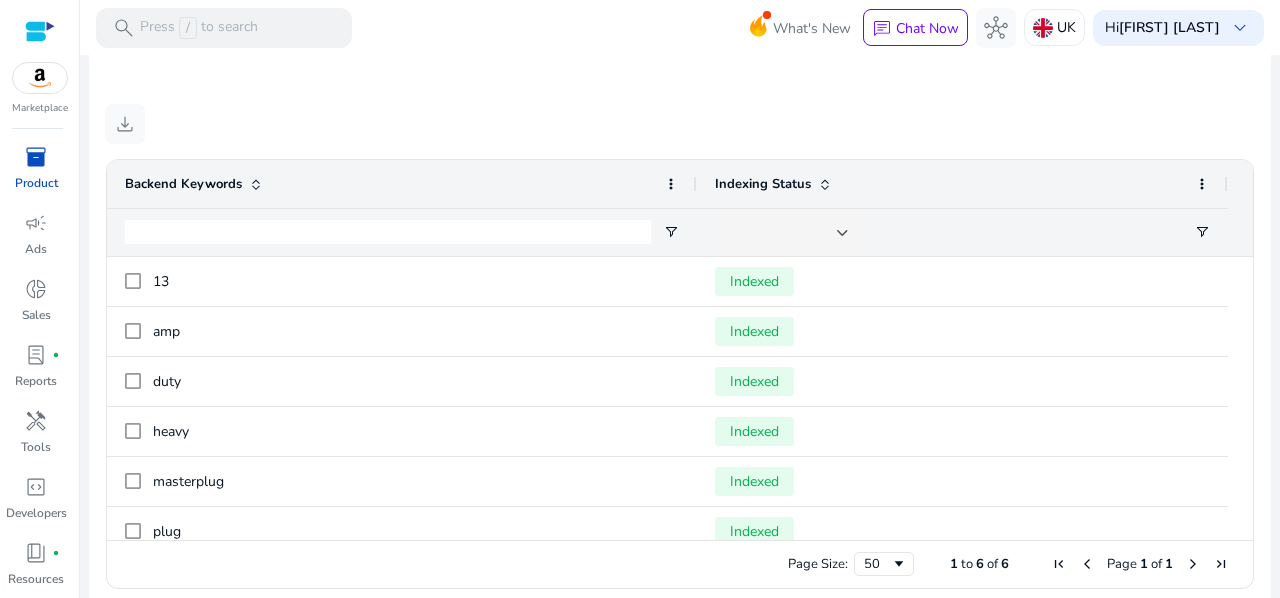 click at bounding box center (402, 232) 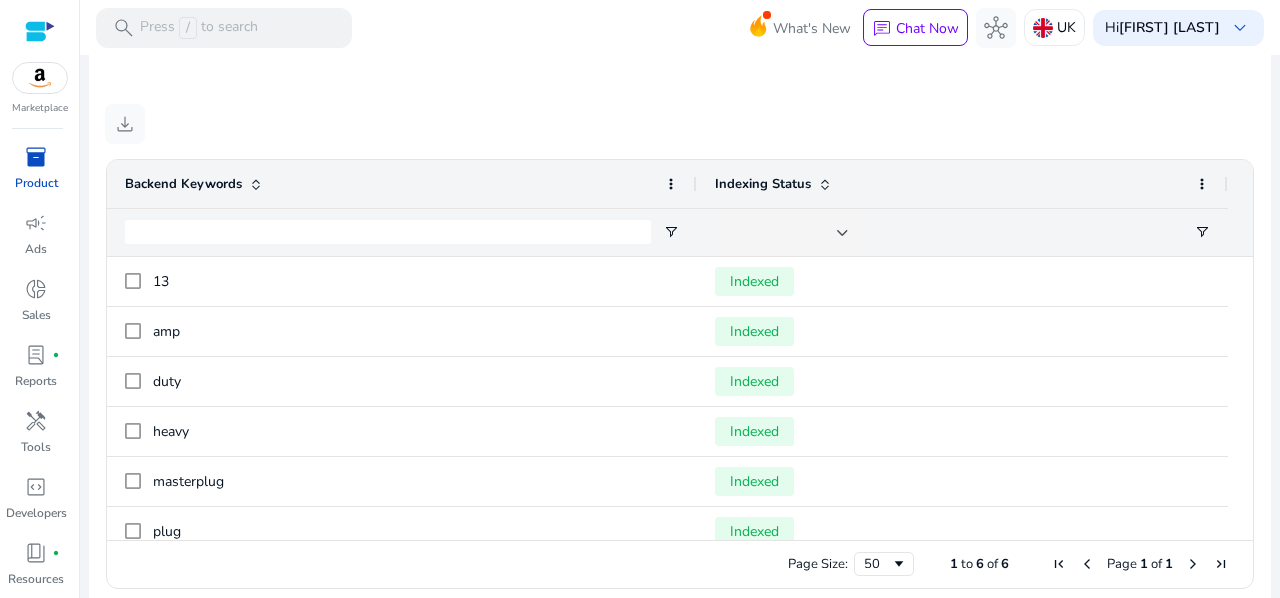 scroll, scrollTop: 0, scrollLeft: 0, axis: both 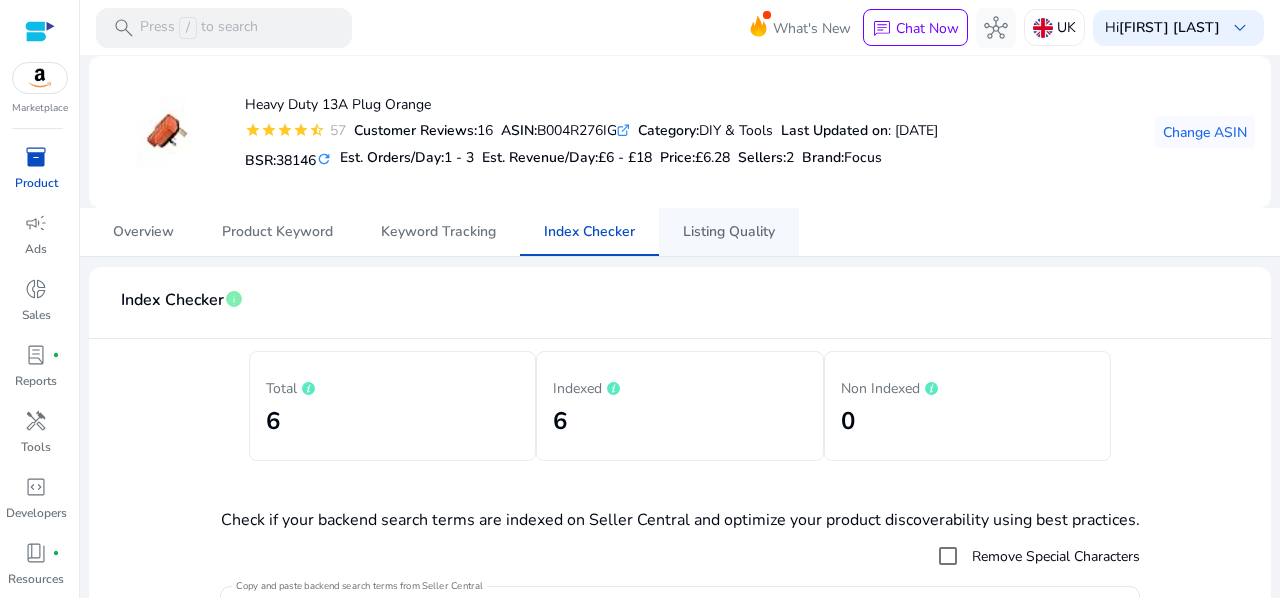 click on "Listing Quality" at bounding box center [729, 232] 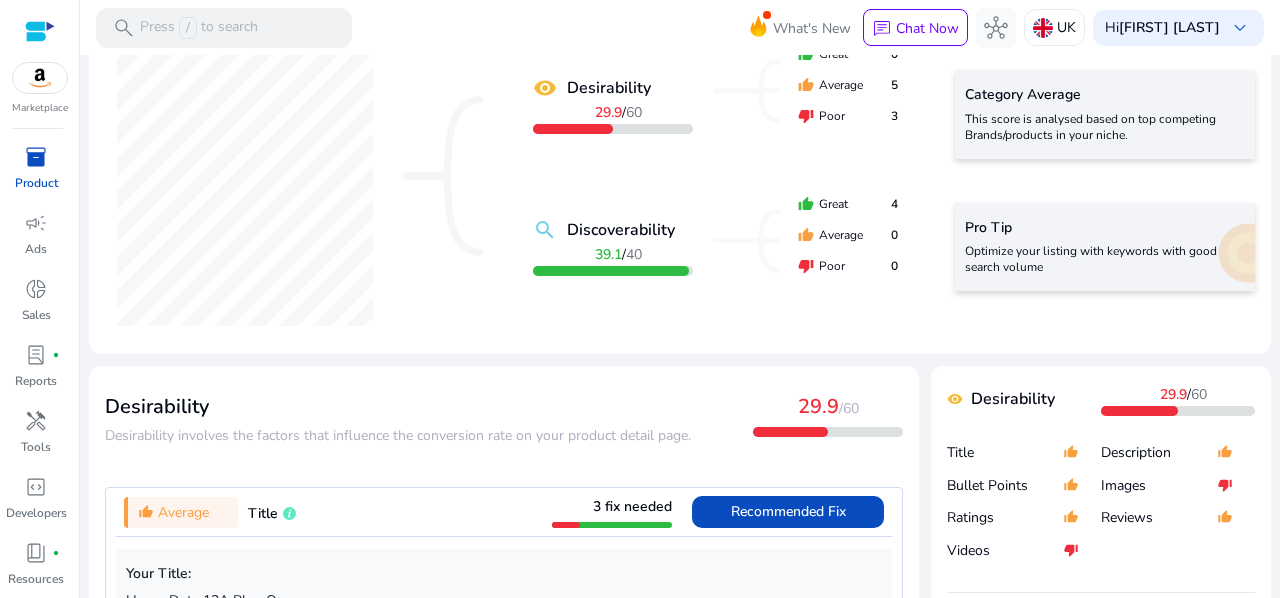 scroll, scrollTop: 0, scrollLeft: 0, axis: both 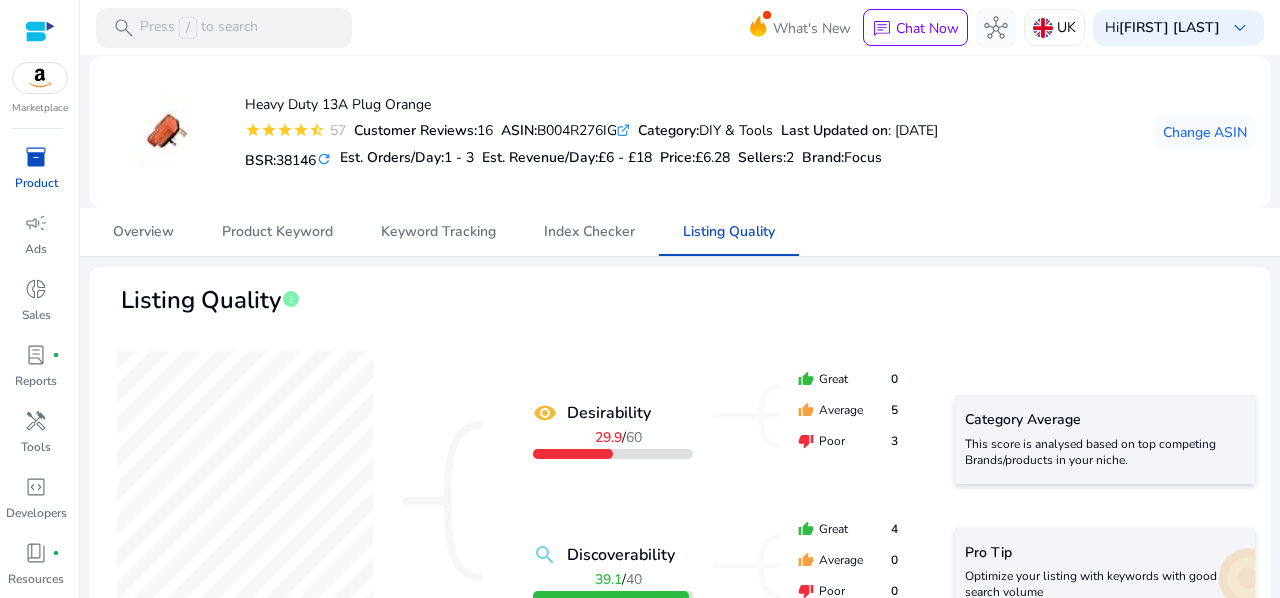 click on "inventory_2" at bounding box center (36, 157) 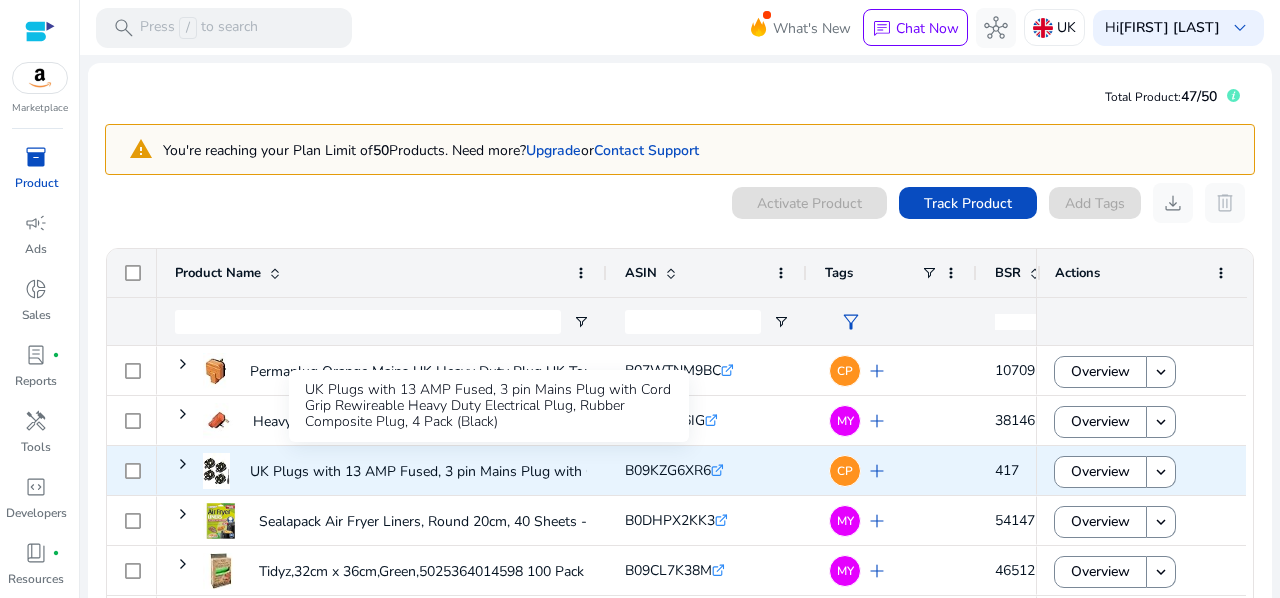 scroll, scrollTop: 139, scrollLeft: 0, axis: vertical 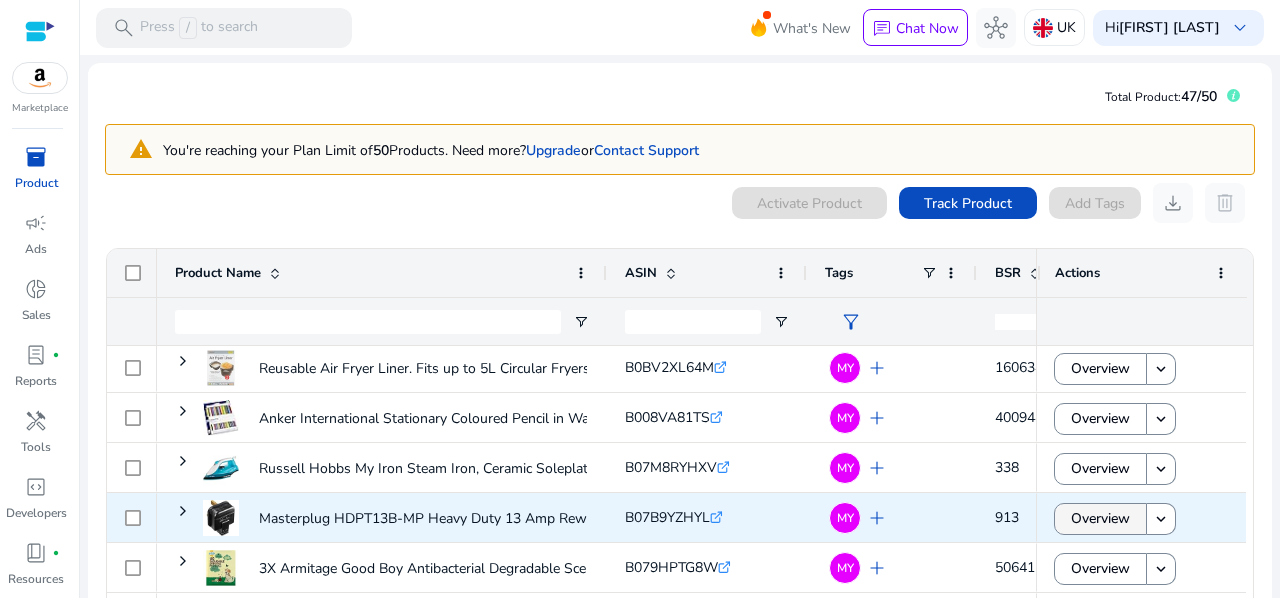 click on "Overview" 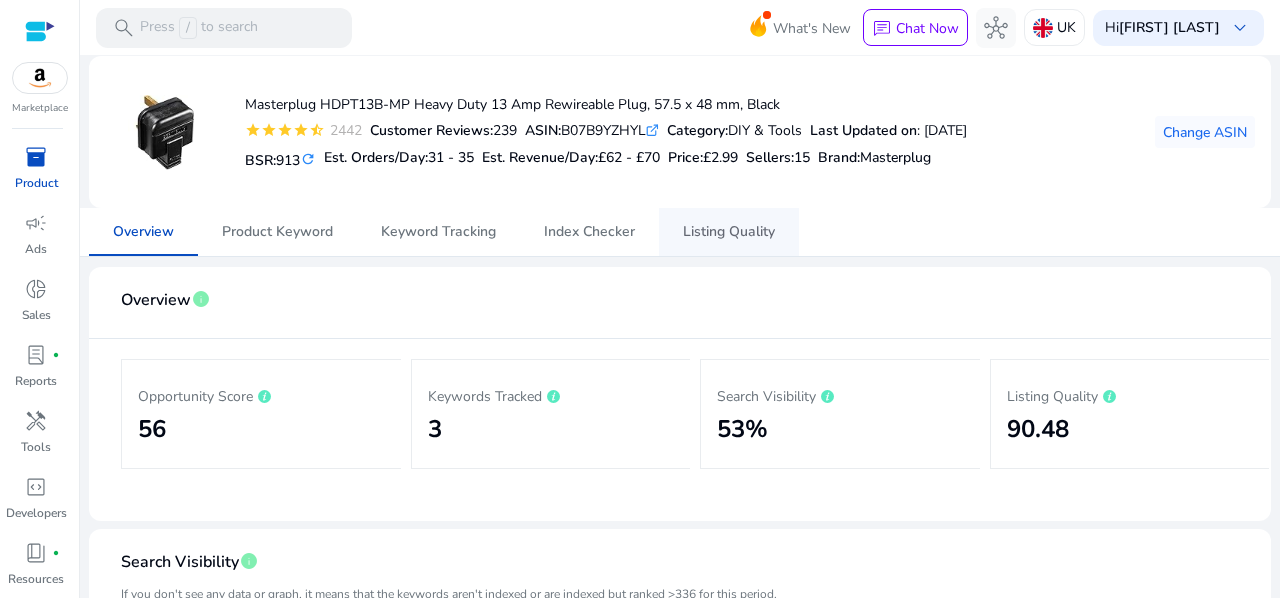click on "Listing Quality" at bounding box center (729, 232) 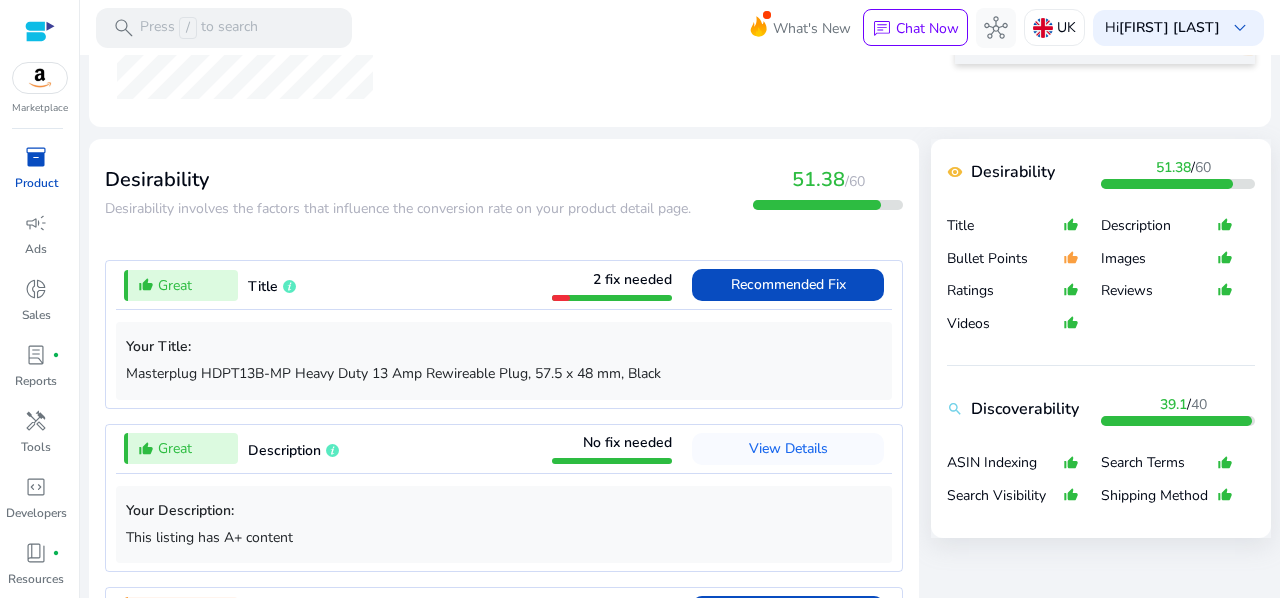scroll, scrollTop: 0, scrollLeft: 0, axis: both 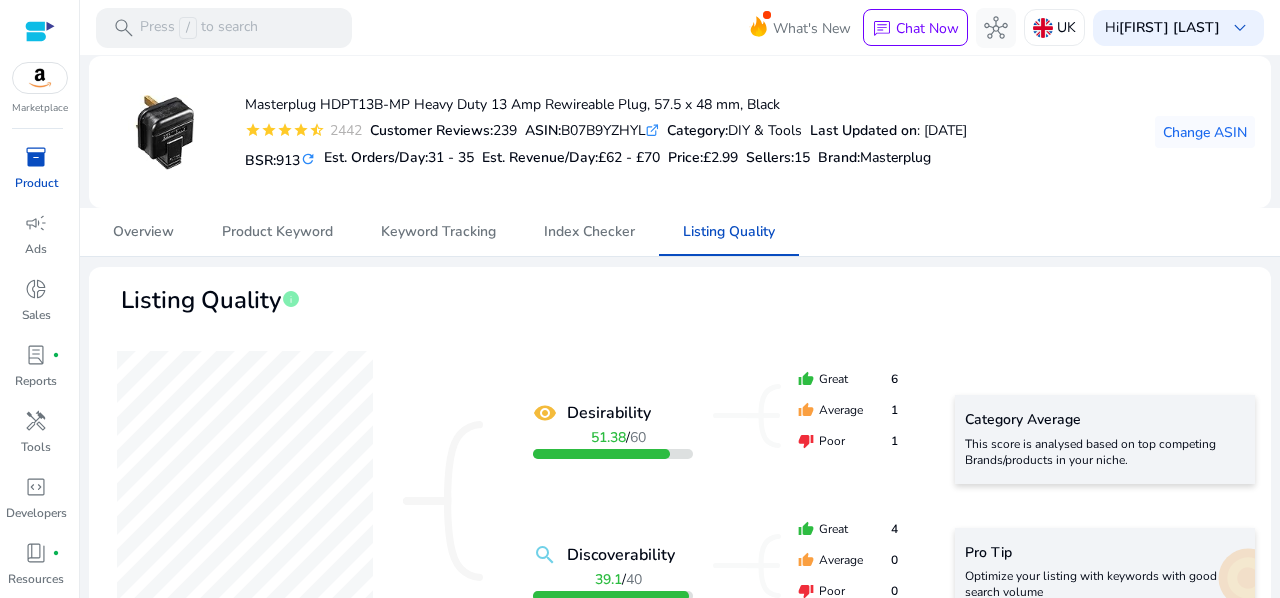 drag, startPoint x: 656, startPoint y: 130, endPoint x: 571, endPoint y: 125, distance: 85.146935 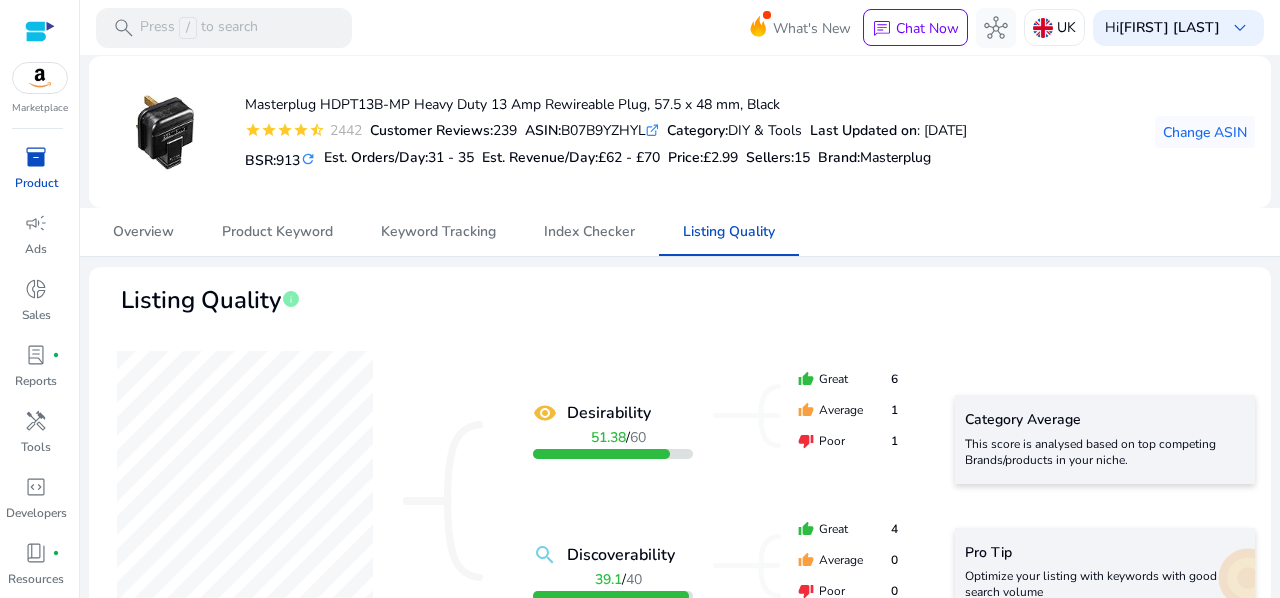copy on "B07B9YZHYL" 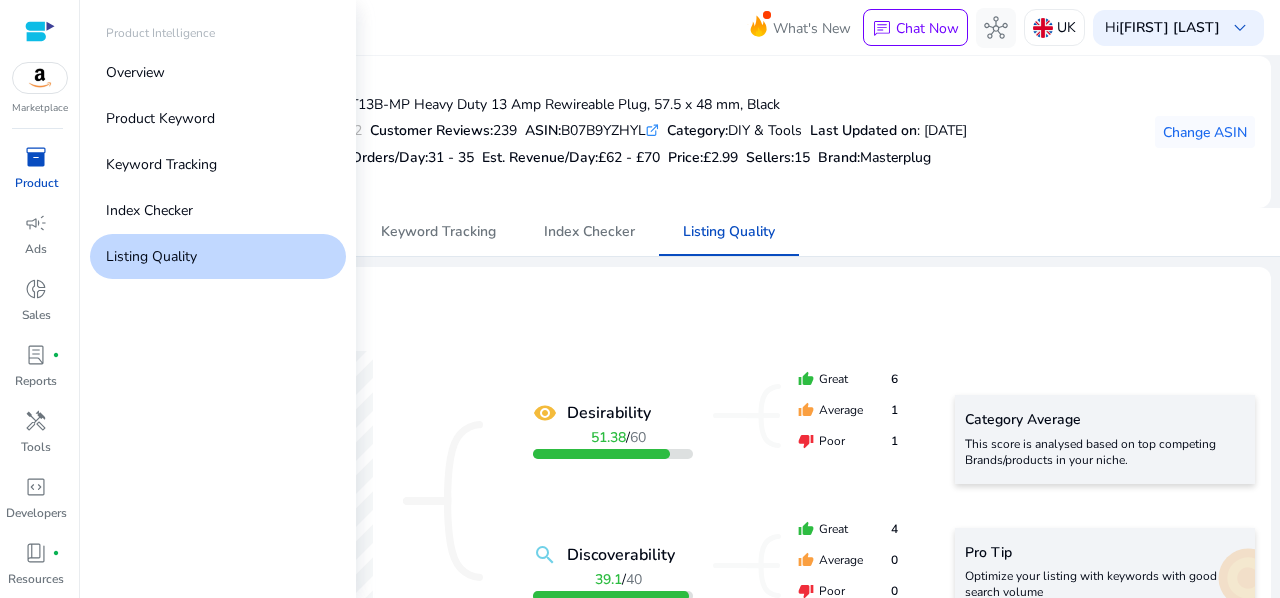 click on "inventory_2" at bounding box center (36, 157) 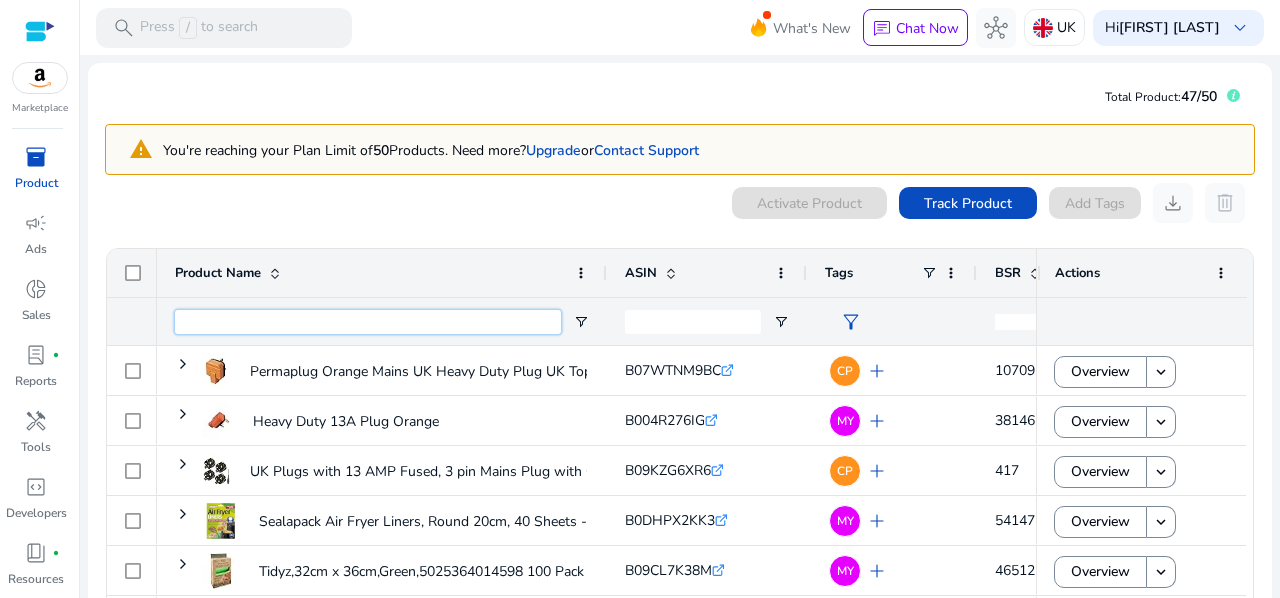 click at bounding box center (368, 322) 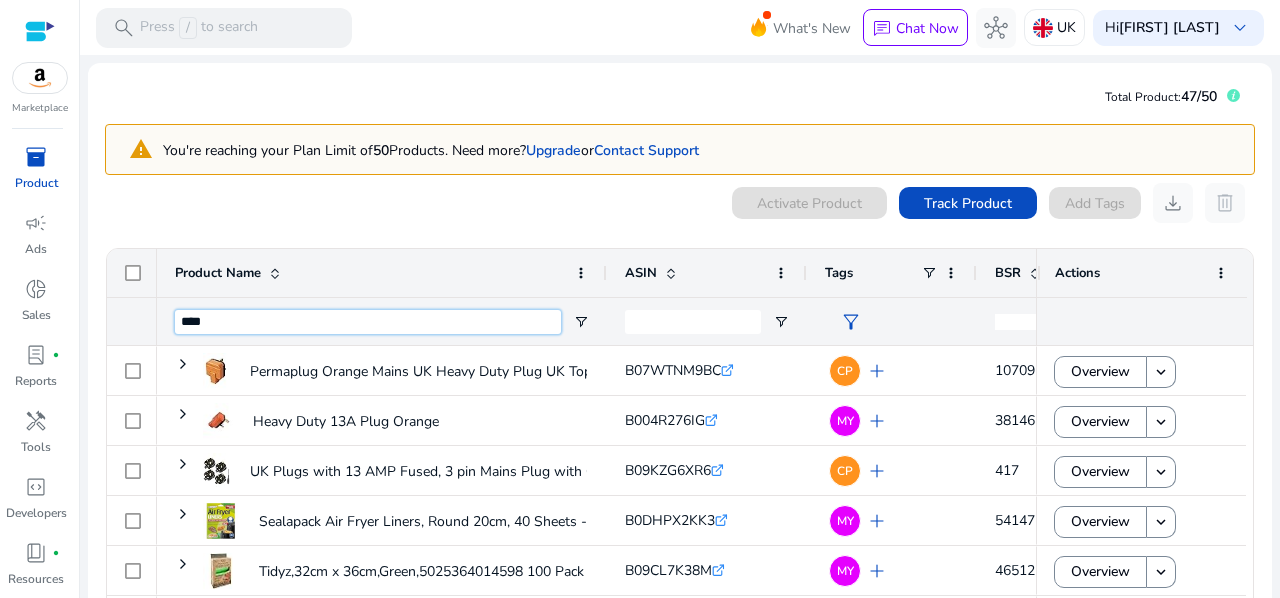 type on "****" 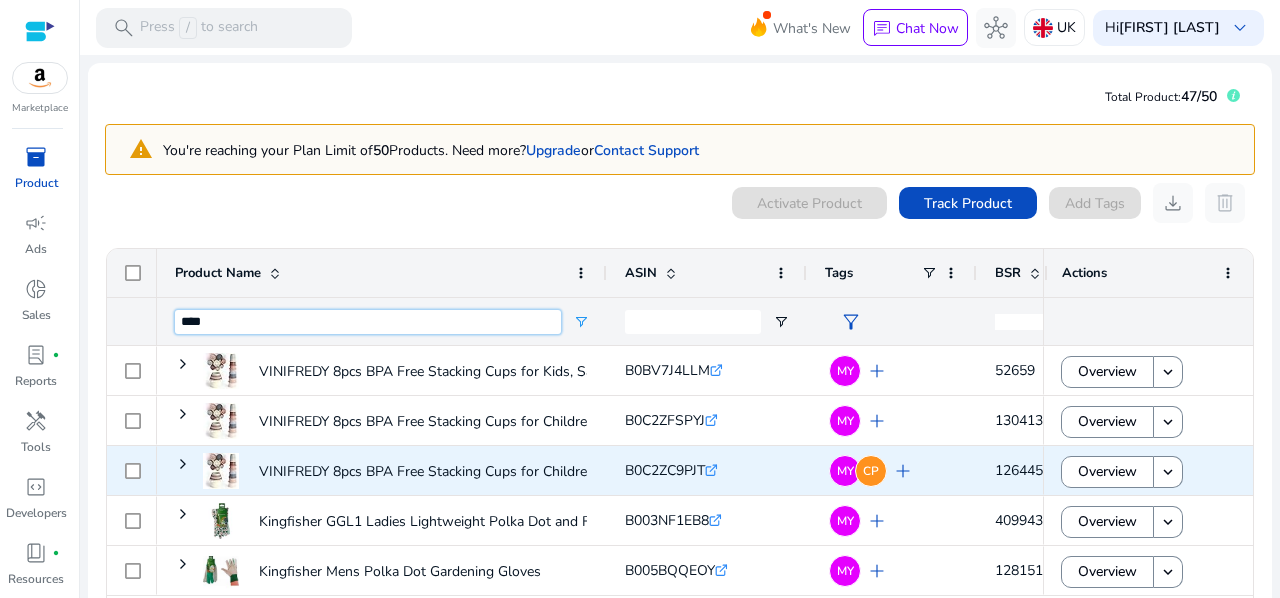 scroll, scrollTop: 106, scrollLeft: 0, axis: vertical 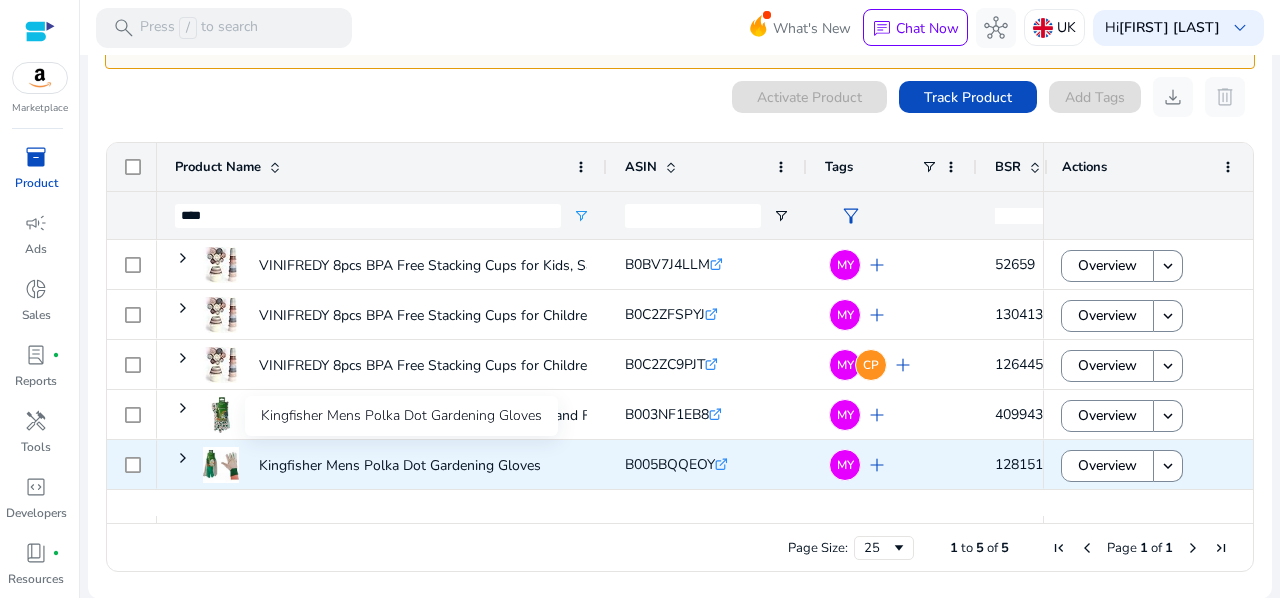 click on "Kingfisher Mens Polka Dot Gardening Gloves" 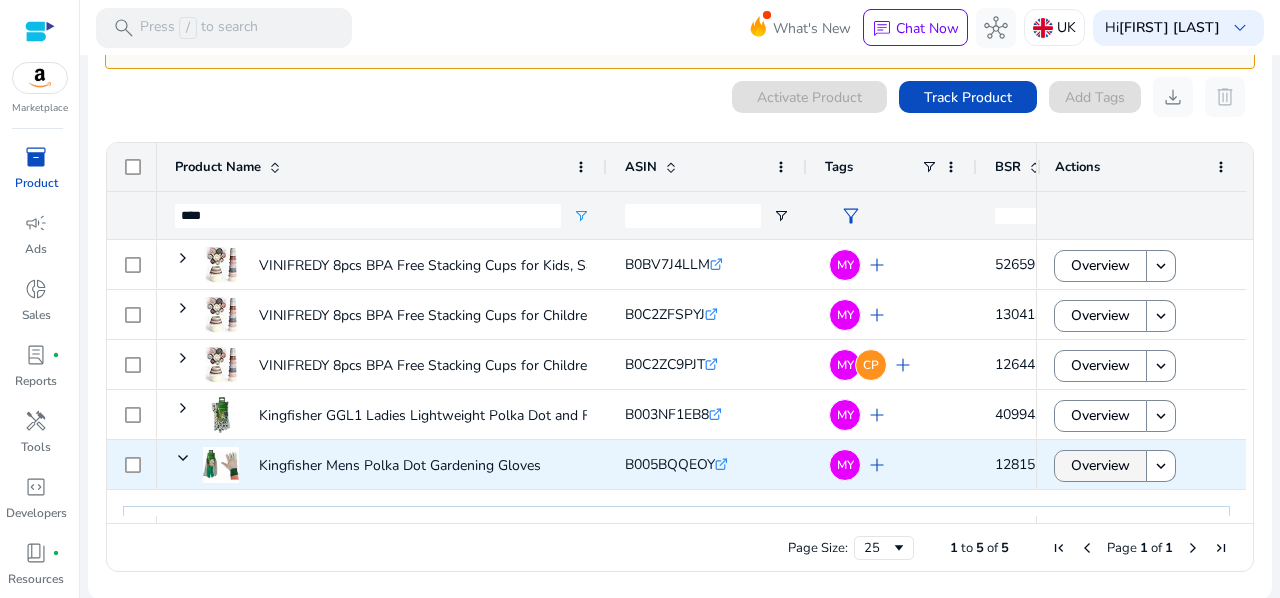 click on "Overview" 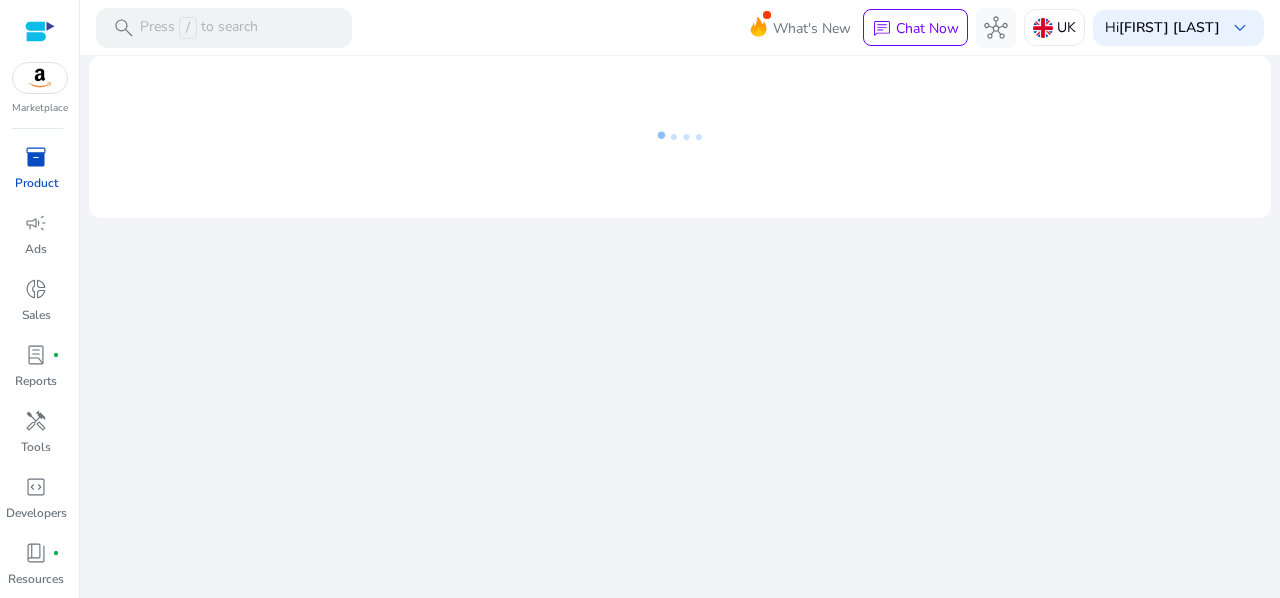 scroll, scrollTop: 0, scrollLeft: 0, axis: both 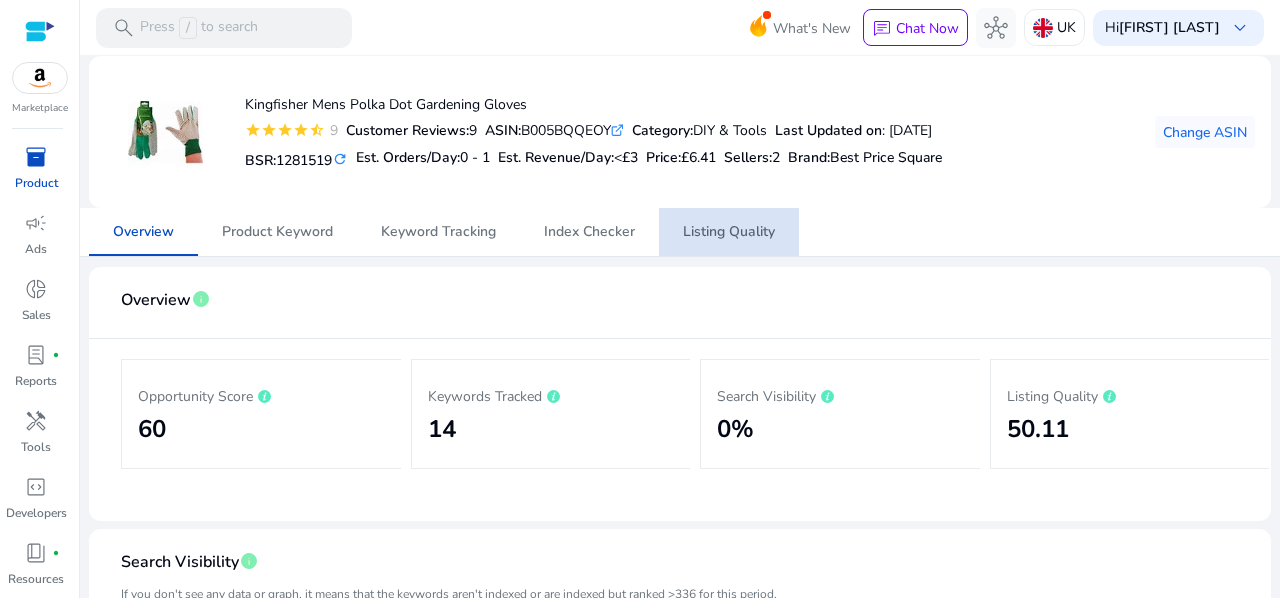 click on "Listing Quality" at bounding box center (729, 232) 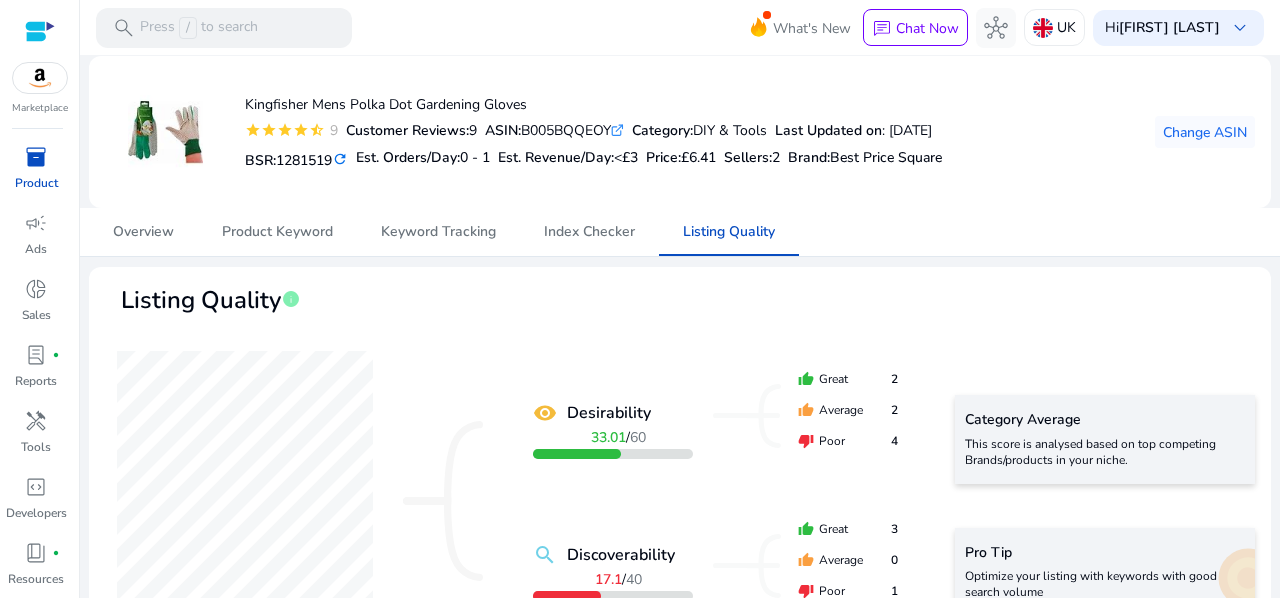 click on "refresh" 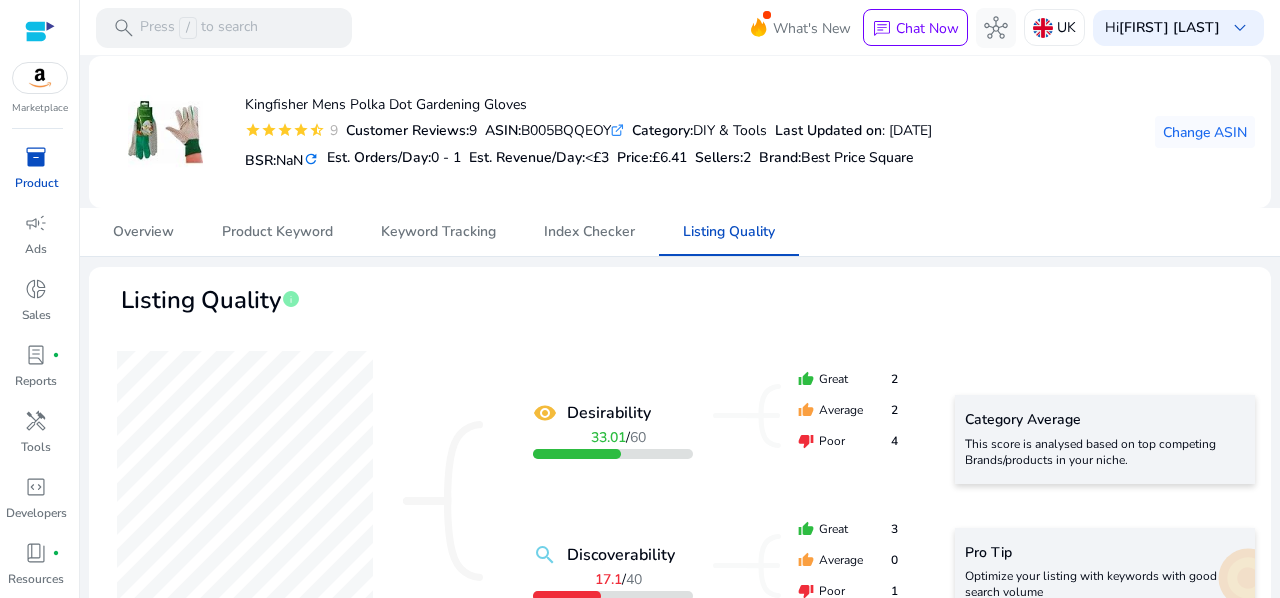click on "refresh" 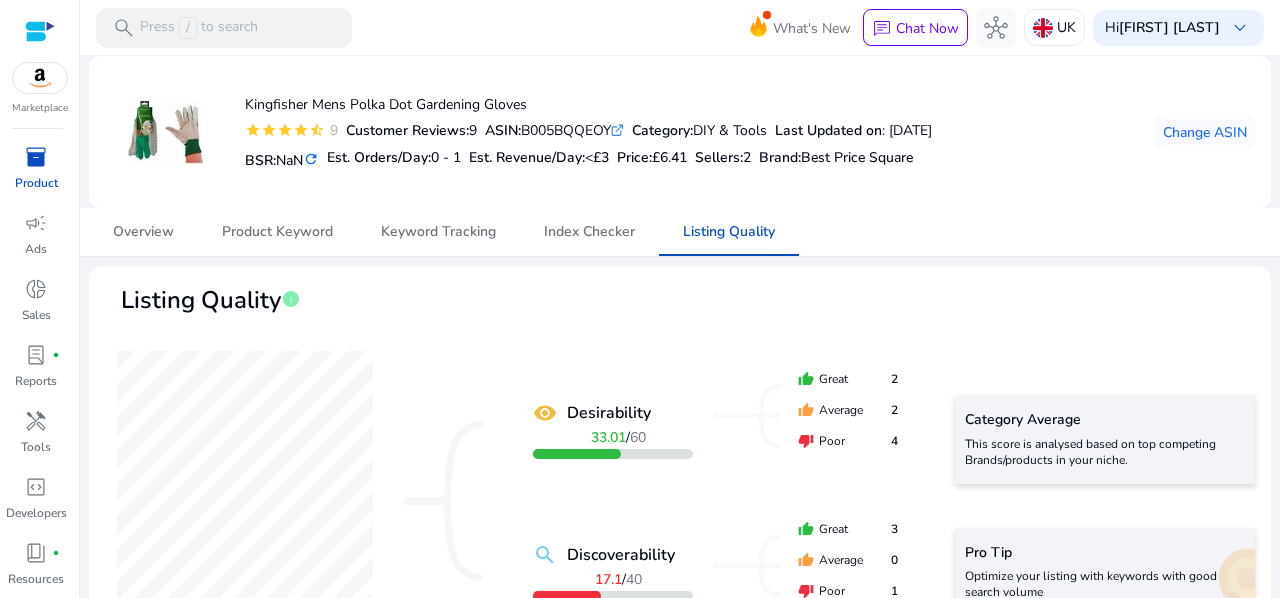 click on "refresh" 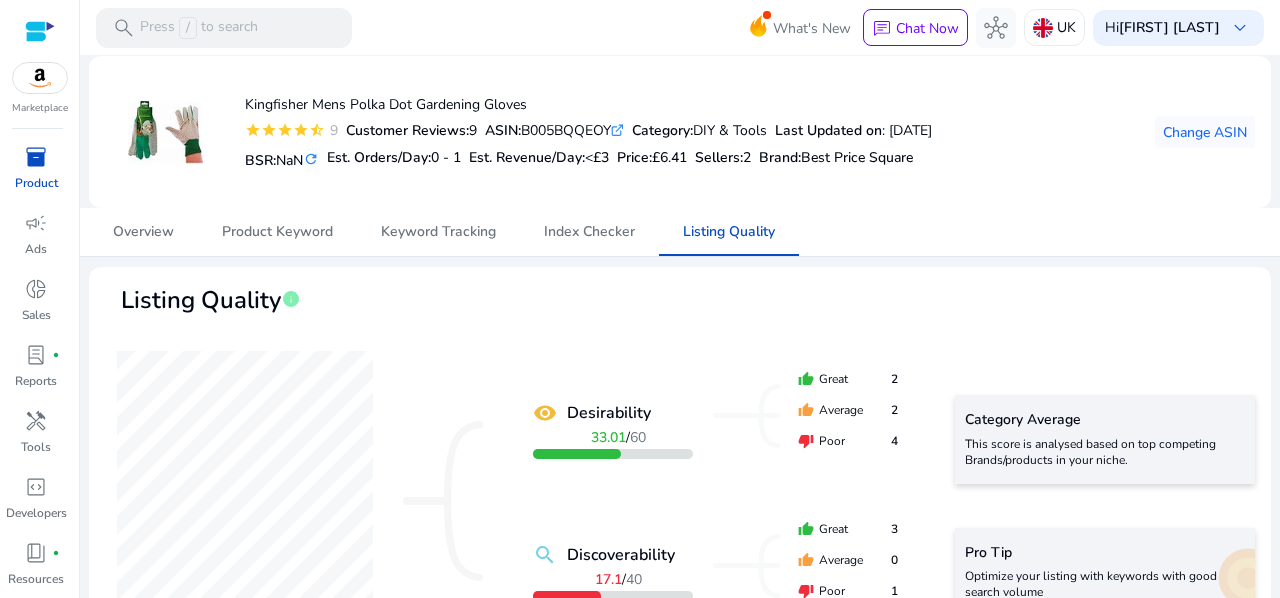 click on ".st0{fill:#2c8af8}" 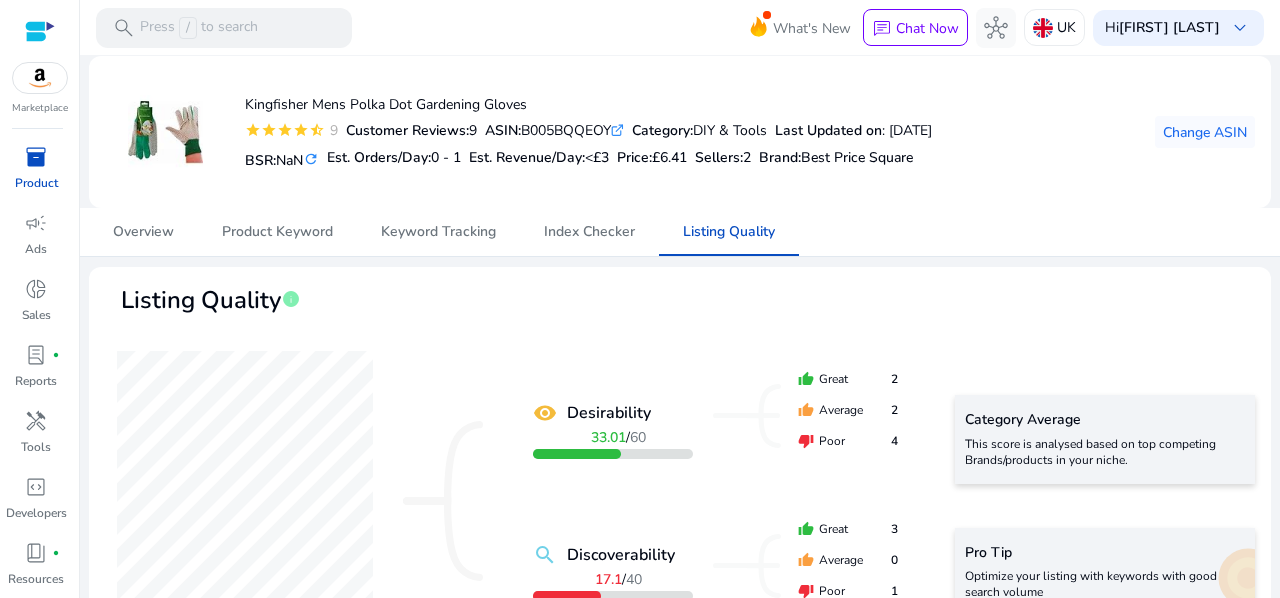 drag, startPoint x: 529, startPoint y: 130, endPoint x: 620, endPoint y: 133, distance: 91.04944 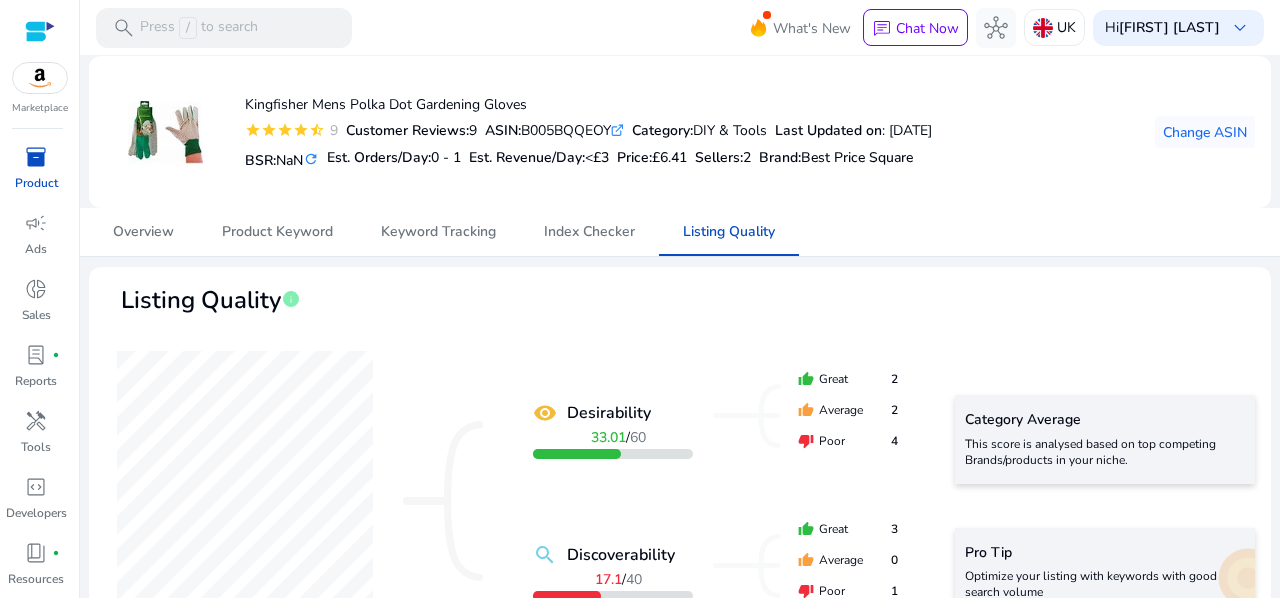 copy on "B005BQQEOY" 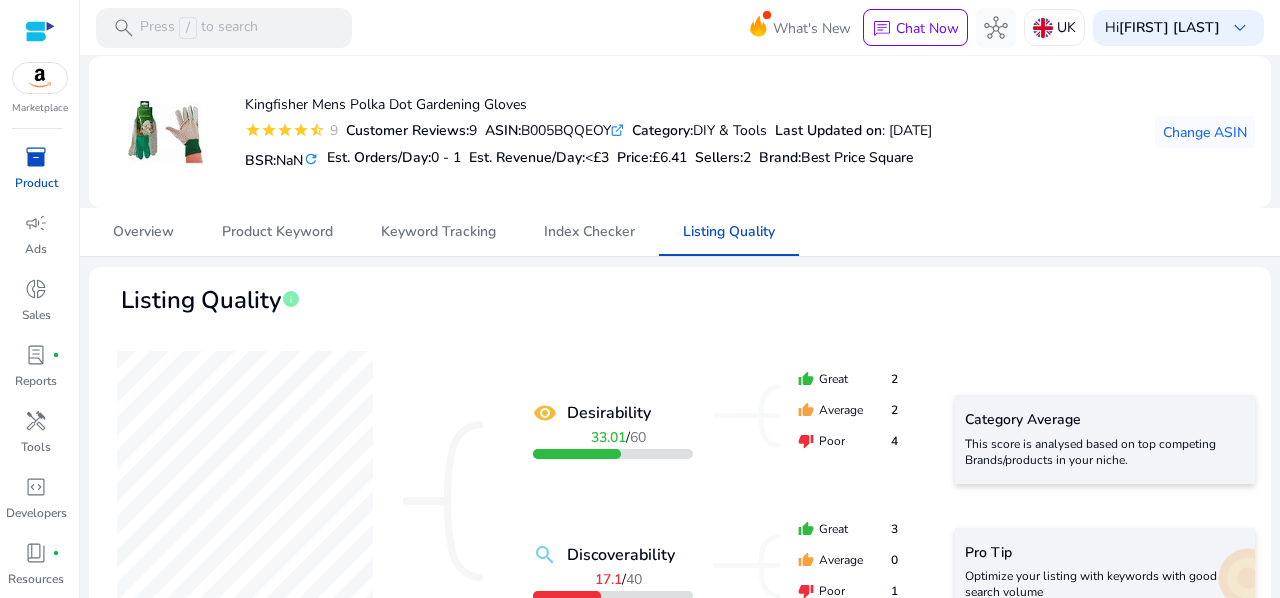 click on "inventory_2" at bounding box center (36, 157) 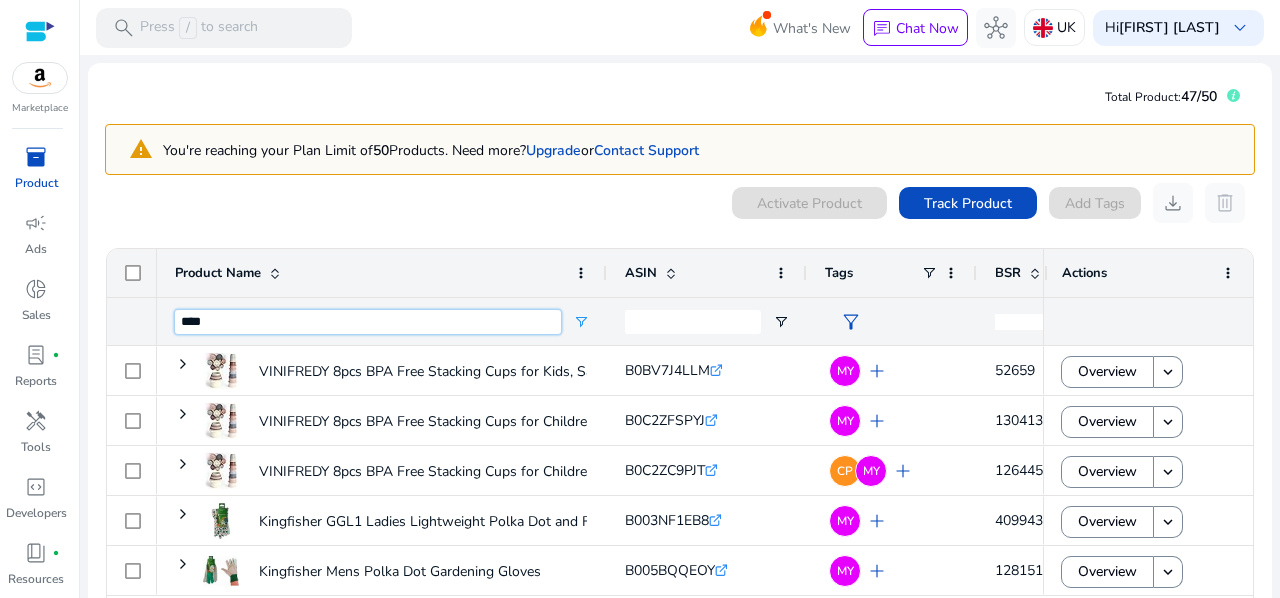 drag, startPoint x: 220, startPoint y: 325, endPoint x: 131, endPoint y: 320, distance: 89.140335 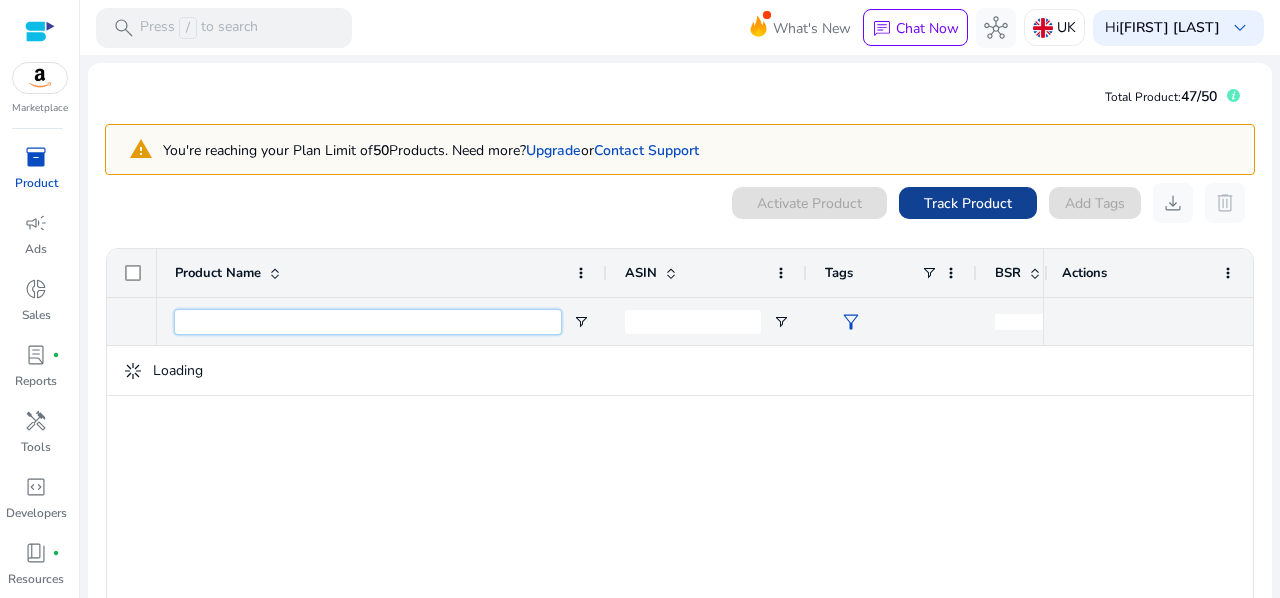 type 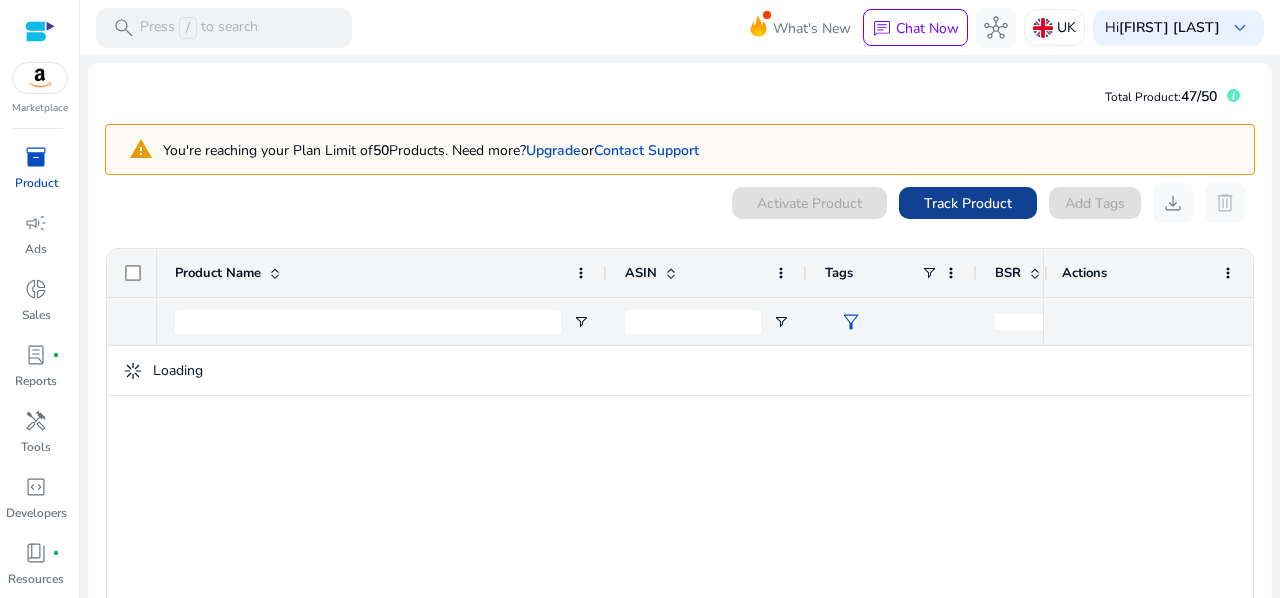click on "Track Product" 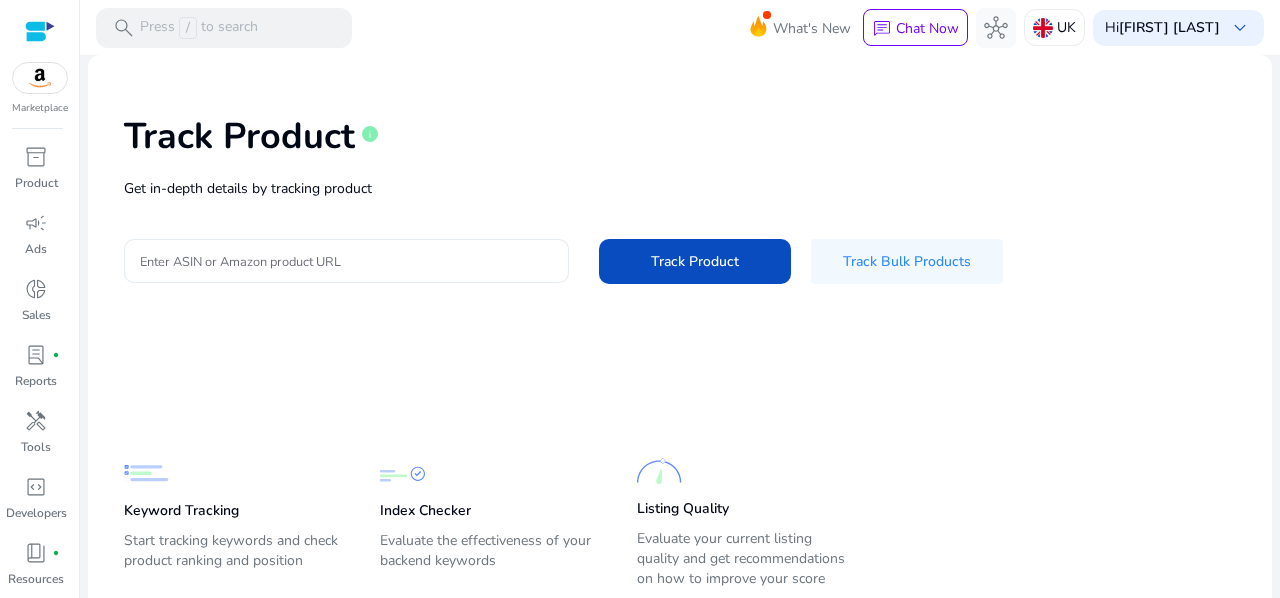 click on "Enter ASIN or Amazon product URL" at bounding box center (346, 261) 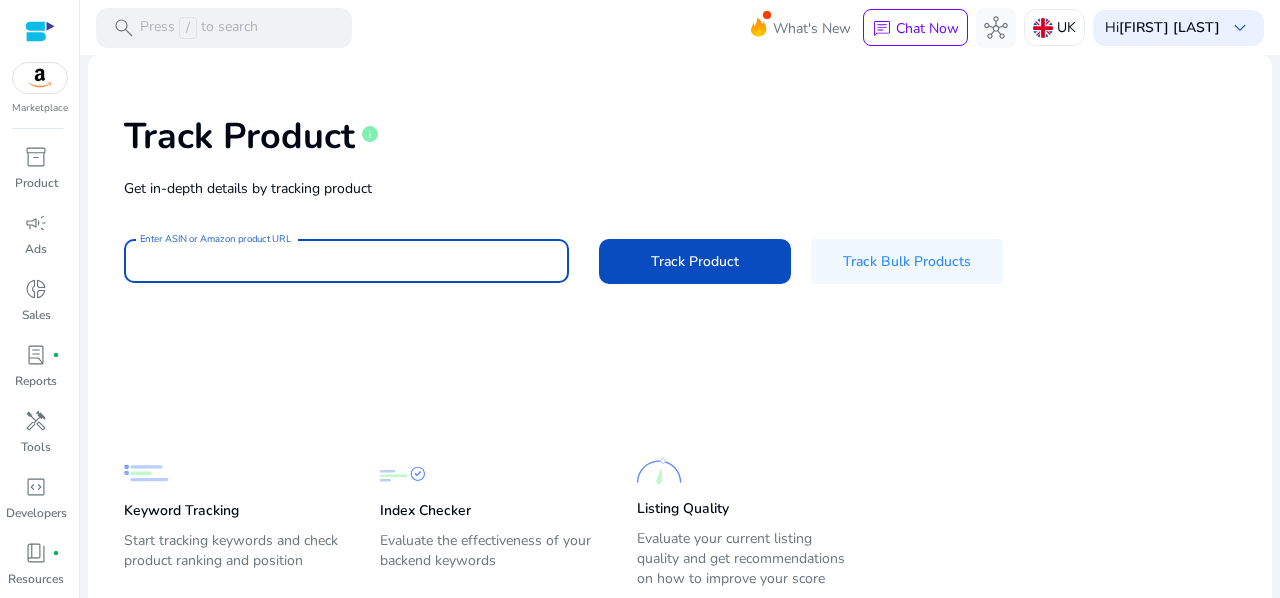 paste on "**********" 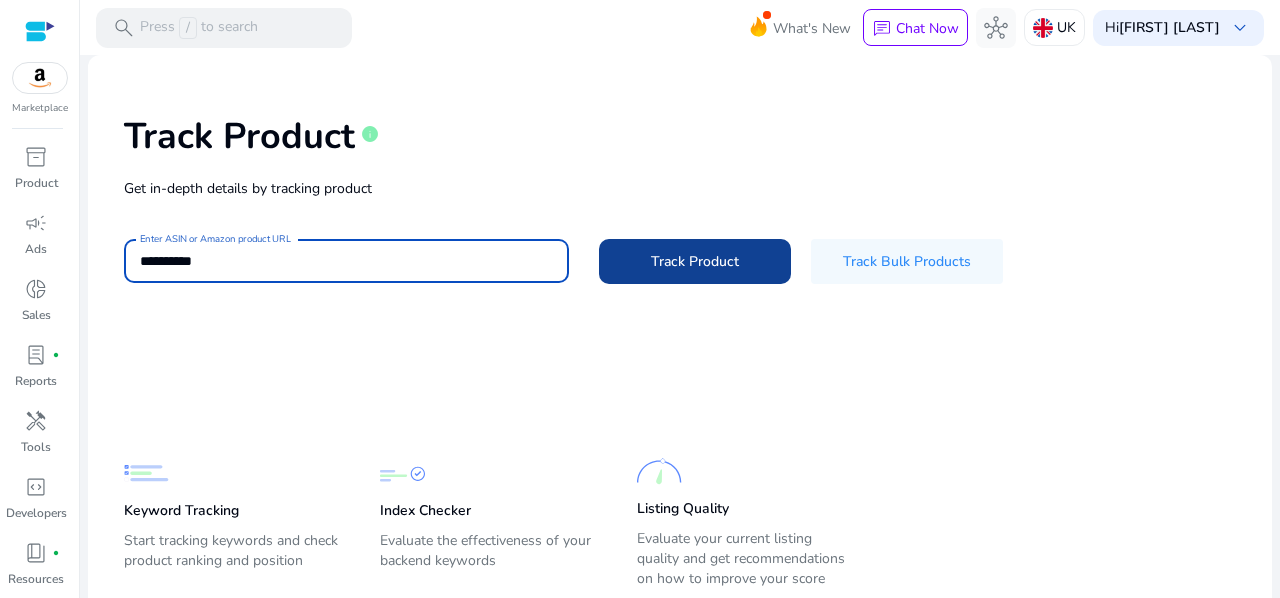 type on "**********" 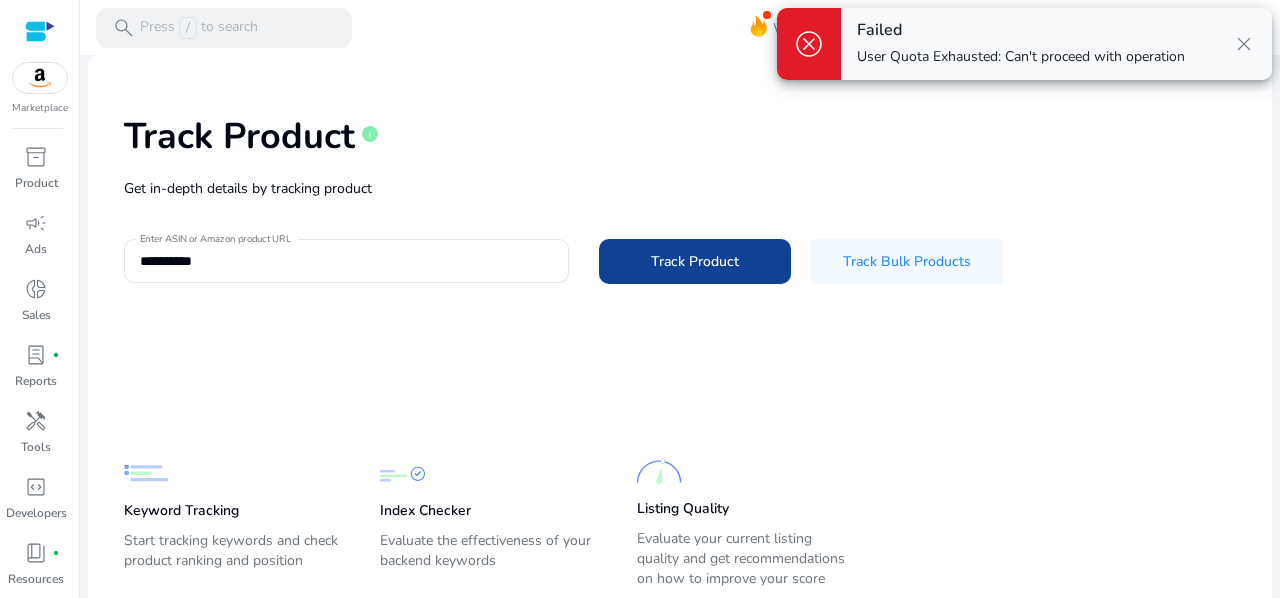 click on "Track Product" 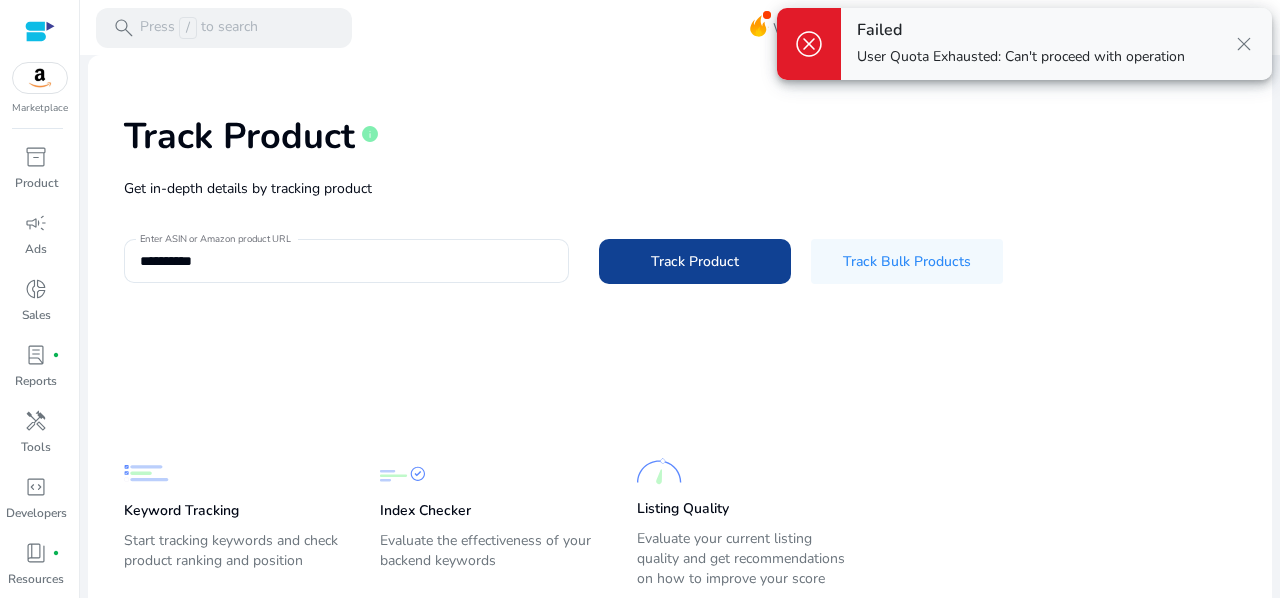 click on "Track Product" 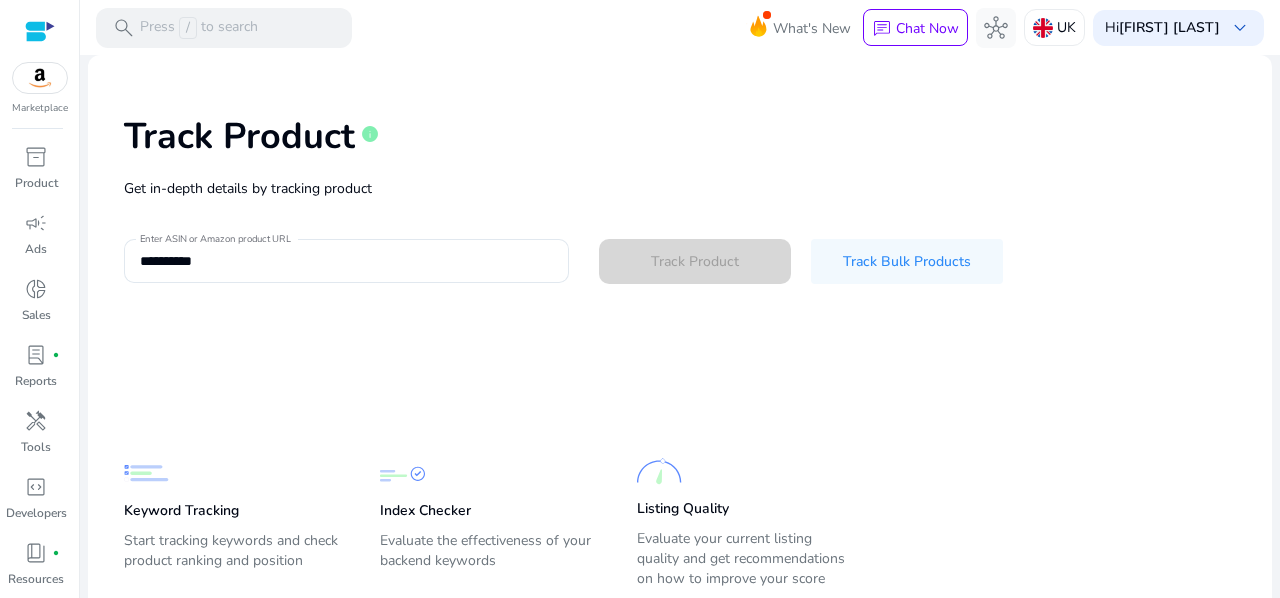 type 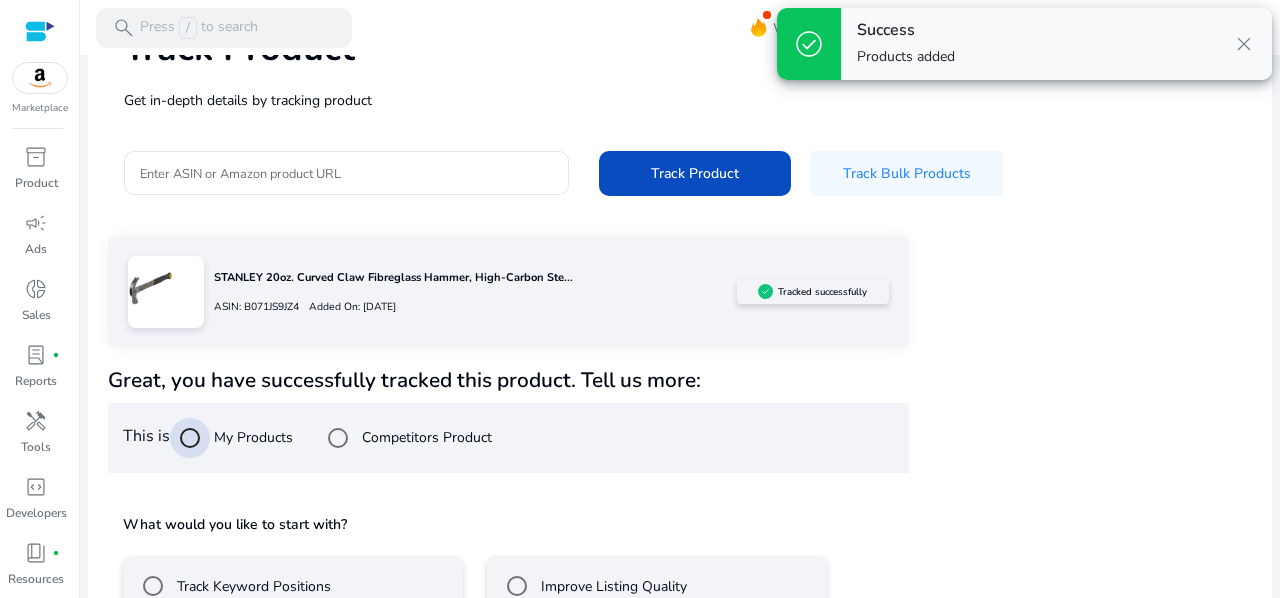 scroll, scrollTop: 214, scrollLeft: 0, axis: vertical 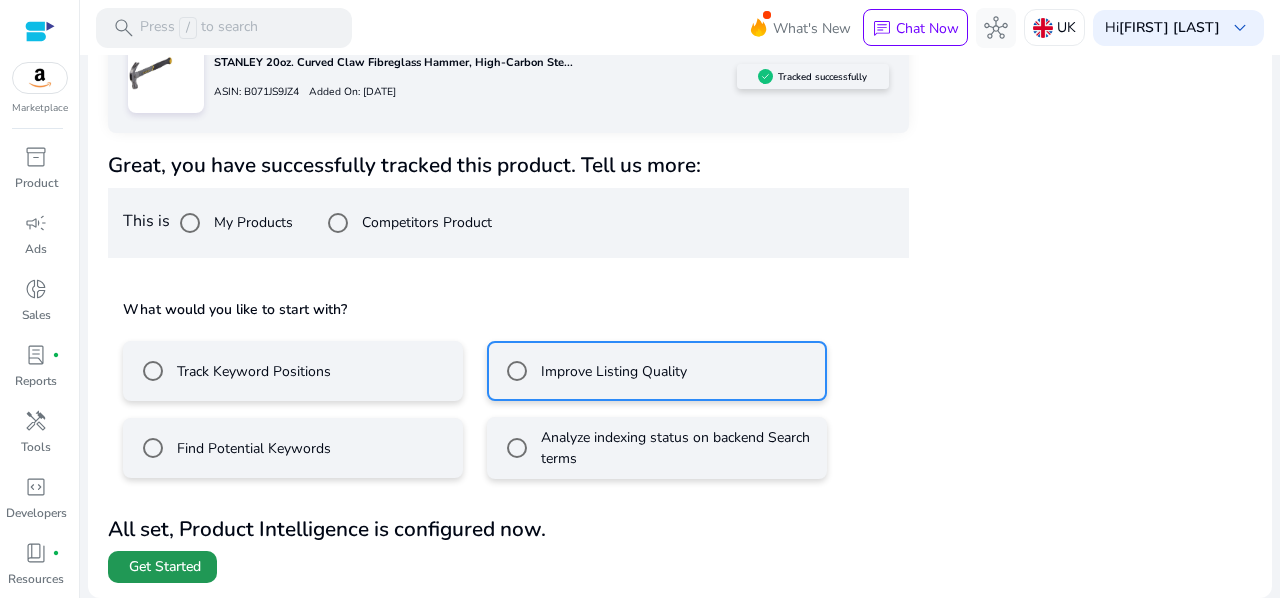 click on "Get Started" at bounding box center [165, 567] 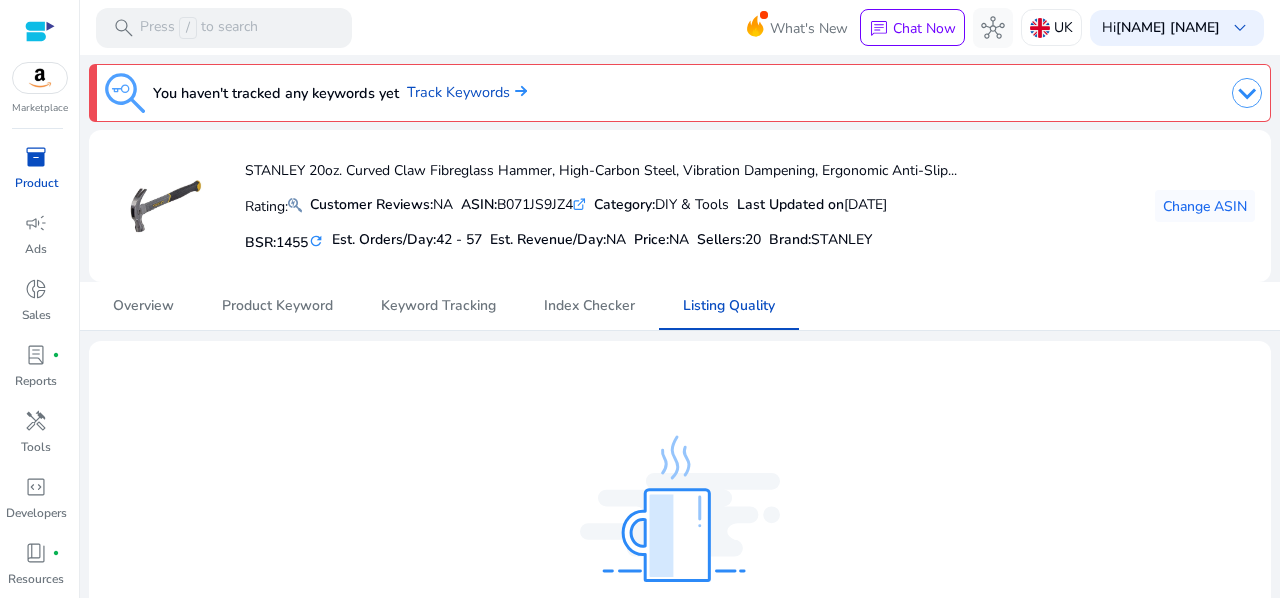 scroll, scrollTop: 0, scrollLeft: 0, axis: both 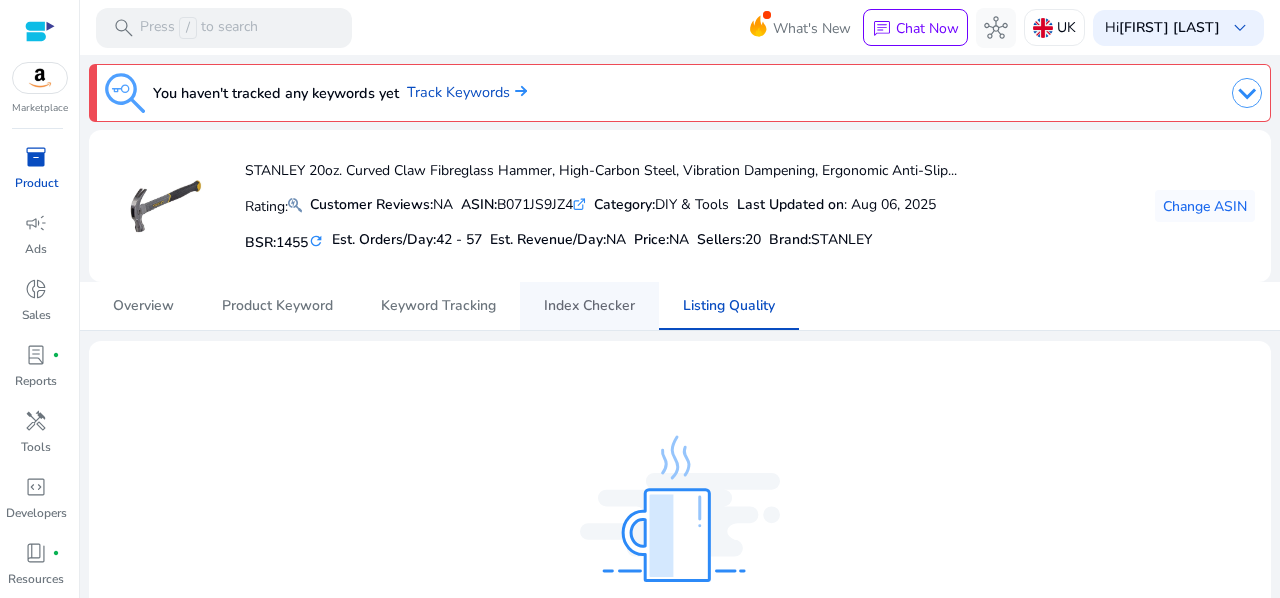 click on "Index Checker" at bounding box center [589, 306] 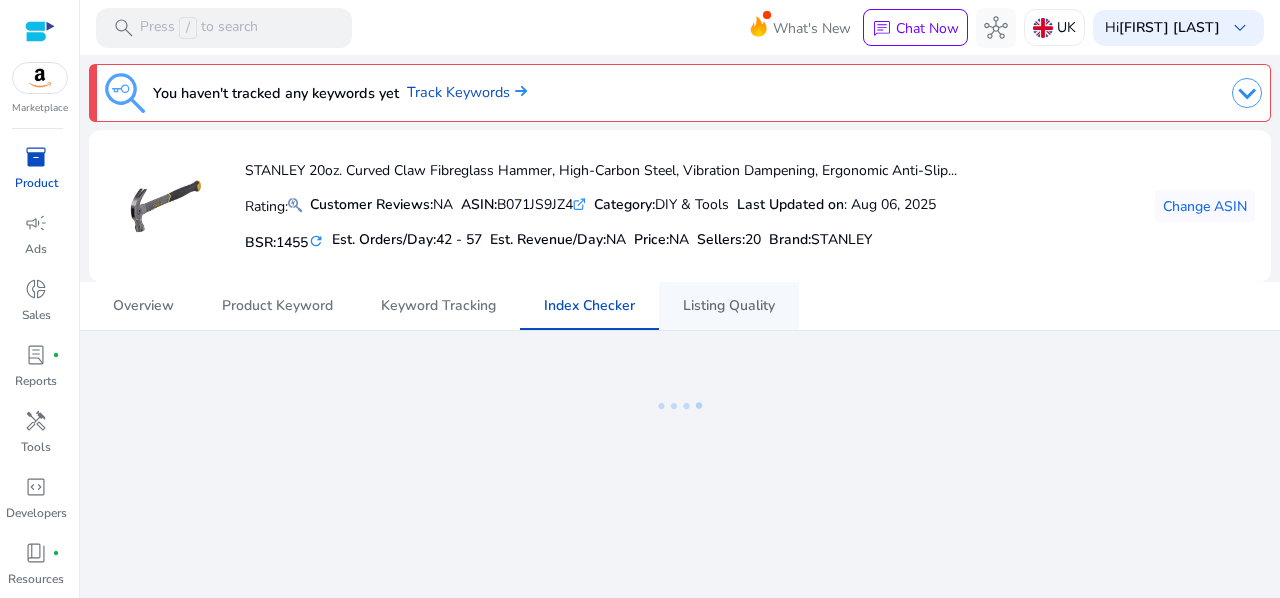 click on "Listing Quality" at bounding box center (729, 306) 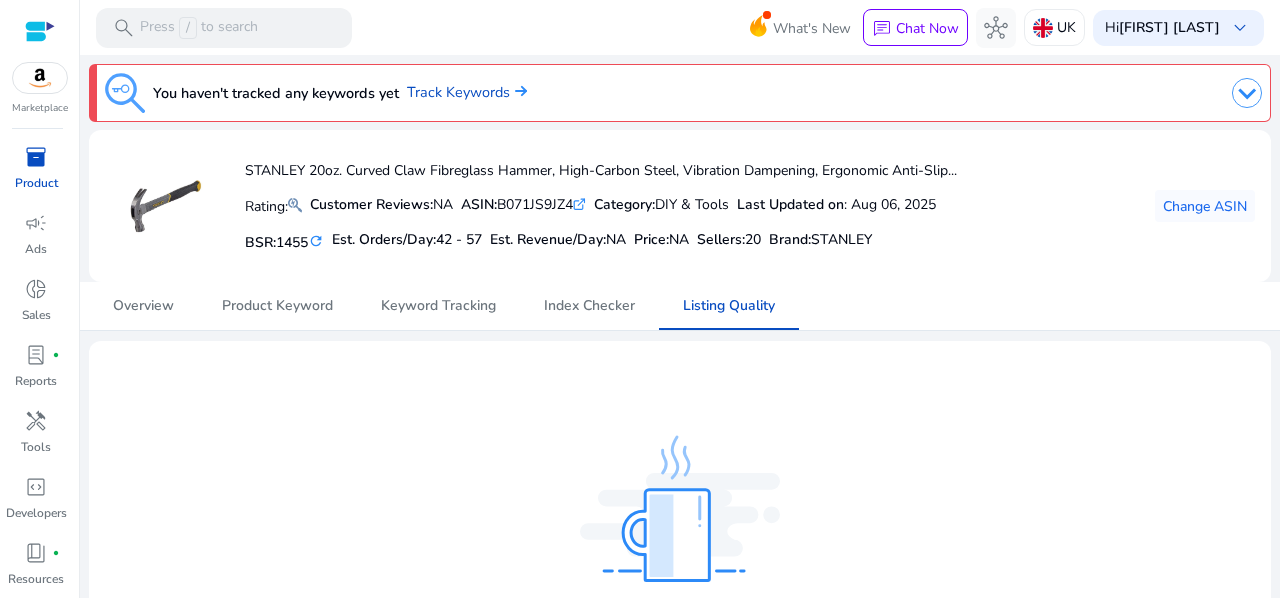 scroll, scrollTop: 0, scrollLeft: 0, axis: both 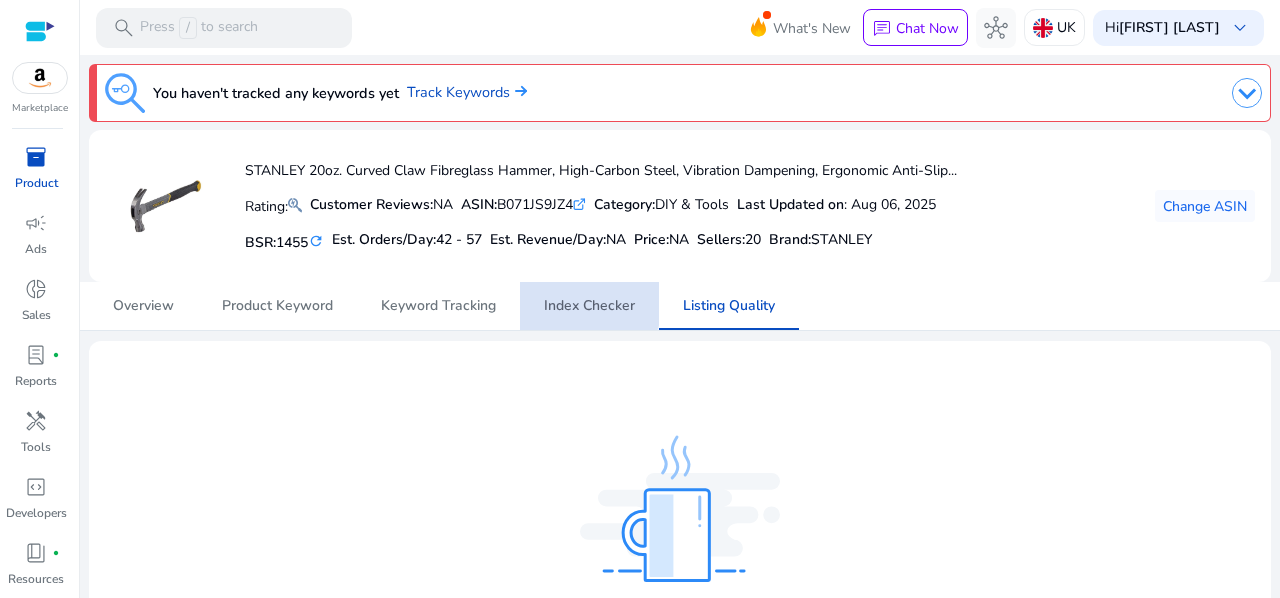 click on "Index Checker" at bounding box center [589, 306] 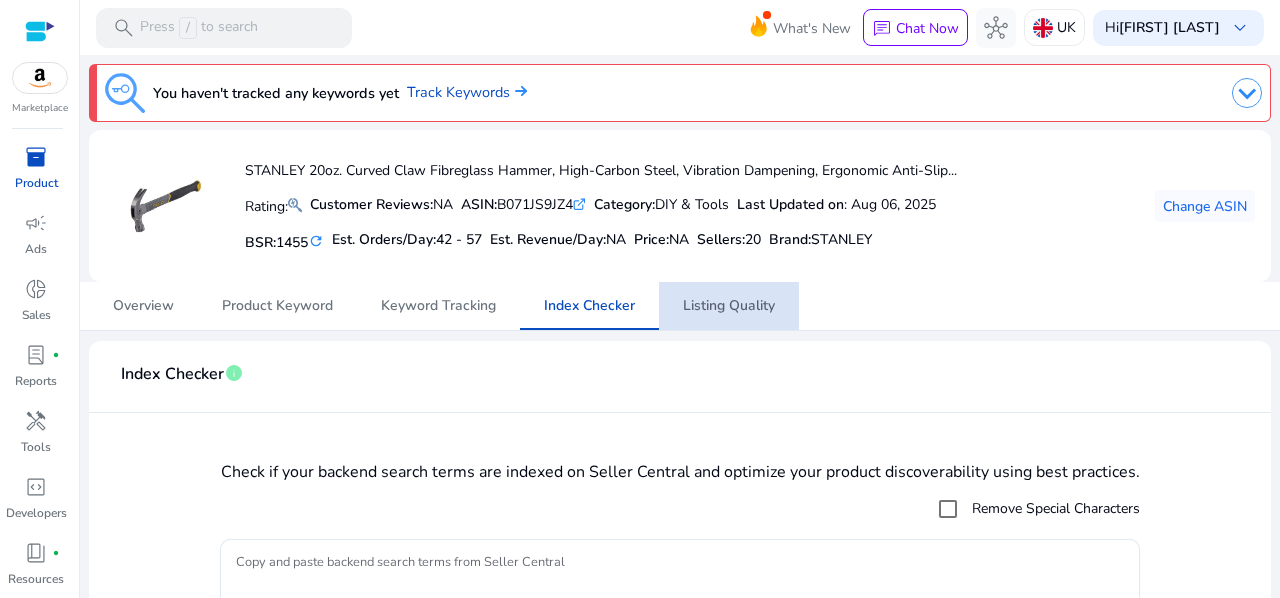 click on "Listing Quality" at bounding box center [729, 306] 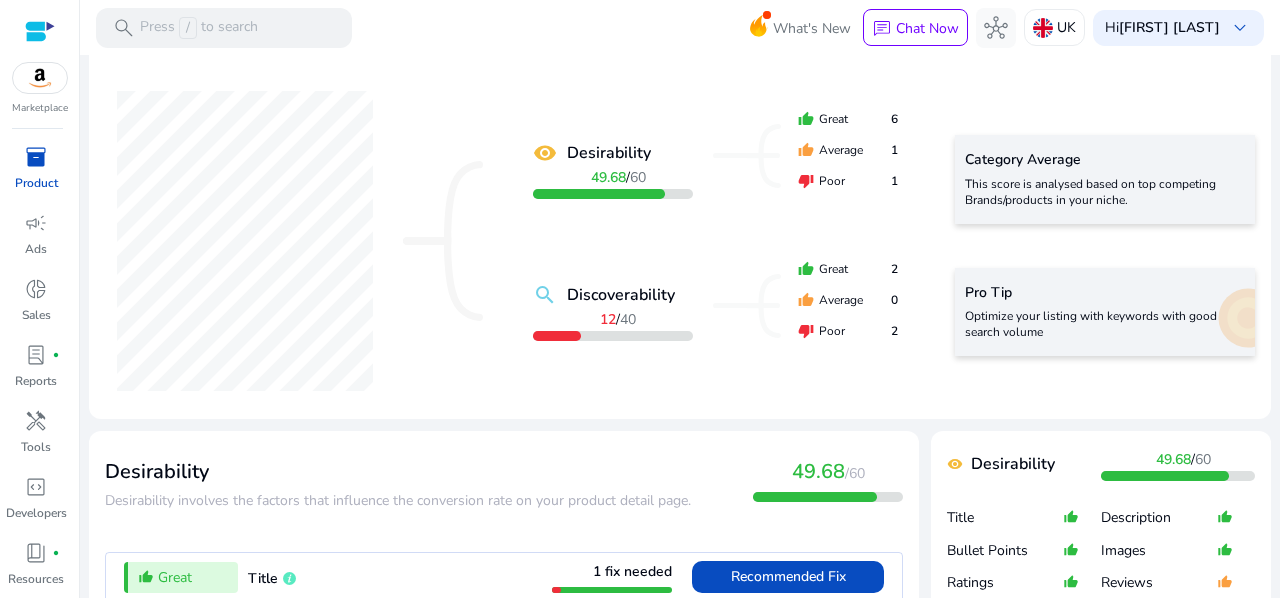 scroll, scrollTop: 0, scrollLeft: 0, axis: both 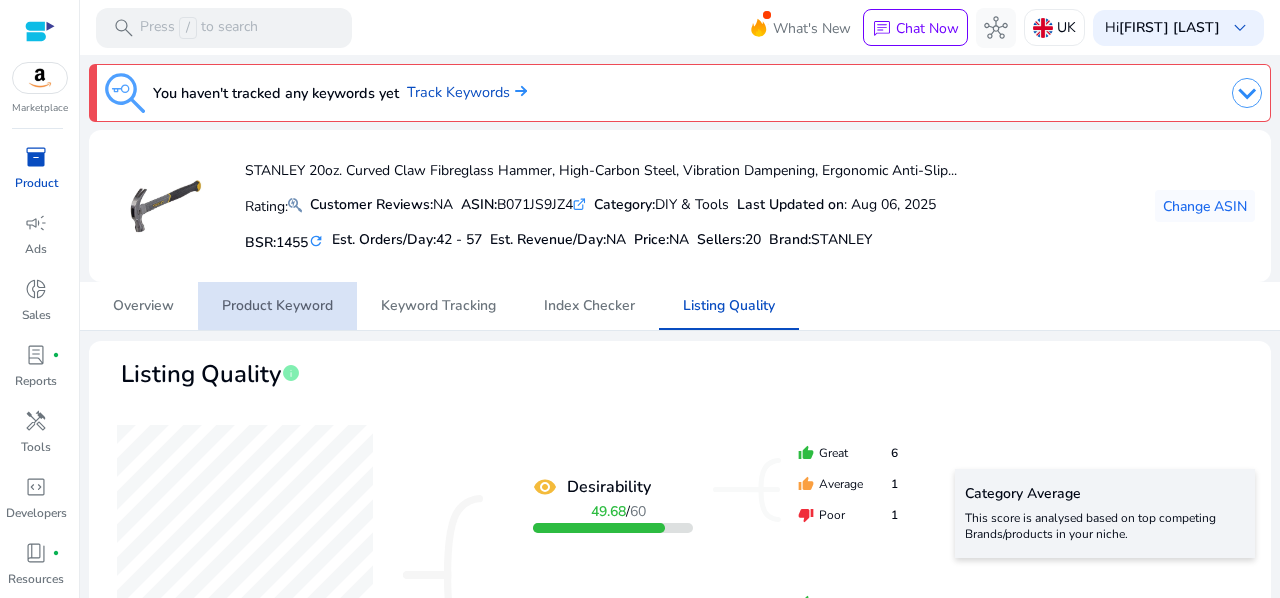 click on "Product Keyword" at bounding box center (277, 306) 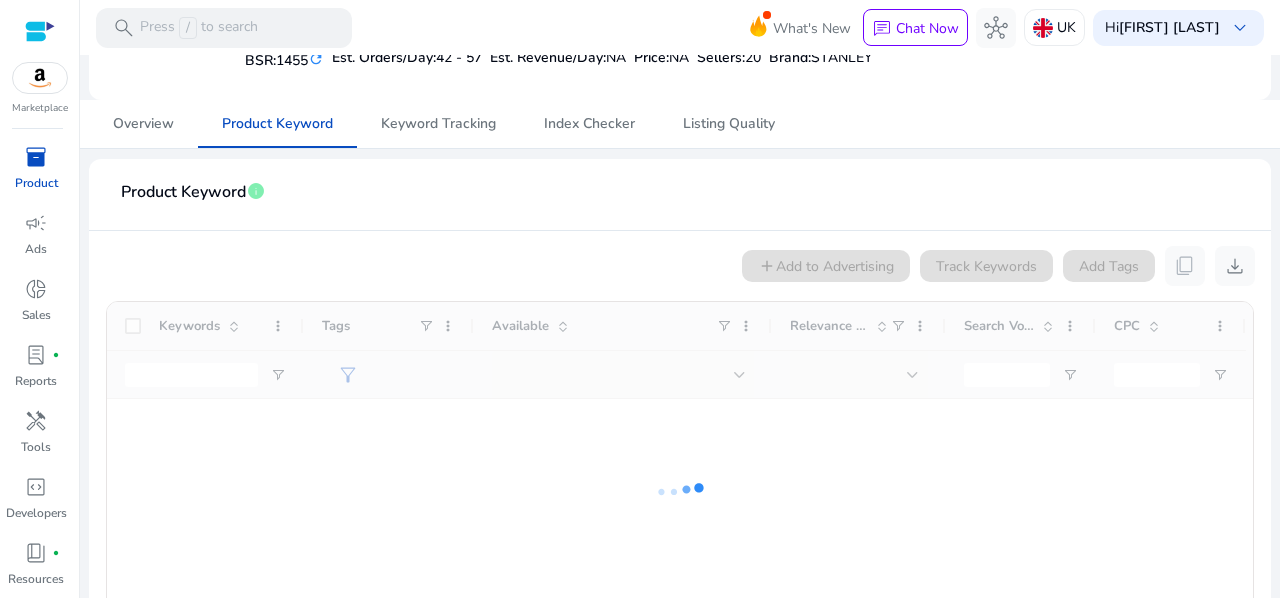 scroll, scrollTop: 193, scrollLeft: 0, axis: vertical 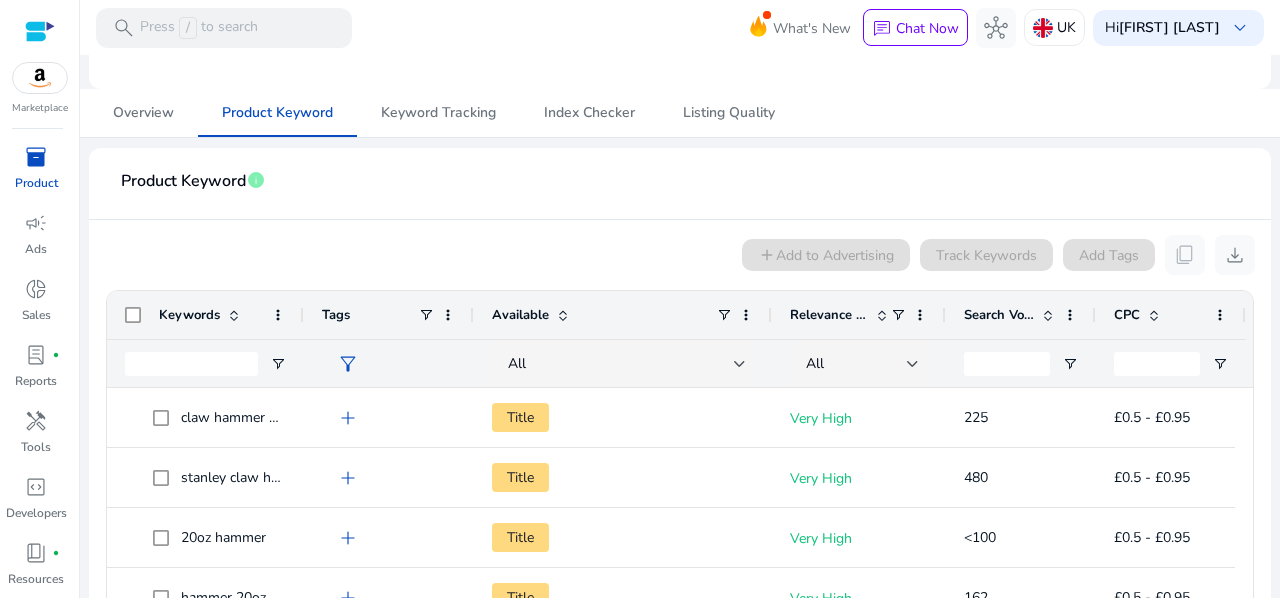 click on "Search Volume" 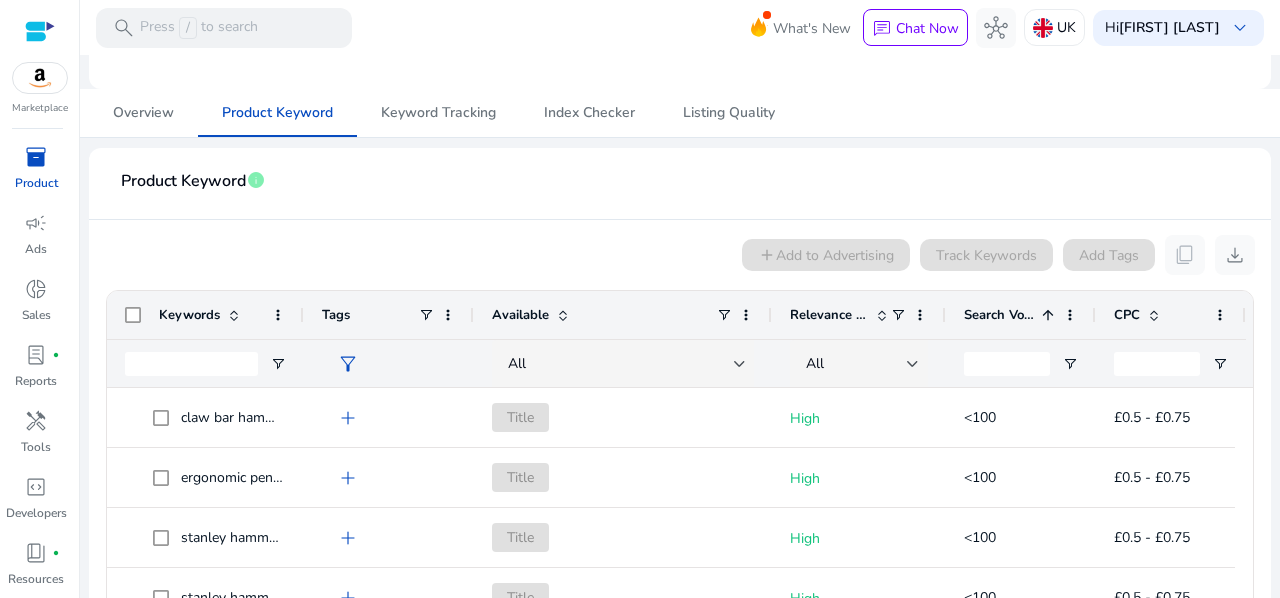 click on "Search Volume" 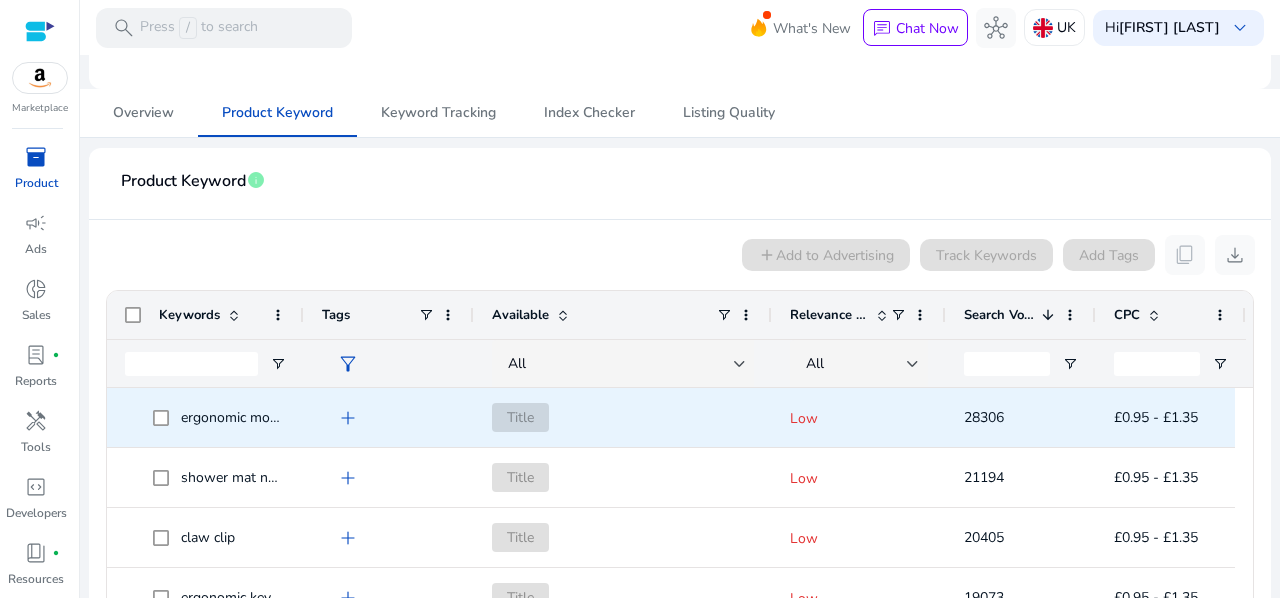 scroll, scrollTop: 0, scrollLeft: 18, axis: horizontal 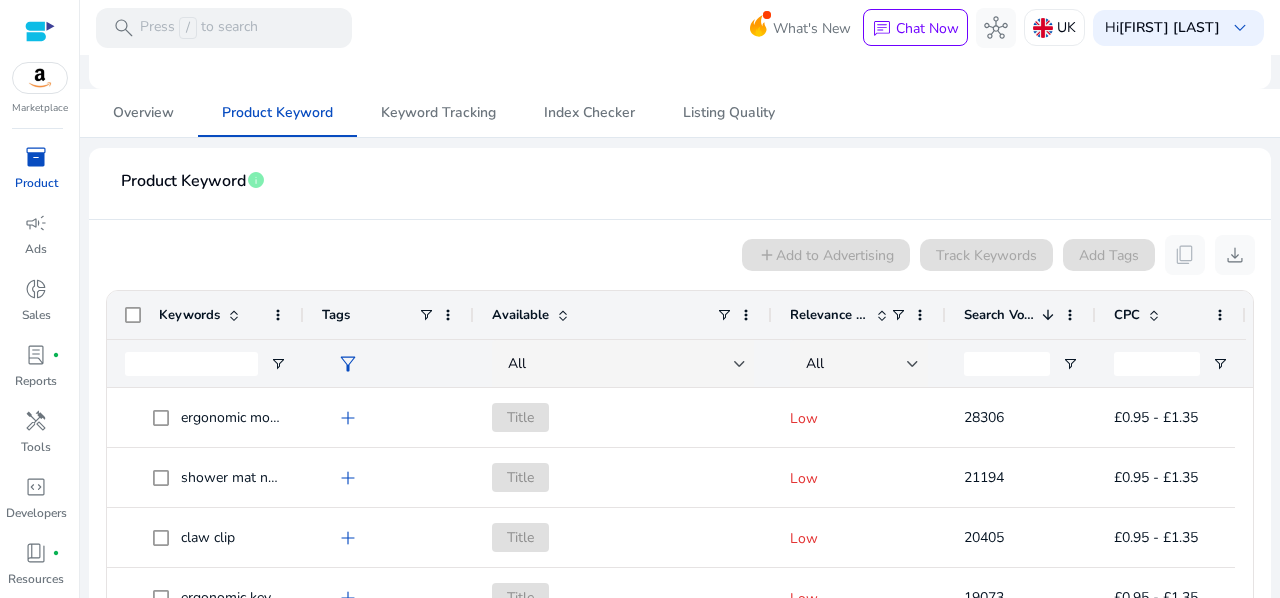 click on "Keywords" 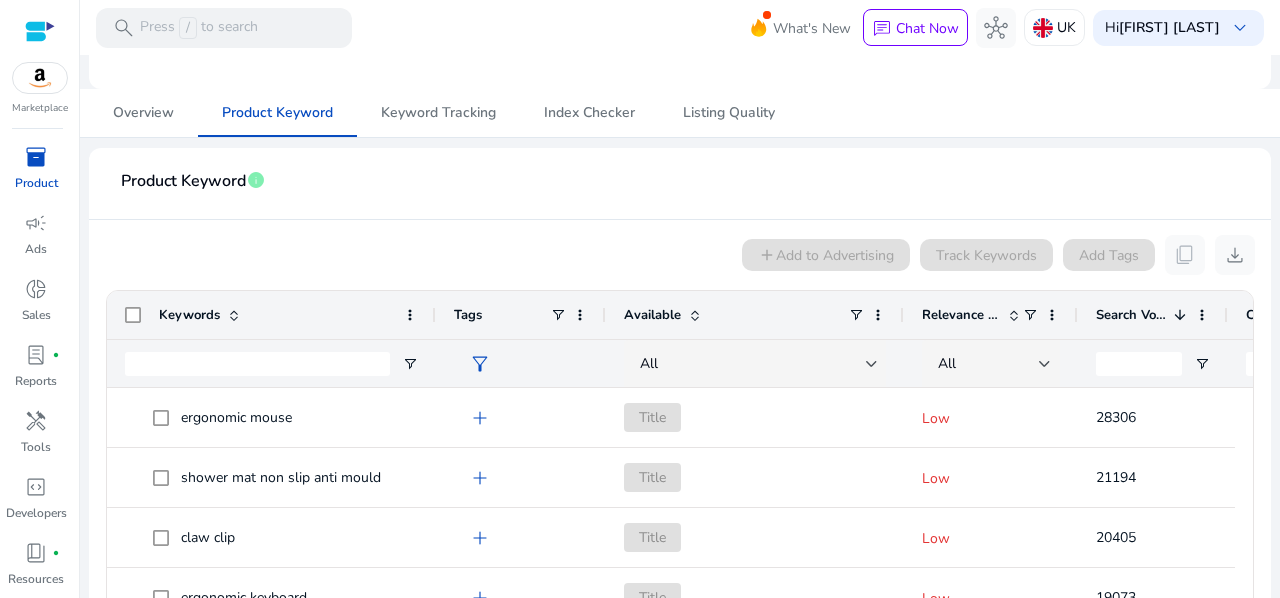 drag, startPoint x: 302, startPoint y: 306, endPoint x: 434, endPoint y: 313, distance: 132.18547 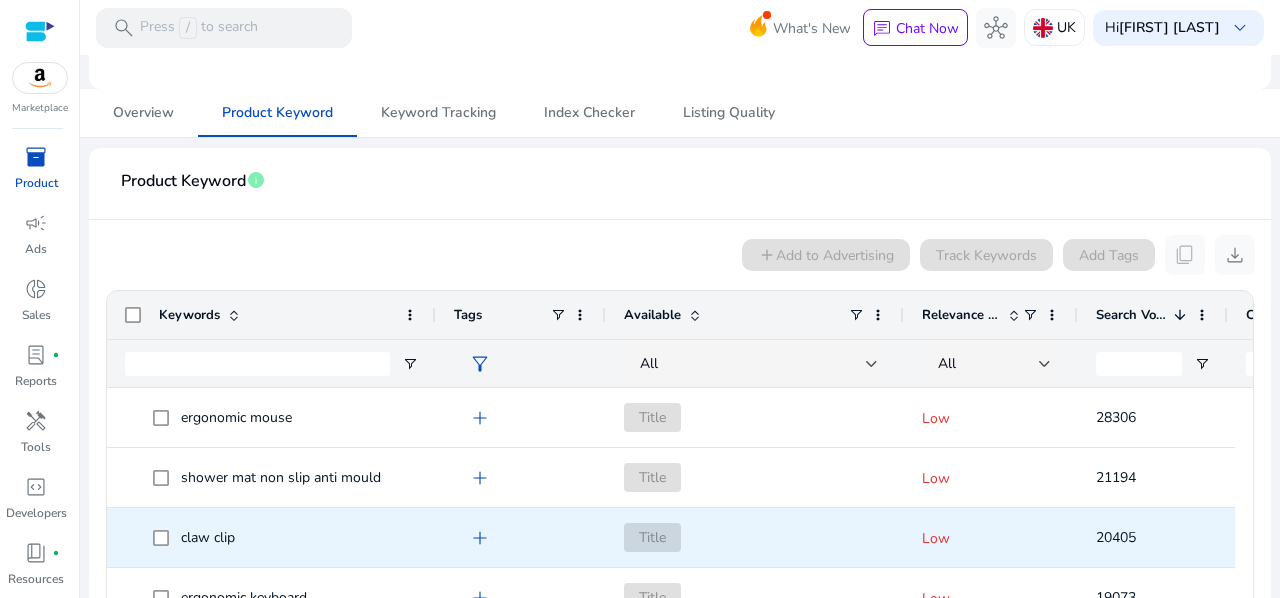scroll, scrollTop: 108, scrollLeft: 0, axis: vertical 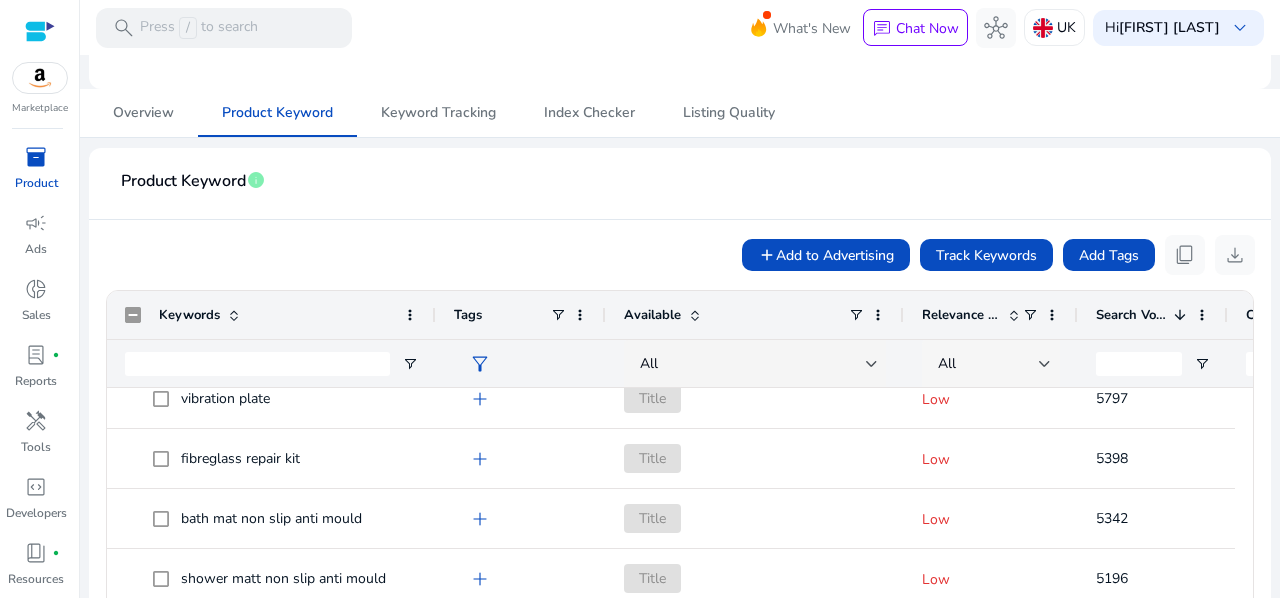 click on "All" at bounding box center (988, 364) 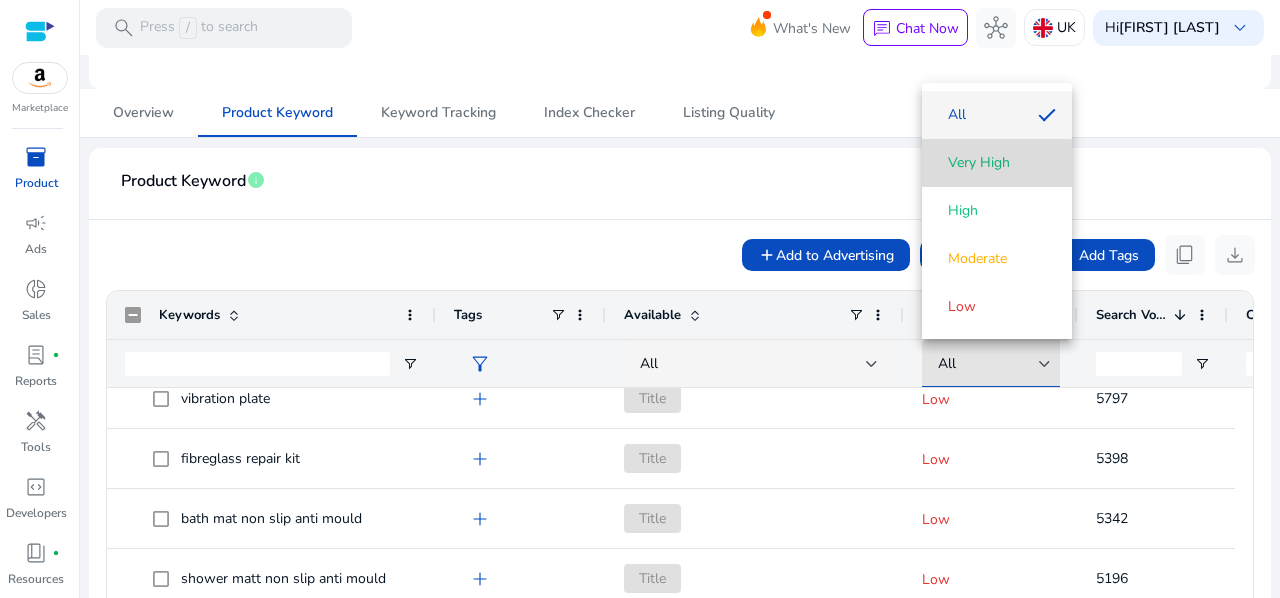 click on "Very High" at bounding box center [979, 163] 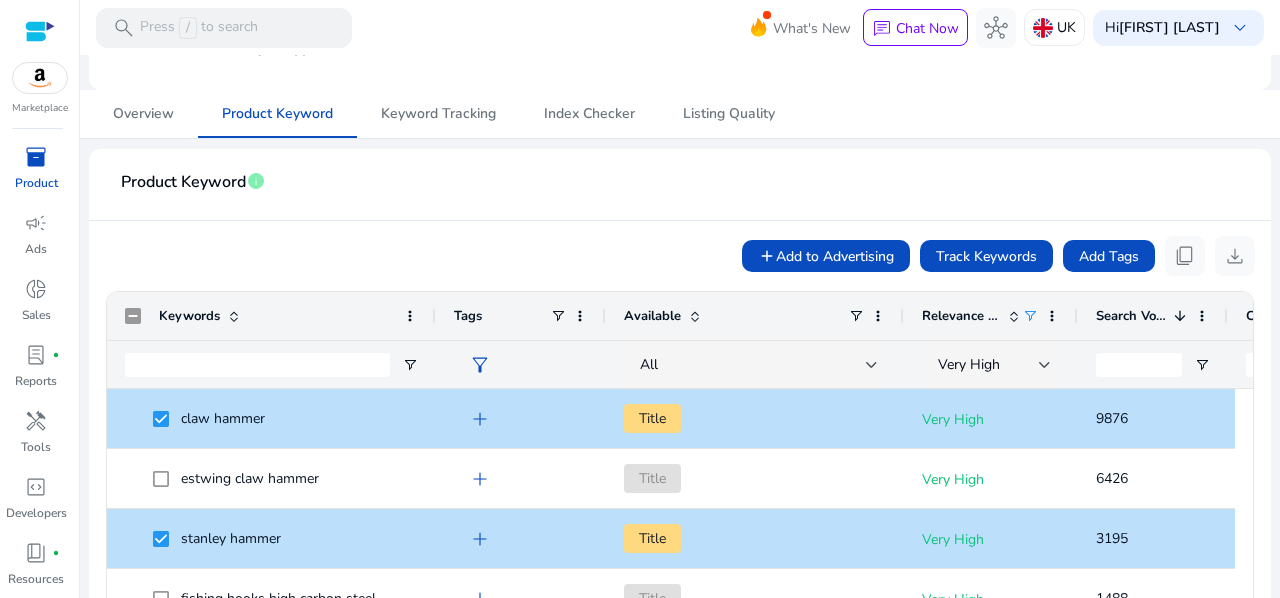 click on "Search Volume" 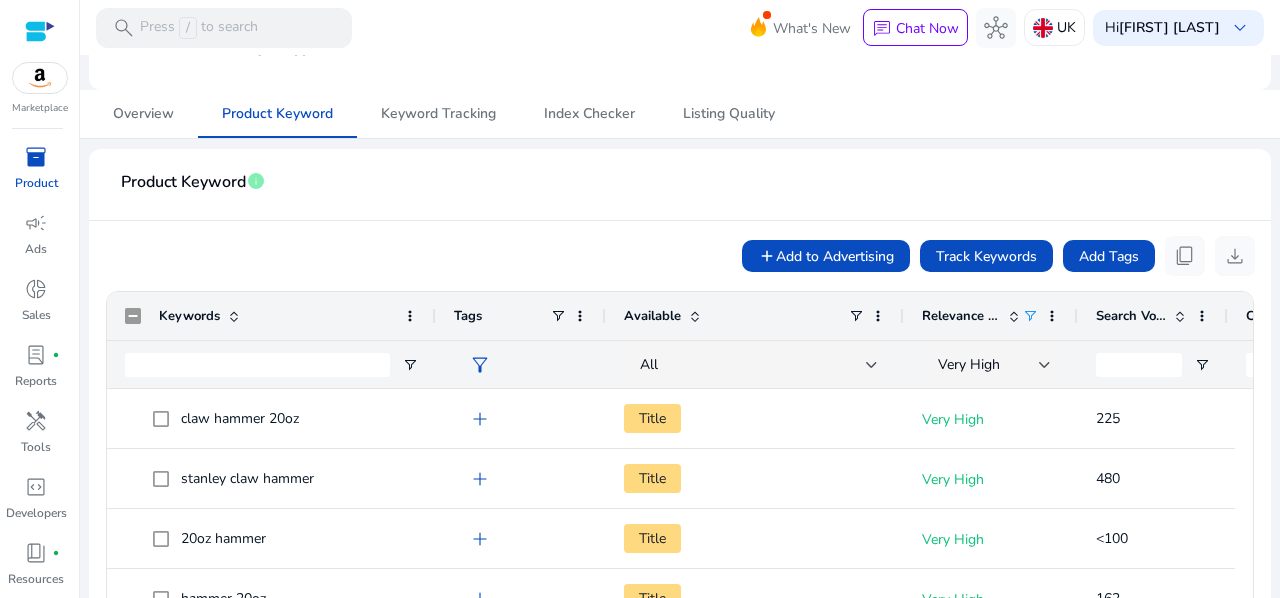click on "Search Volume" 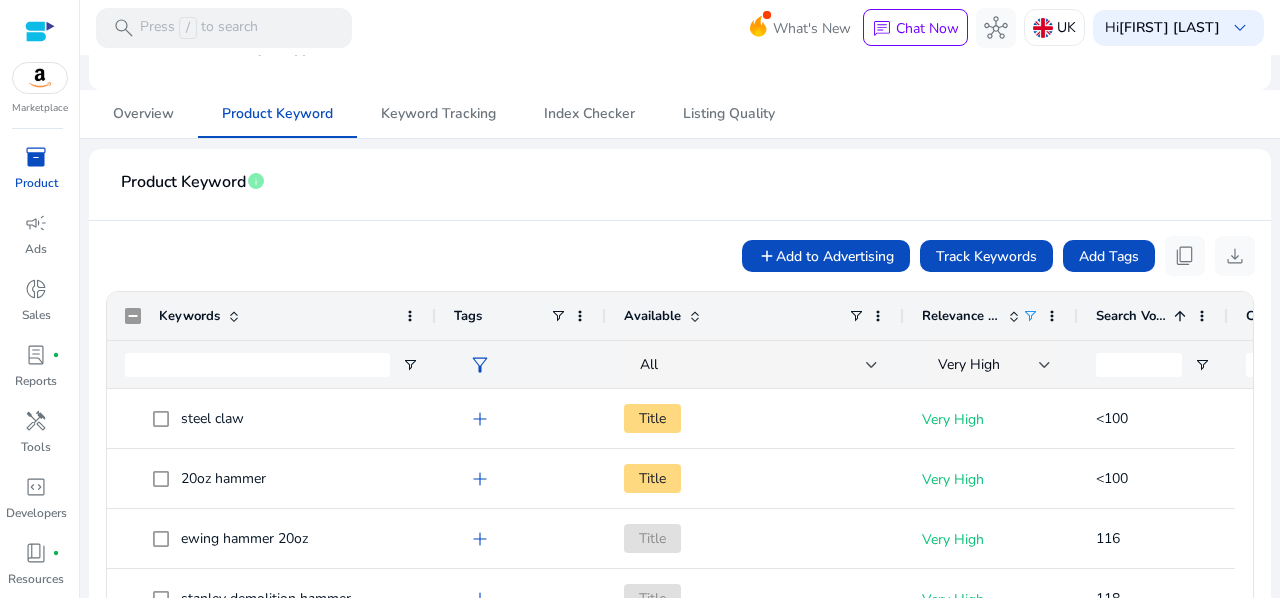 click on "Search Volume" 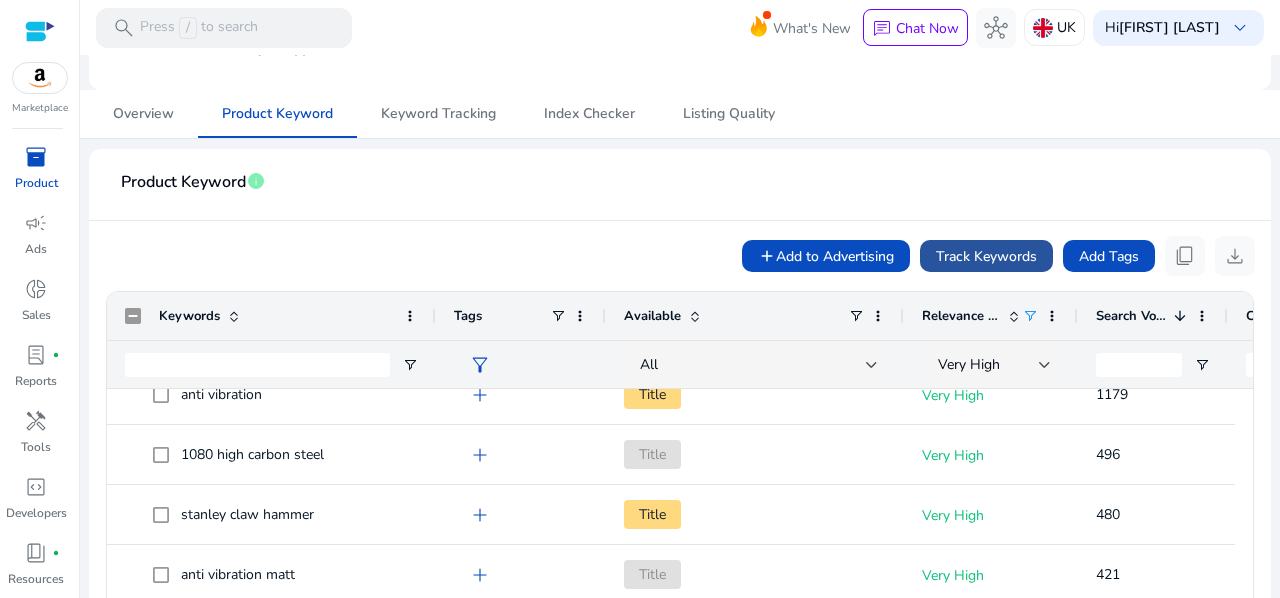 click on "Track Keywords" 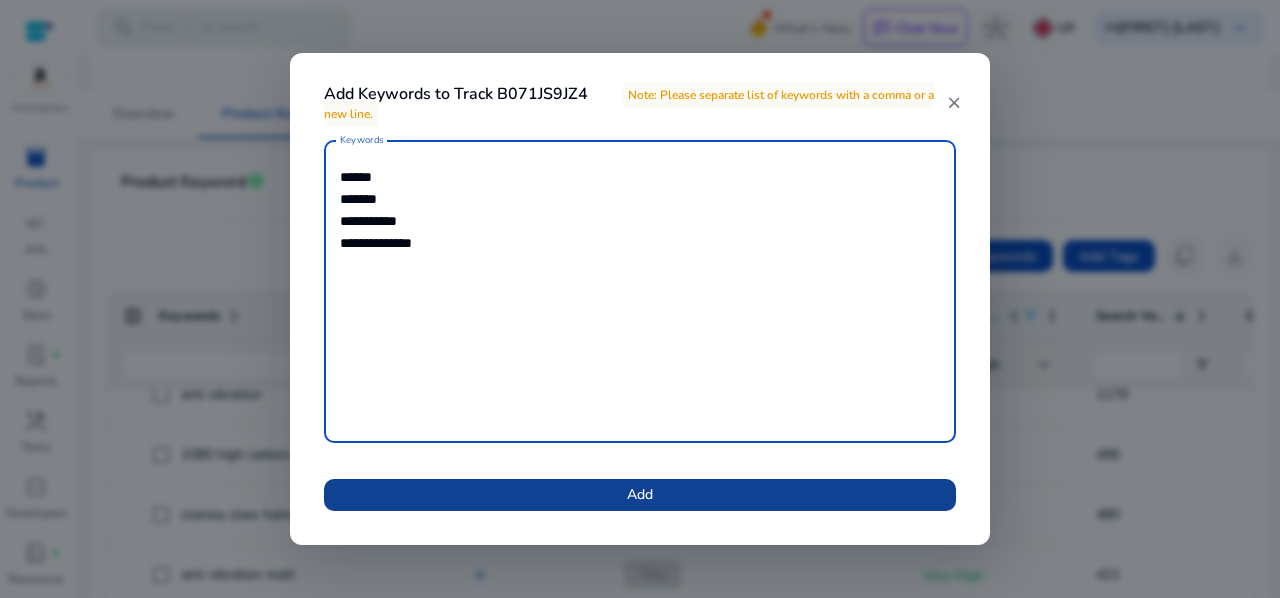 click at bounding box center [640, 495] 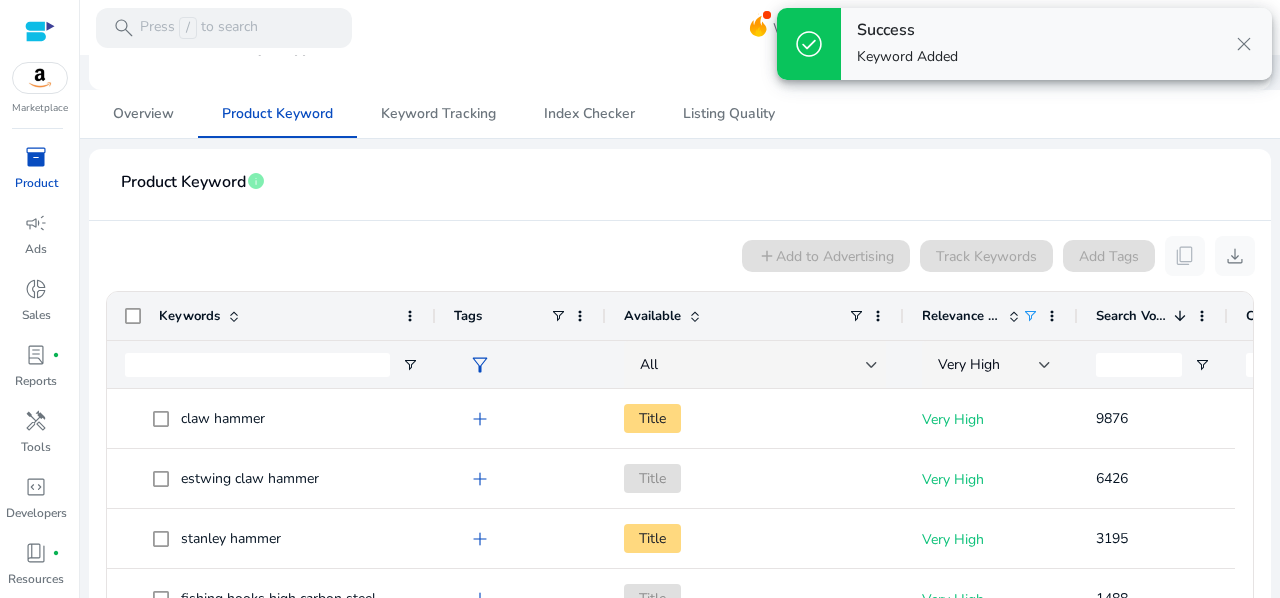 click on "close" at bounding box center [1244, 44] 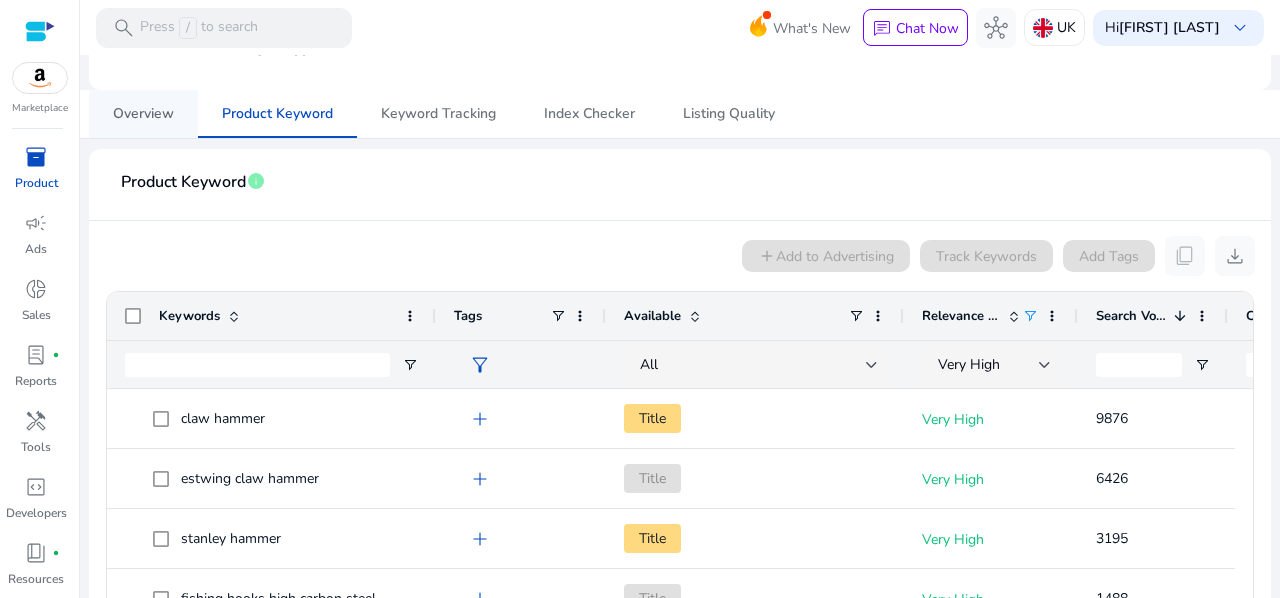 click on "Overview" at bounding box center [143, 114] 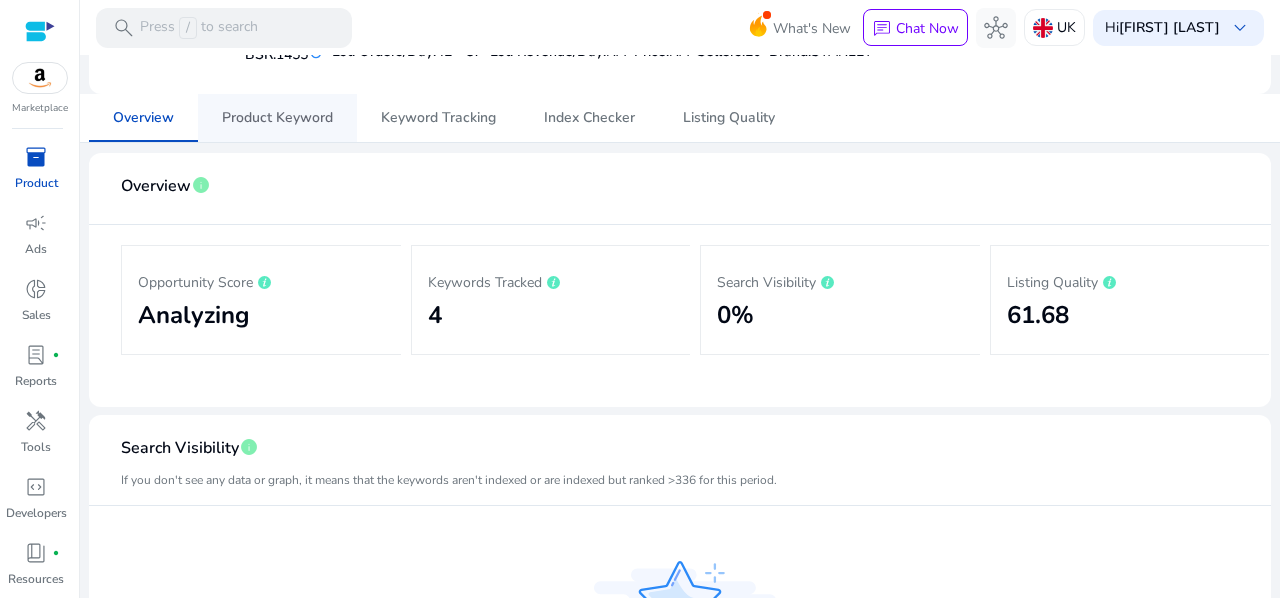 click on "Product Keyword" at bounding box center [277, 118] 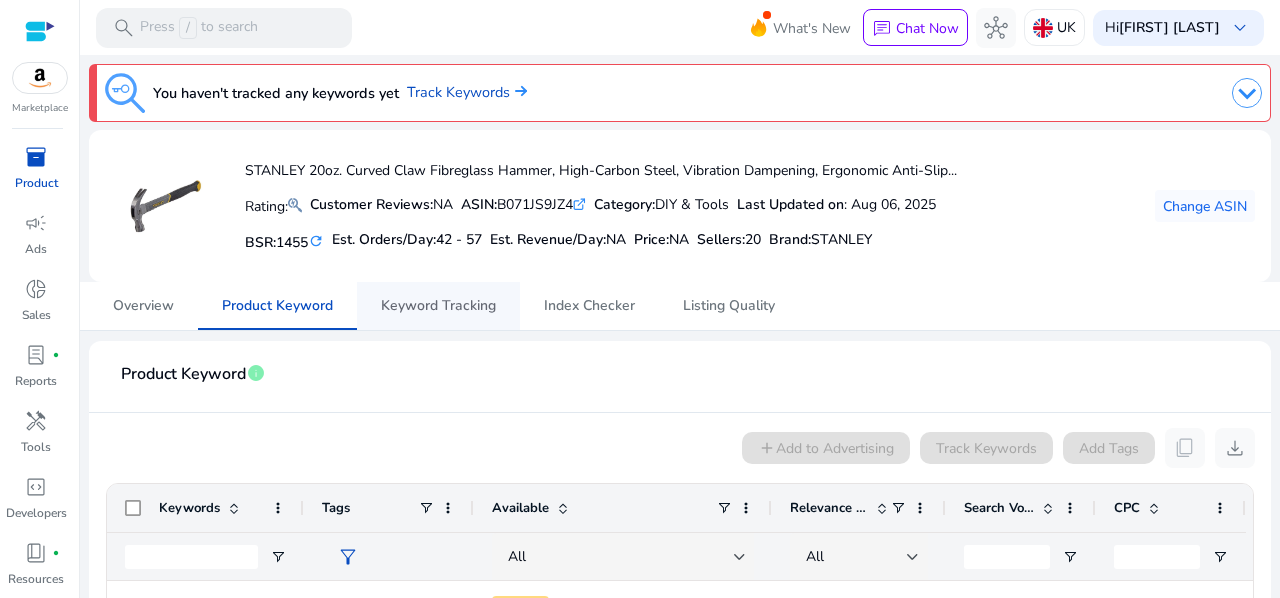 click on "Keyword Tracking" at bounding box center (438, 306) 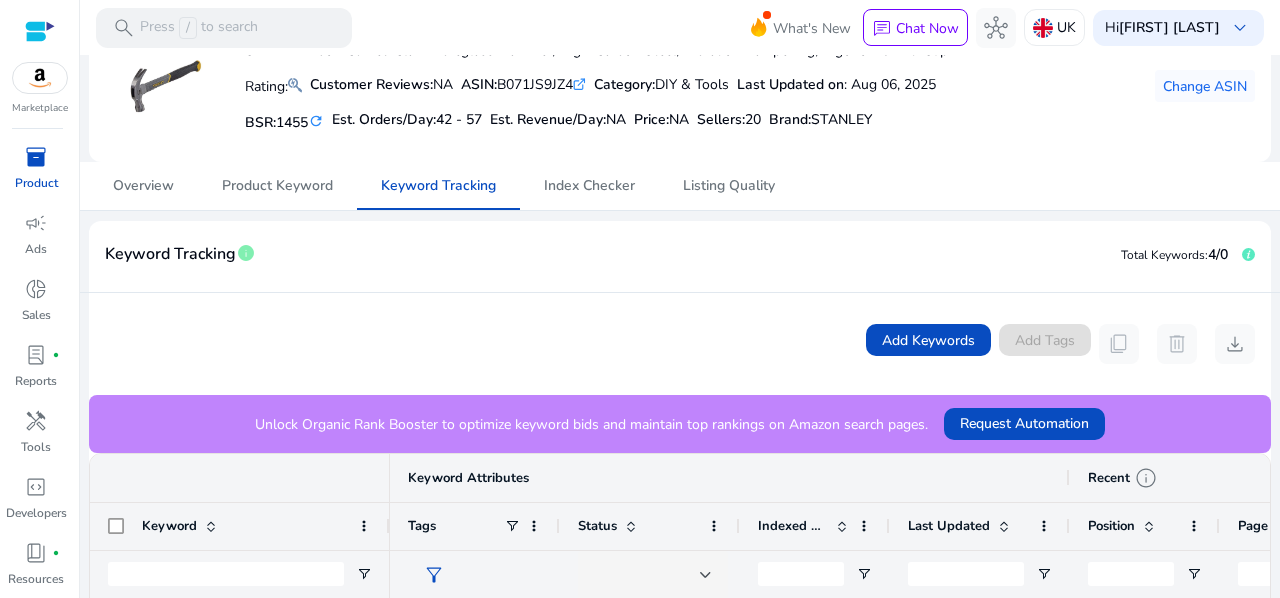 scroll, scrollTop: 0, scrollLeft: 0, axis: both 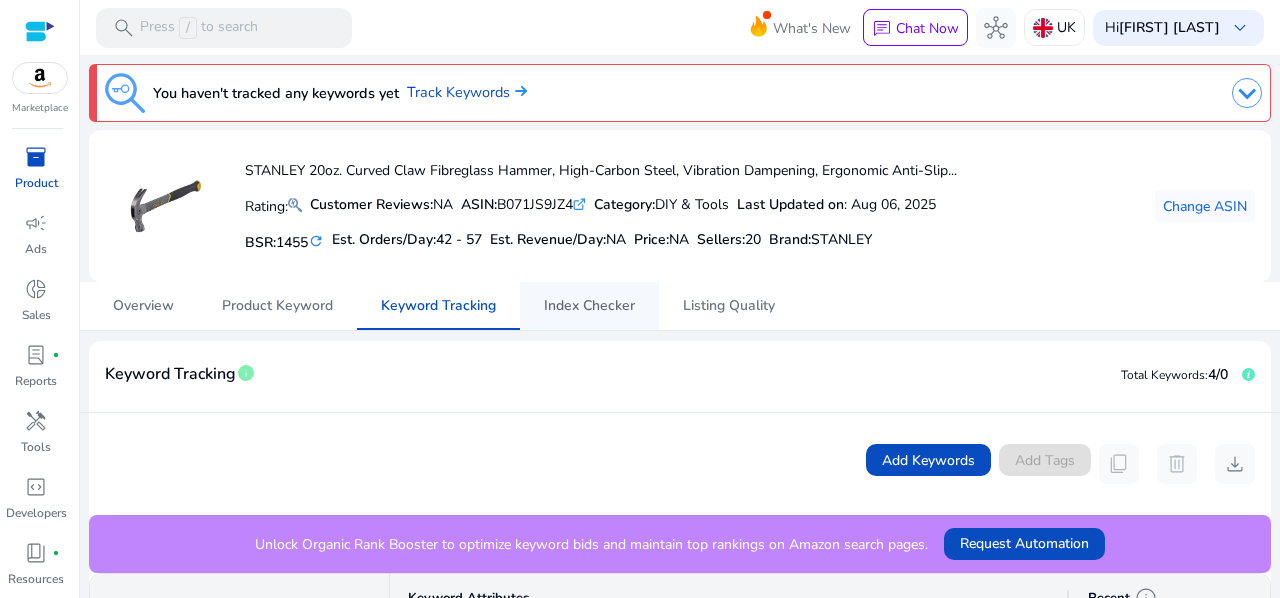 click on "Index Checker" at bounding box center [589, 306] 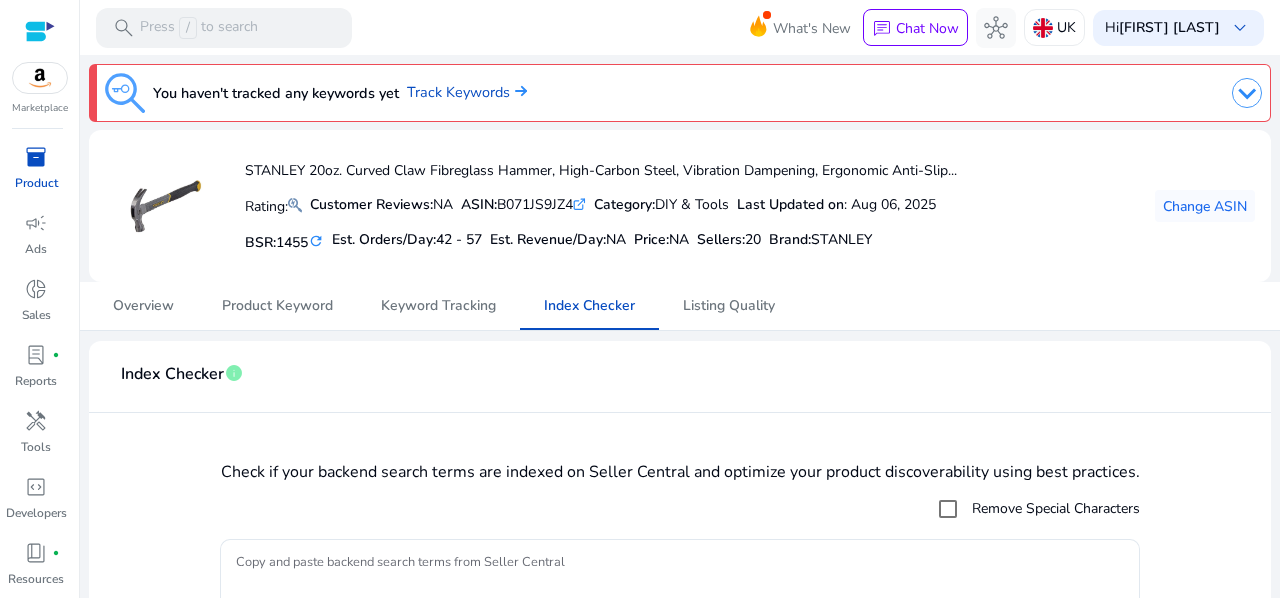 scroll, scrollTop: 161, scrollLeft: 0, axis: vertical 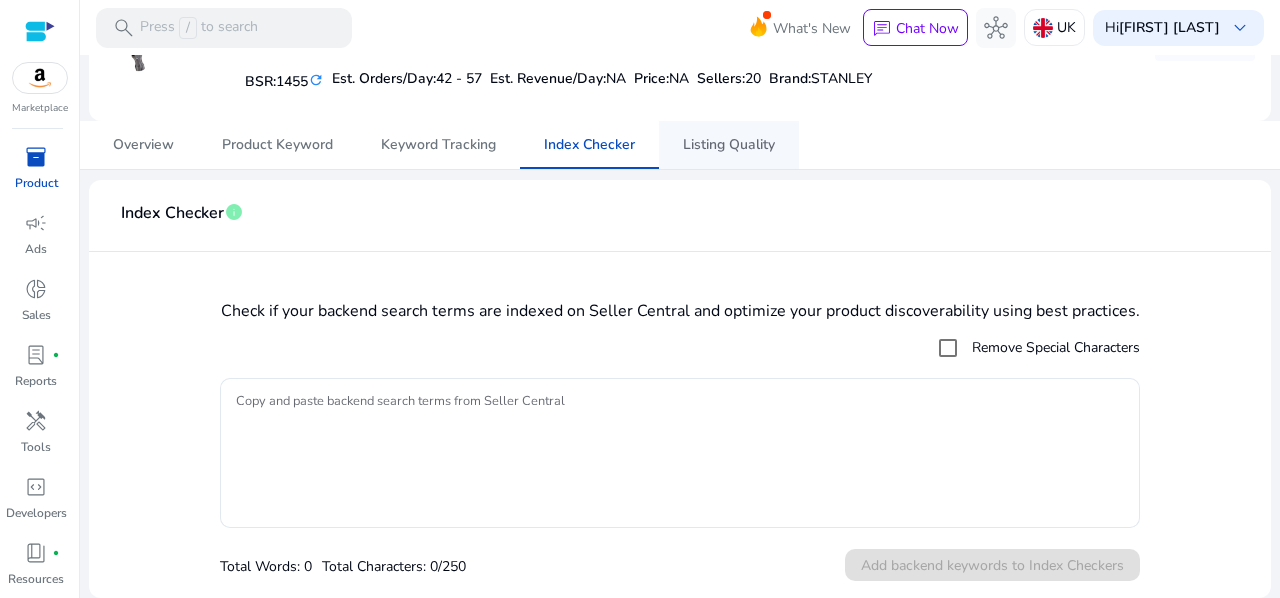 click on "Listing Quality" at bounding box center [729, 145] 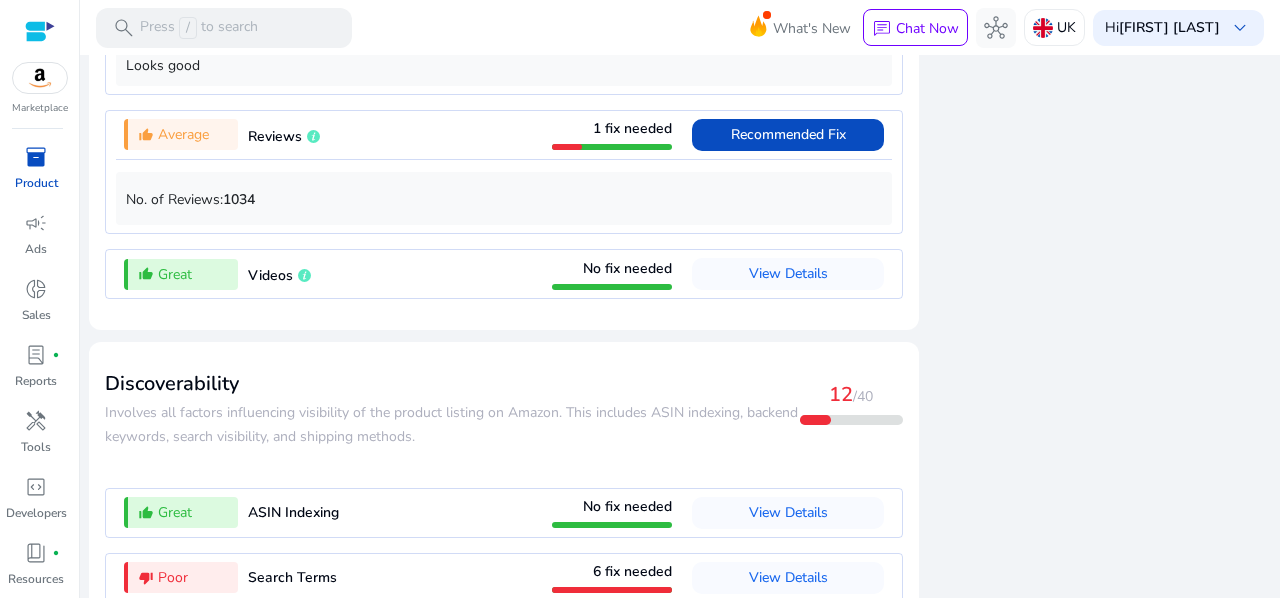 scroll, scrollTop: 2292, scrollLeft: 0, axis: vertical 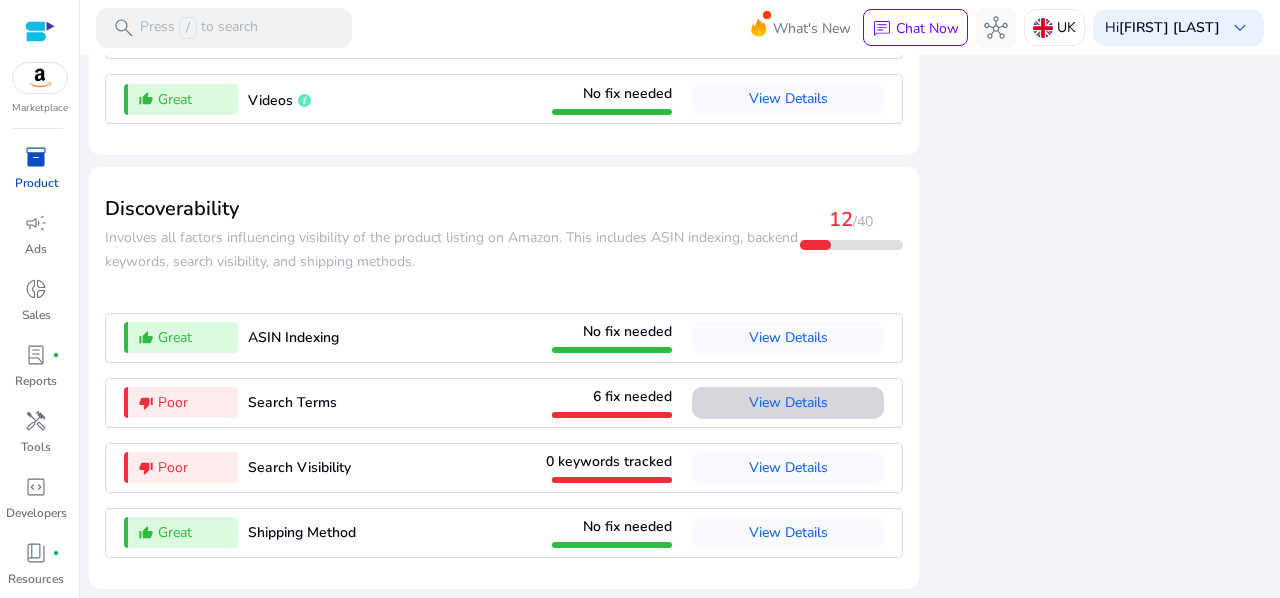 click on "View Details" at bounding box center [788, 402] 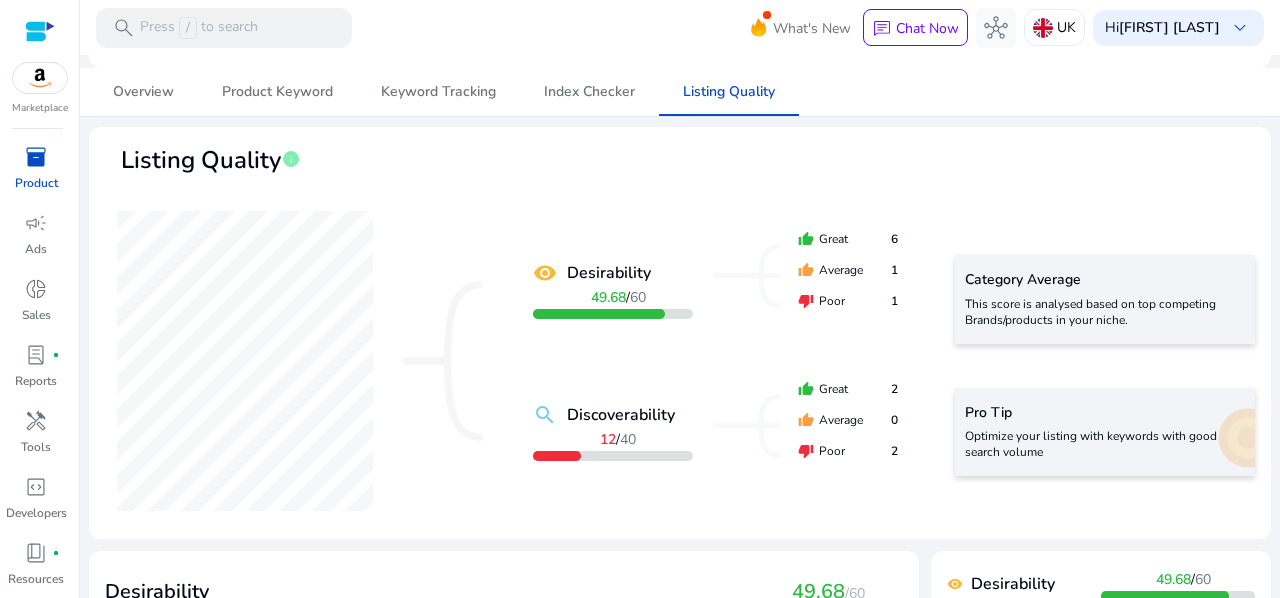 scroll, scrollTop: 0, scrollLeft: 0, axis: both 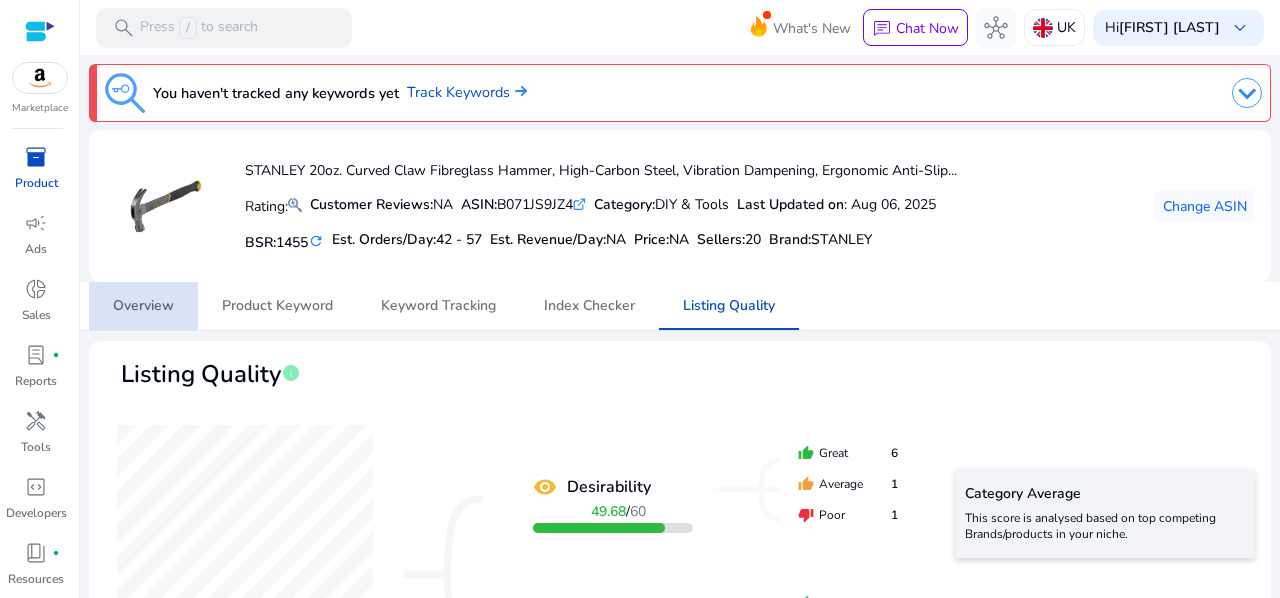 click on "Overview" at bounding box center (143, 306) 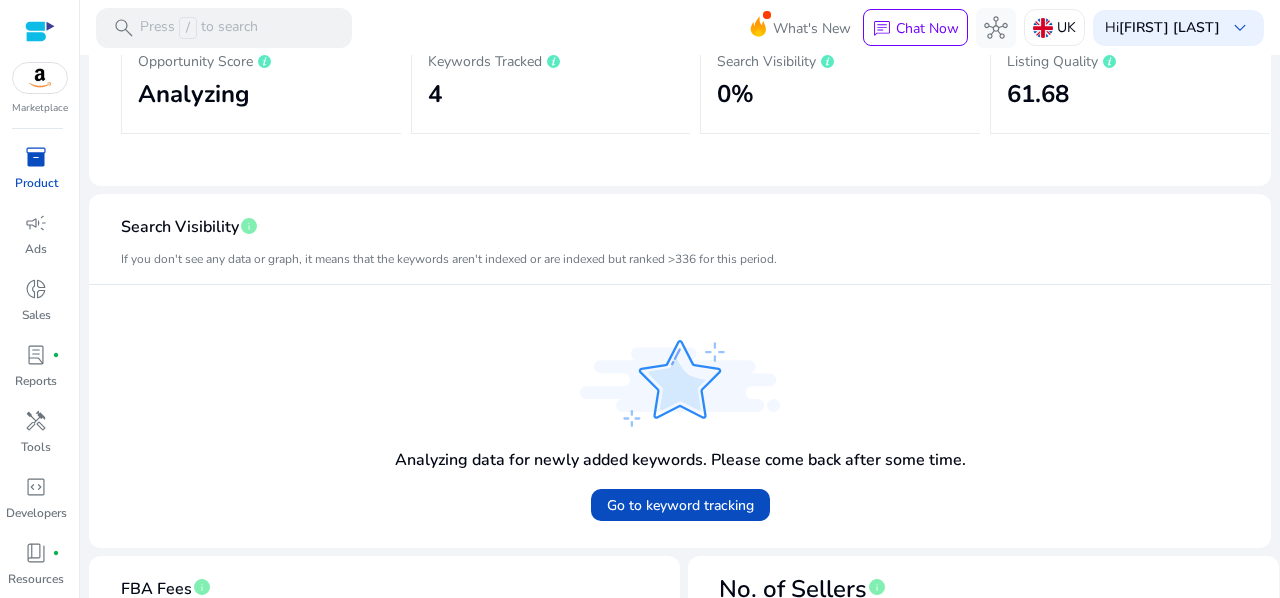 scroll, scrollTop: 395, scrollLeft: 0, axis: vertical 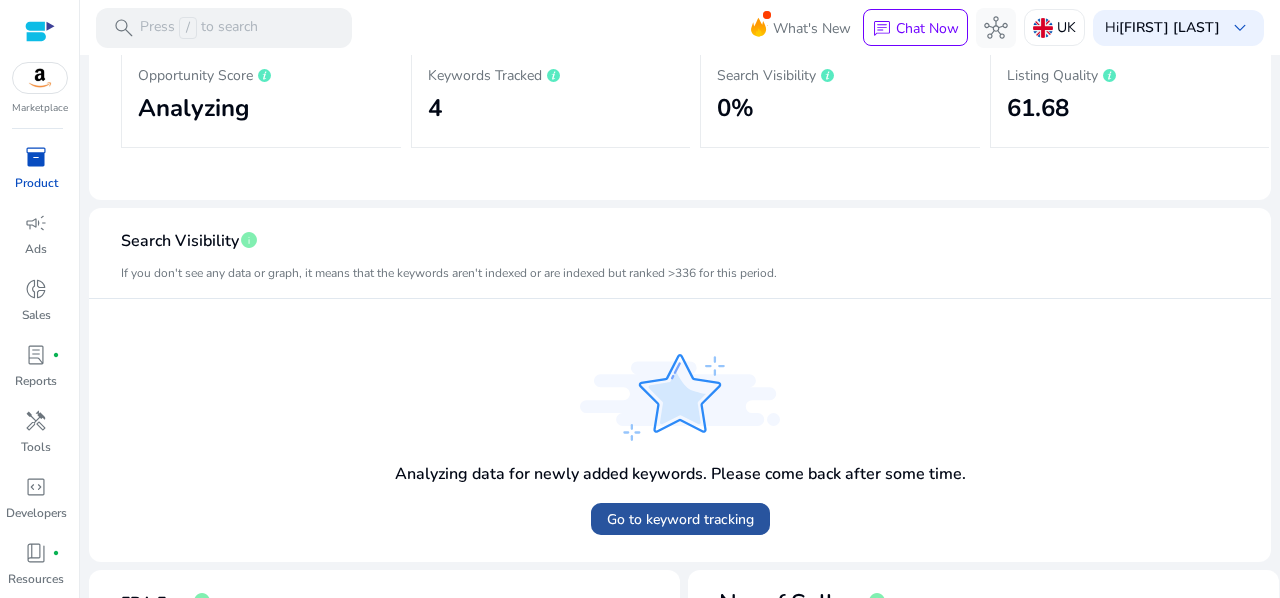 click on "Go to keyword tracking" 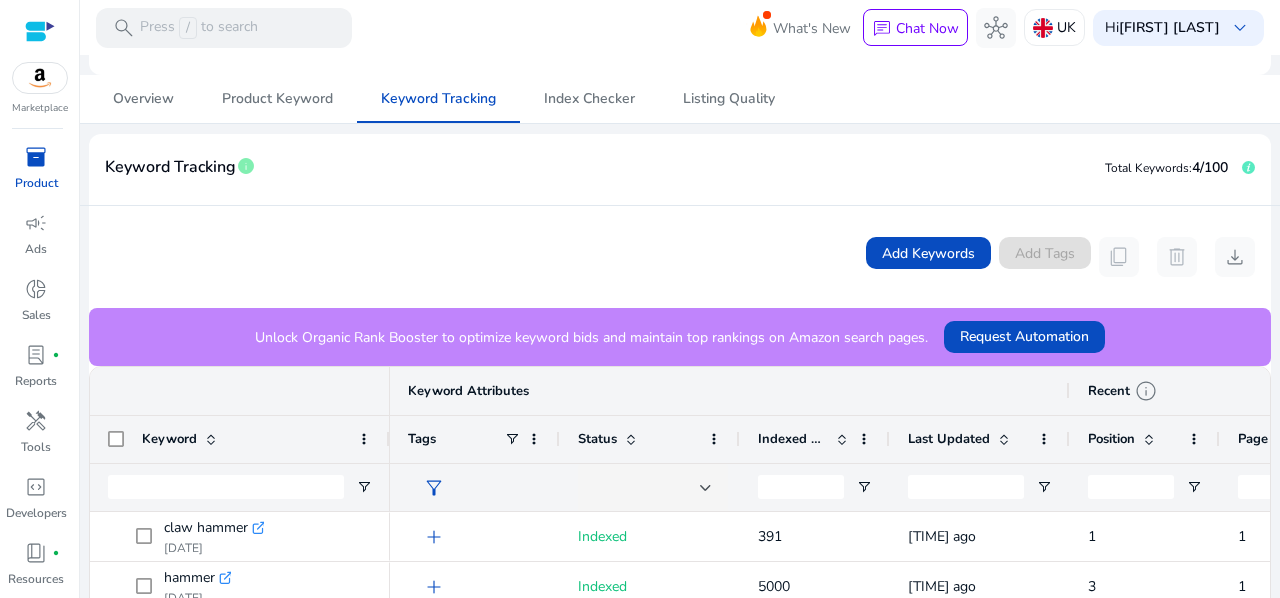 scroll, scrollTop: 0, scrollLeft: 0, axis: both 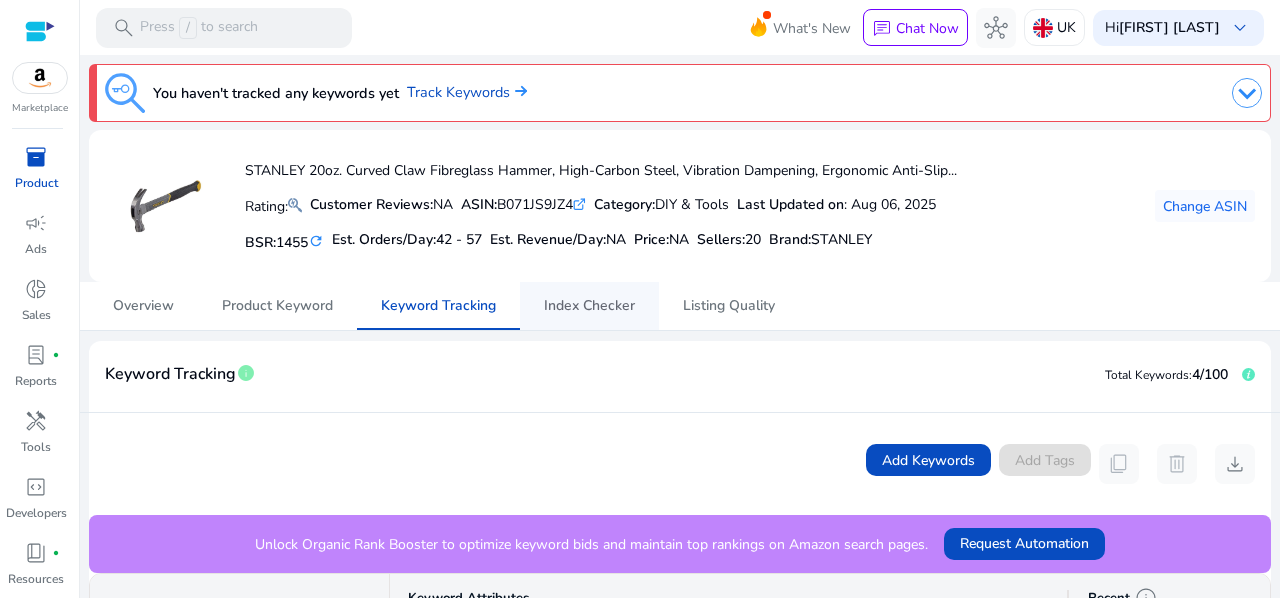 click on "Index Checker" at bounding box center [589, 306] 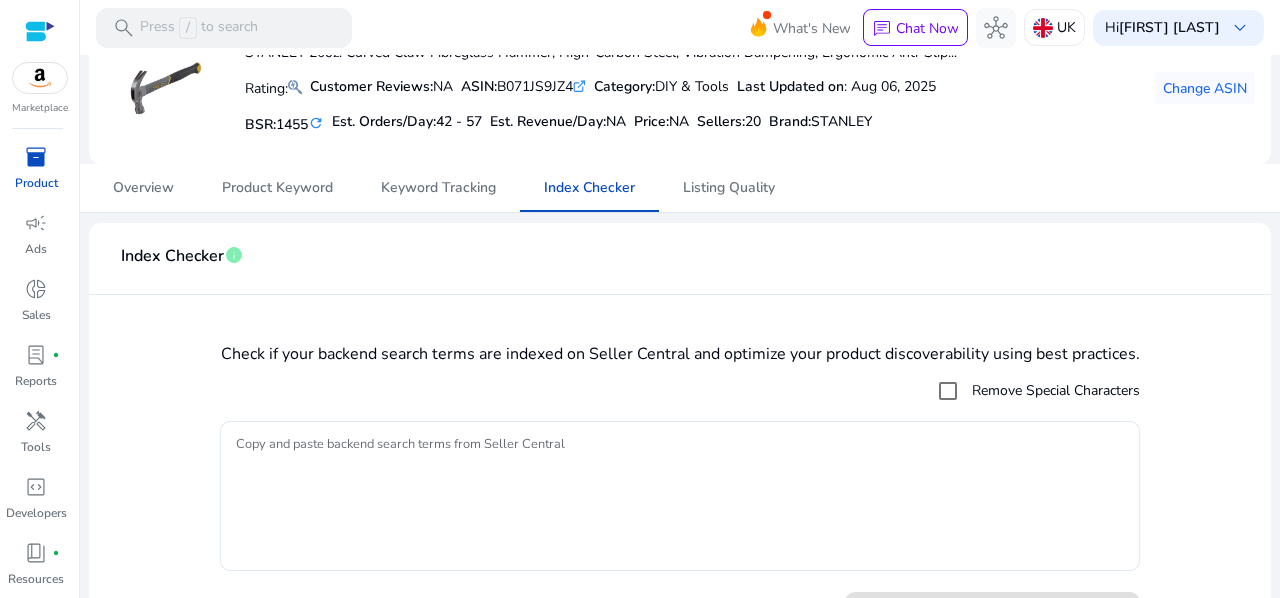 scroll, scrollTop: 161, scrollLeft: 0, axis: vertical 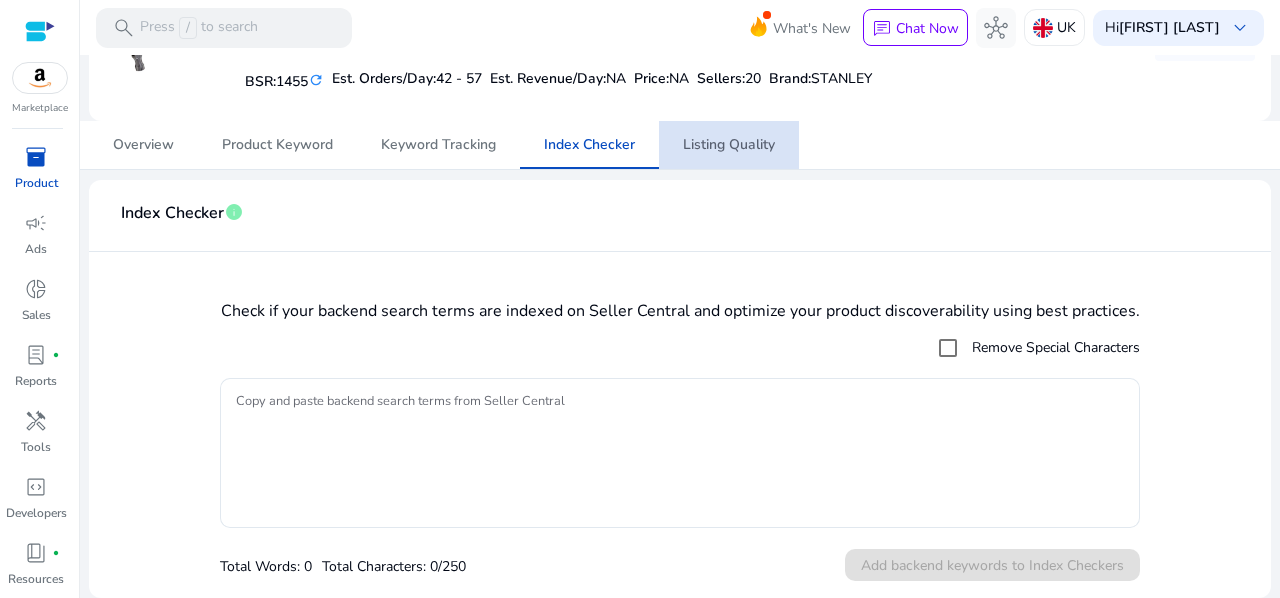 click on "Listing Quality" at bounding box center [729, 145] 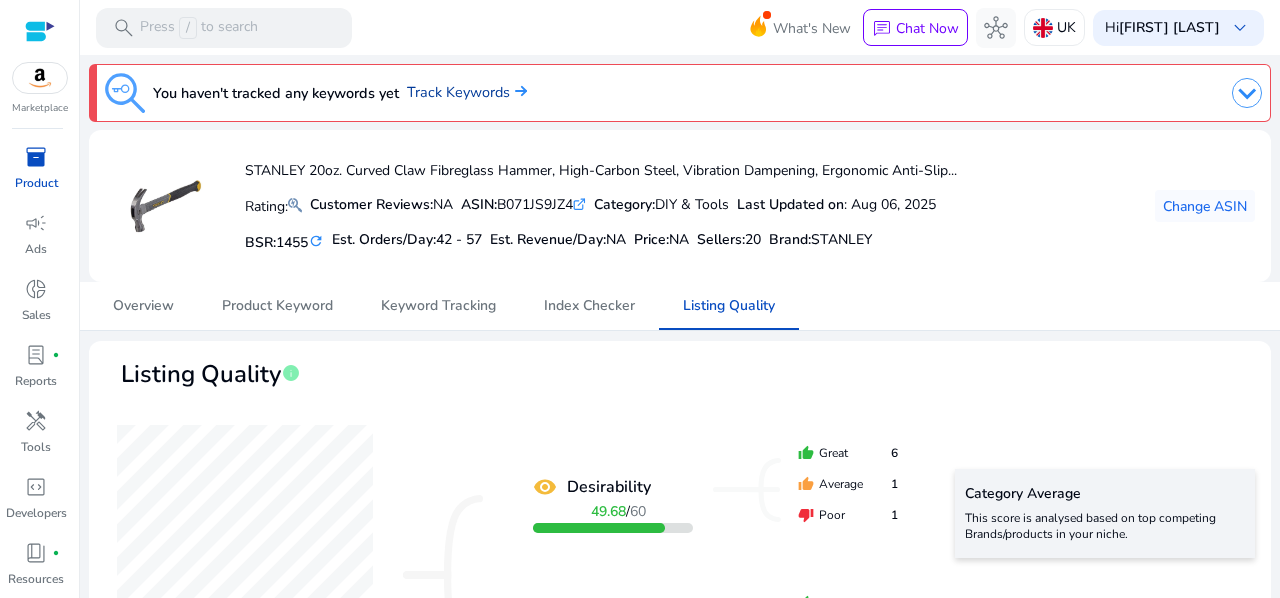 click on "Track Keywords" 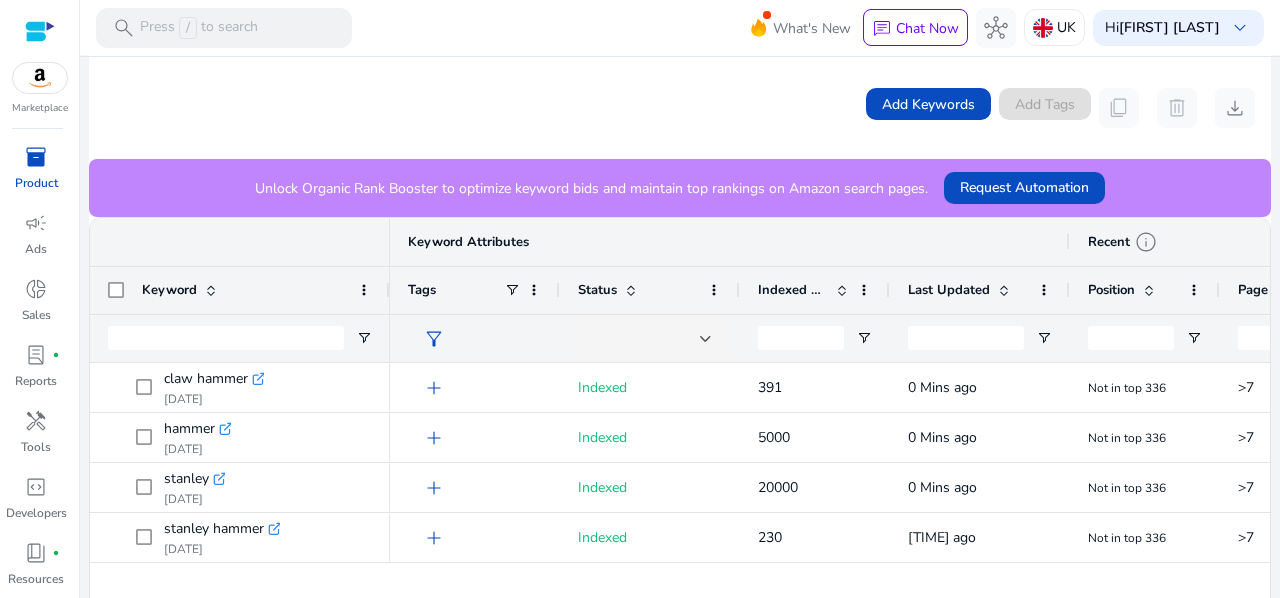 scroll, scrollTop: 340, scrollLeft: 0, axis: vertical 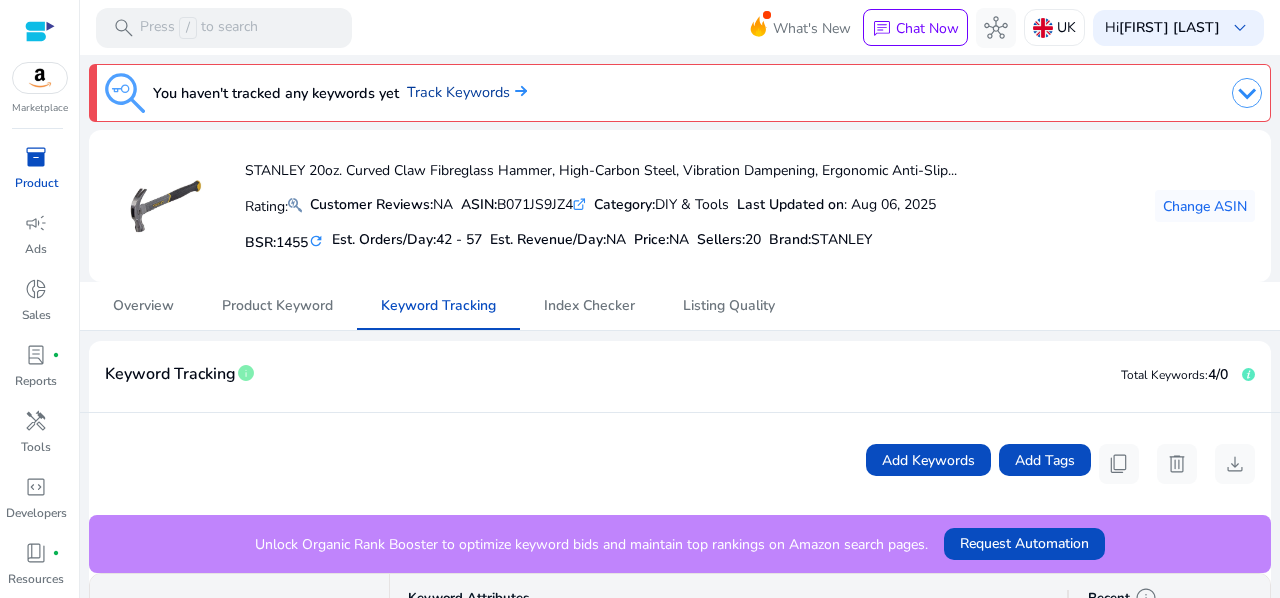 click on "Track Keywords" 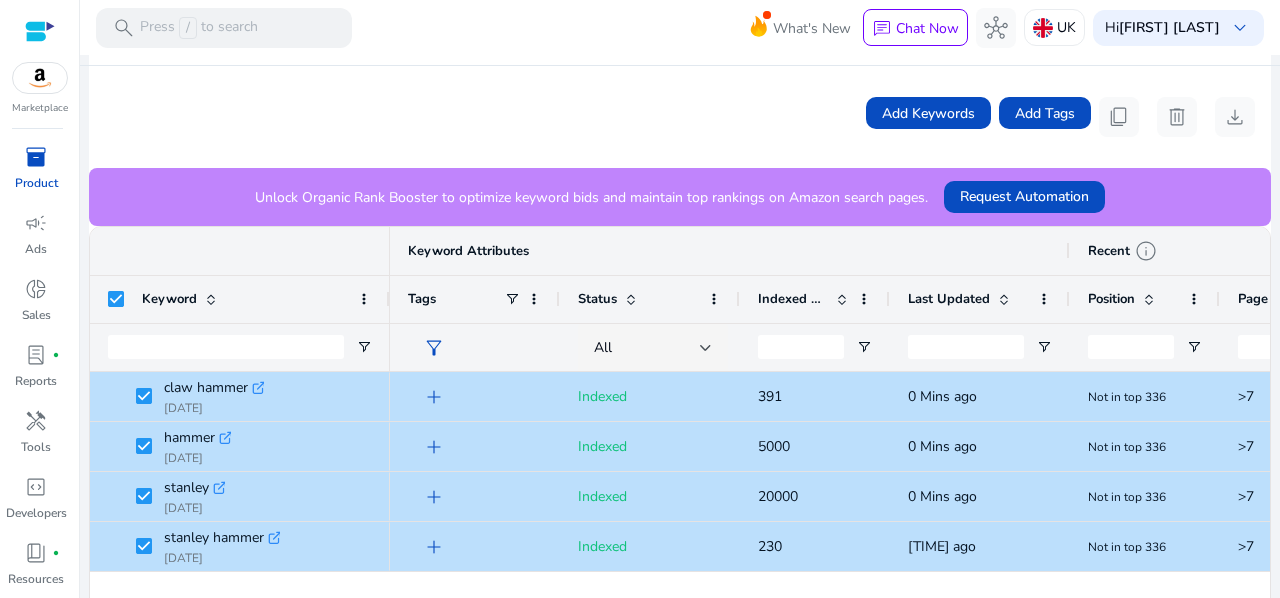 scroll, scrollTop: 350, scrollLeft: 0, axis: vertical 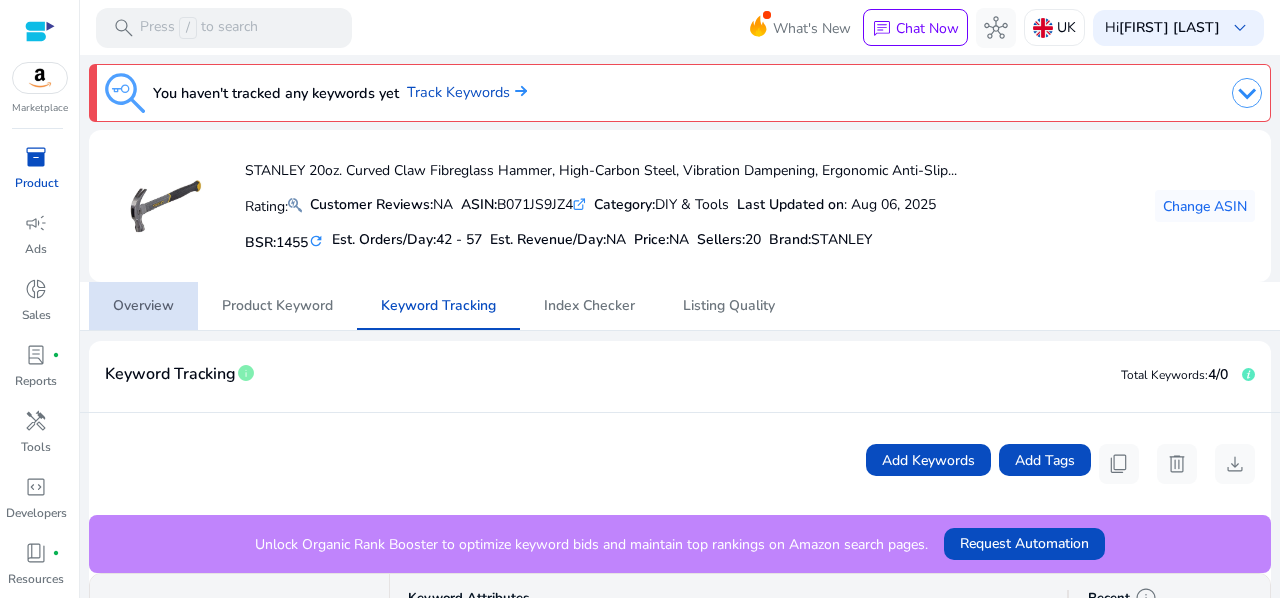 click on "Overview" at bounding box center (143, 306) 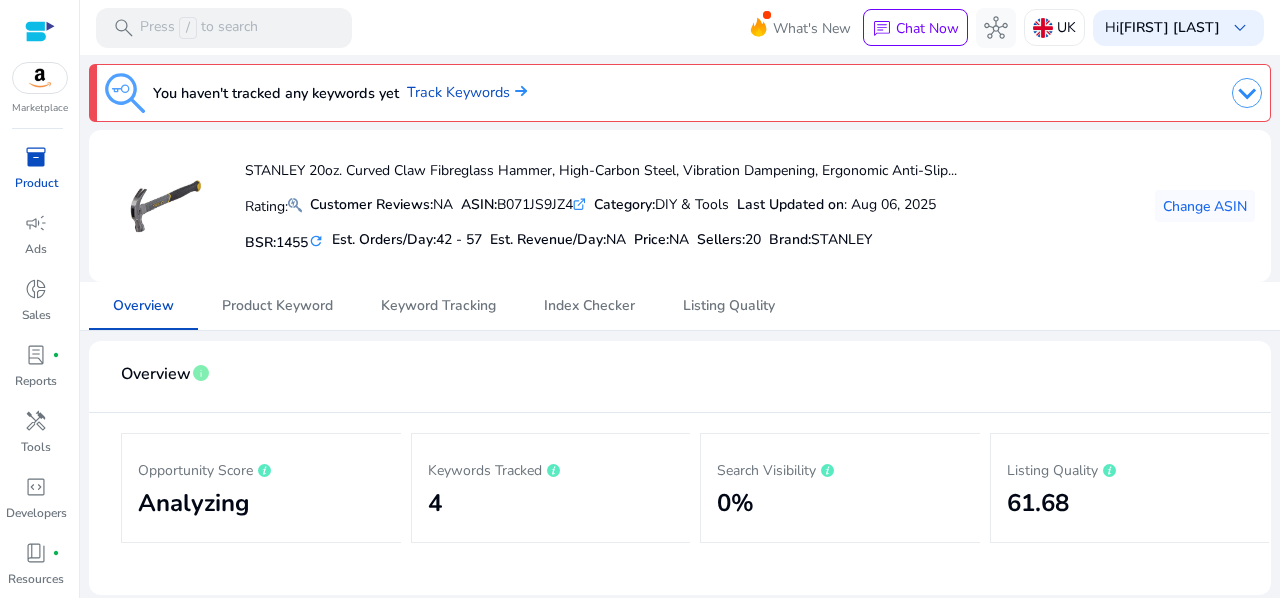 click on ".st0{fill:#2c8af8}" 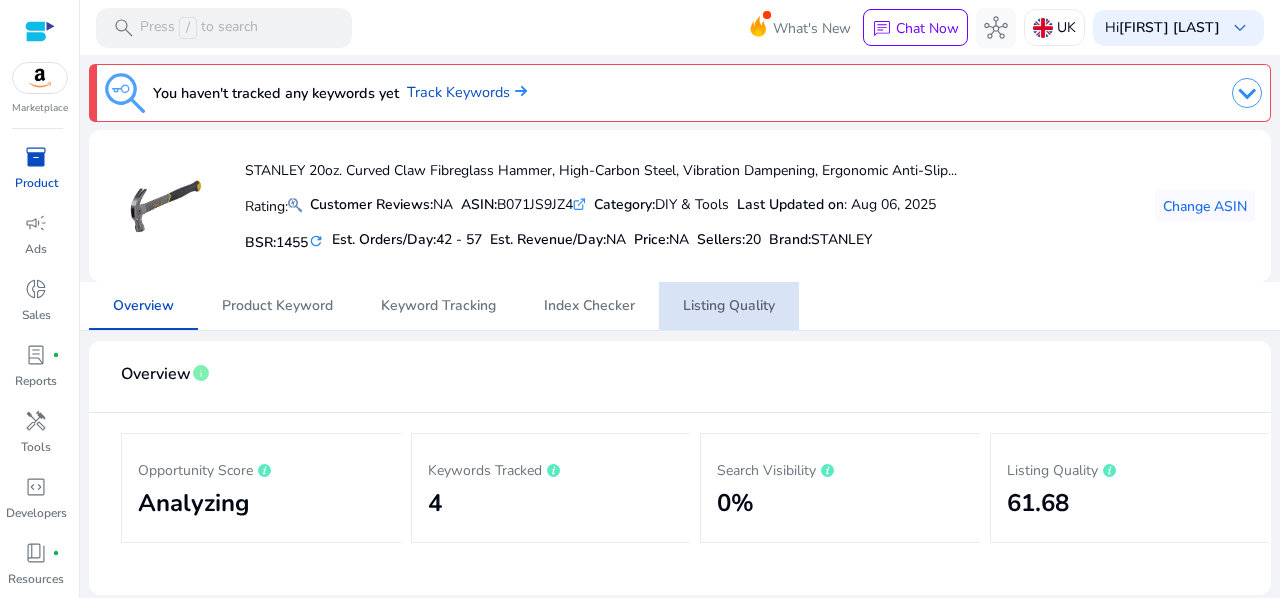 click on "Listing Quality" at bounding box center [729, 306] 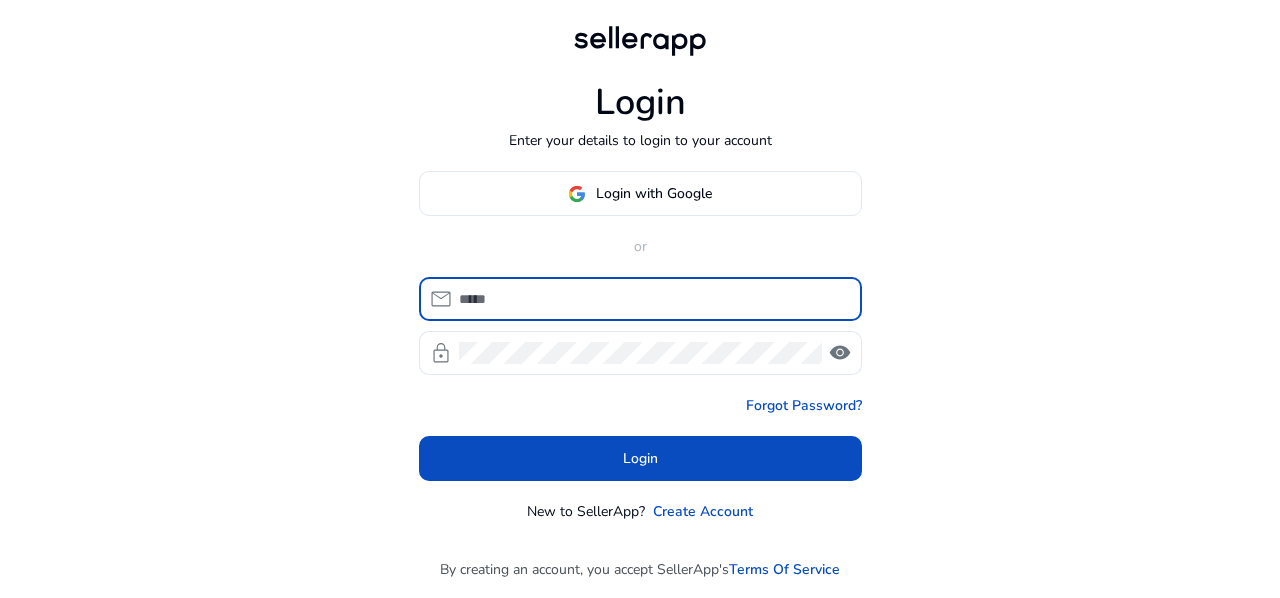 scroll, scrollTop: 0, scrollLeft: 0, axis: both 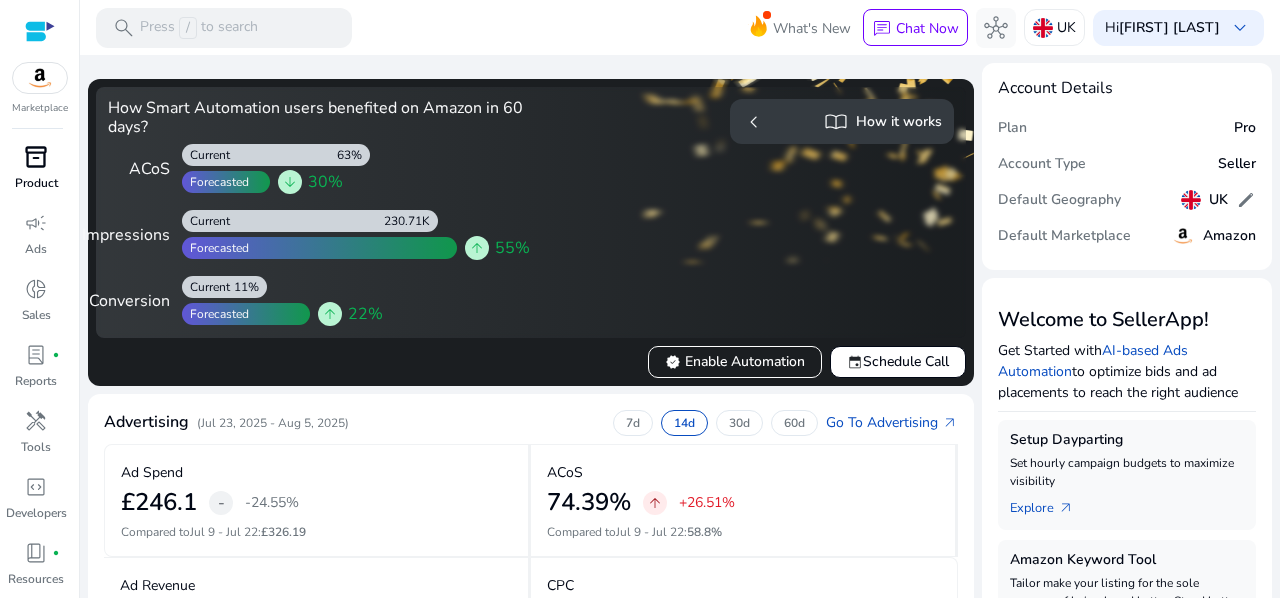 click on "Product" at bounding box center [36, 183] 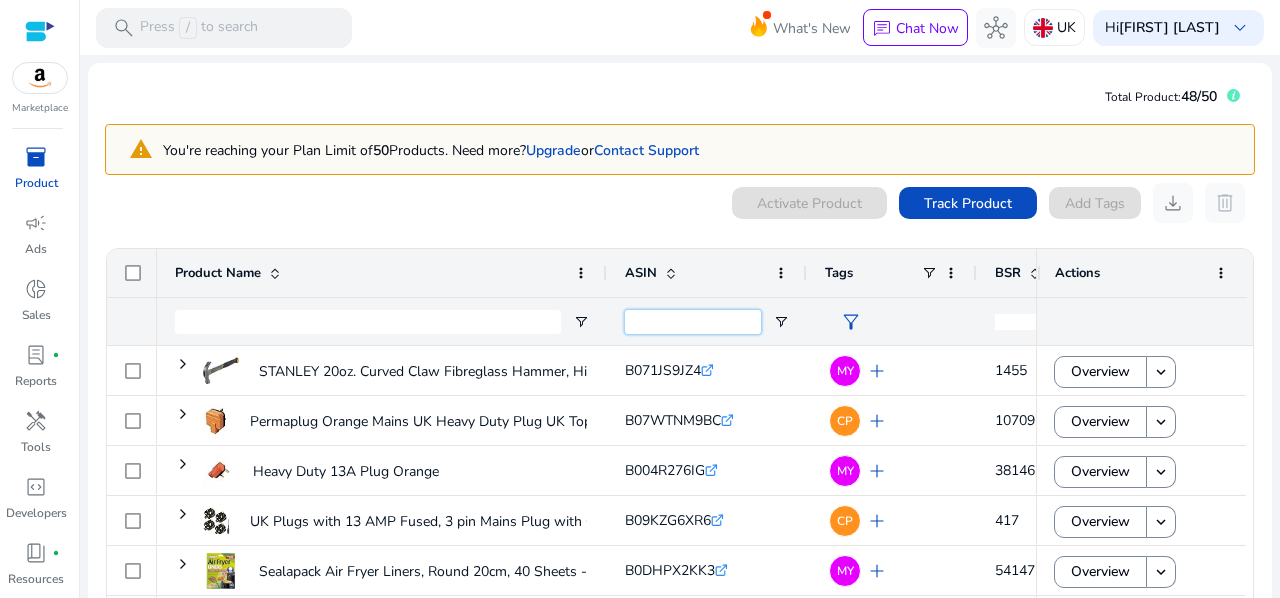 click at bounding box center [693, 322] 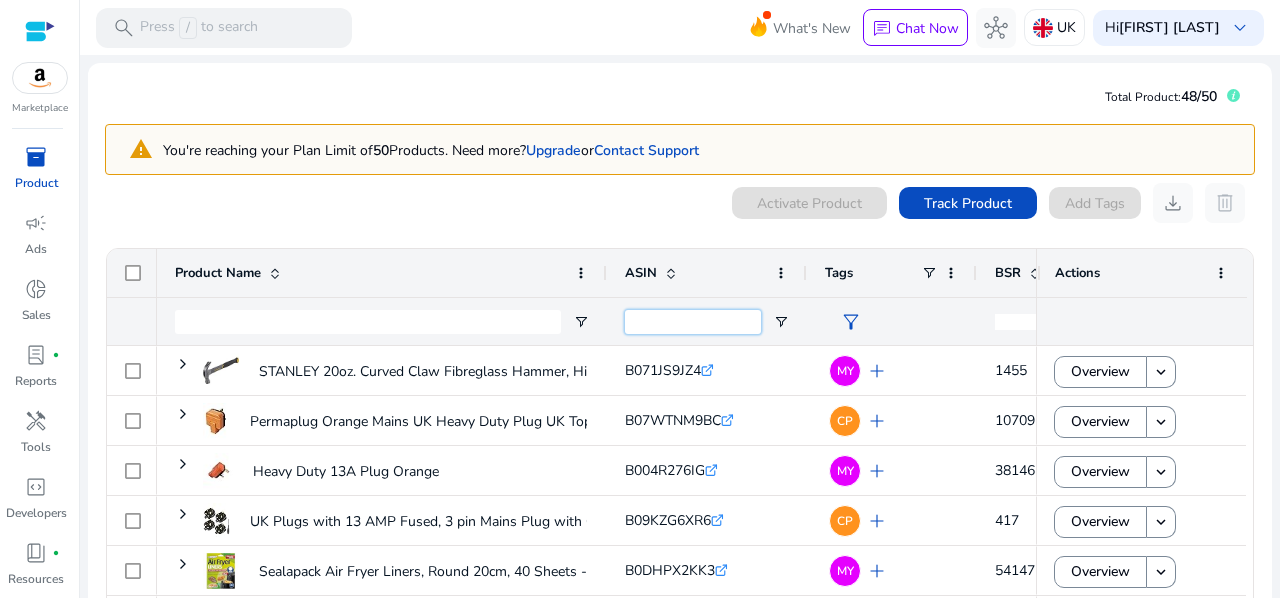 paste on "**********" 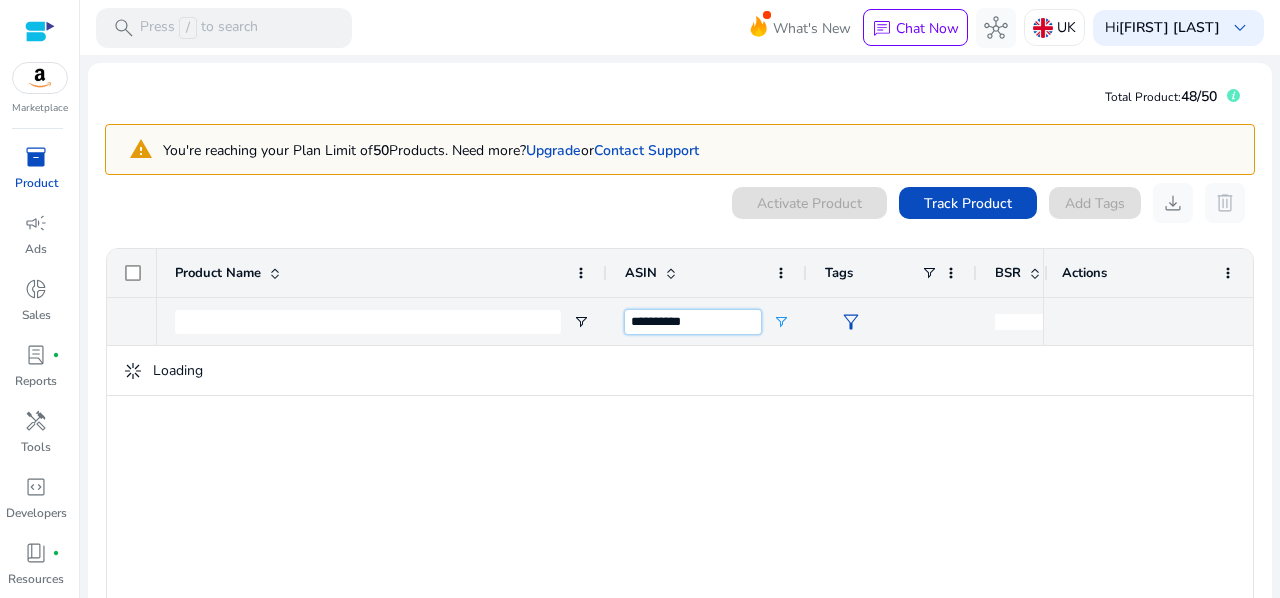 type on "**********" 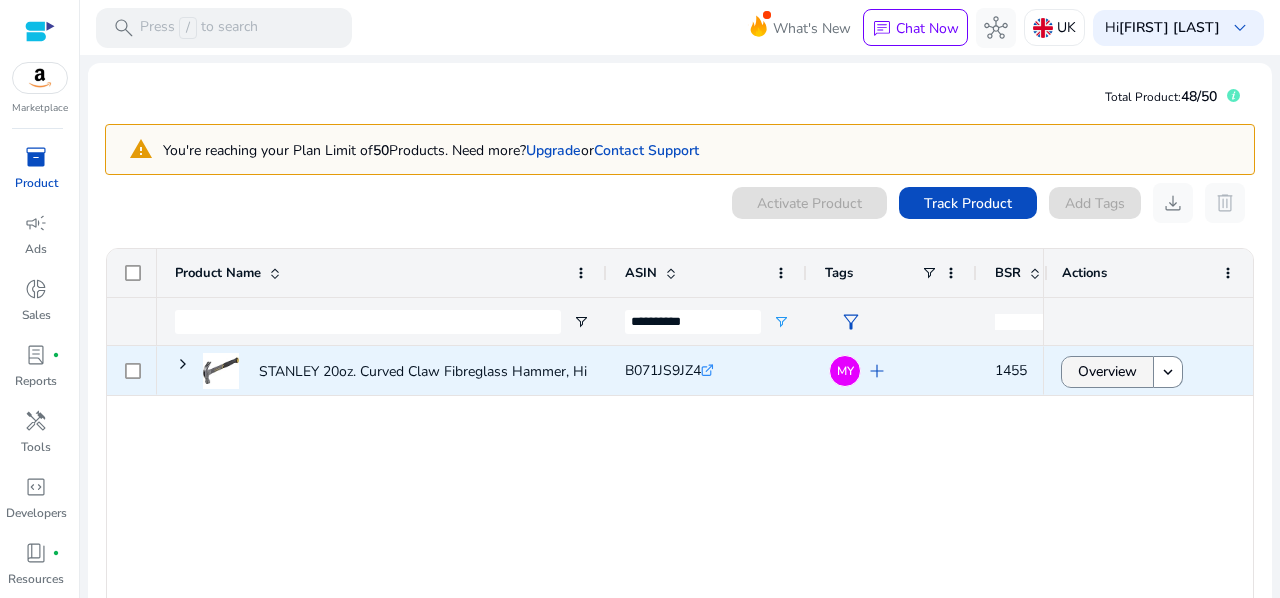 click on "Overview" 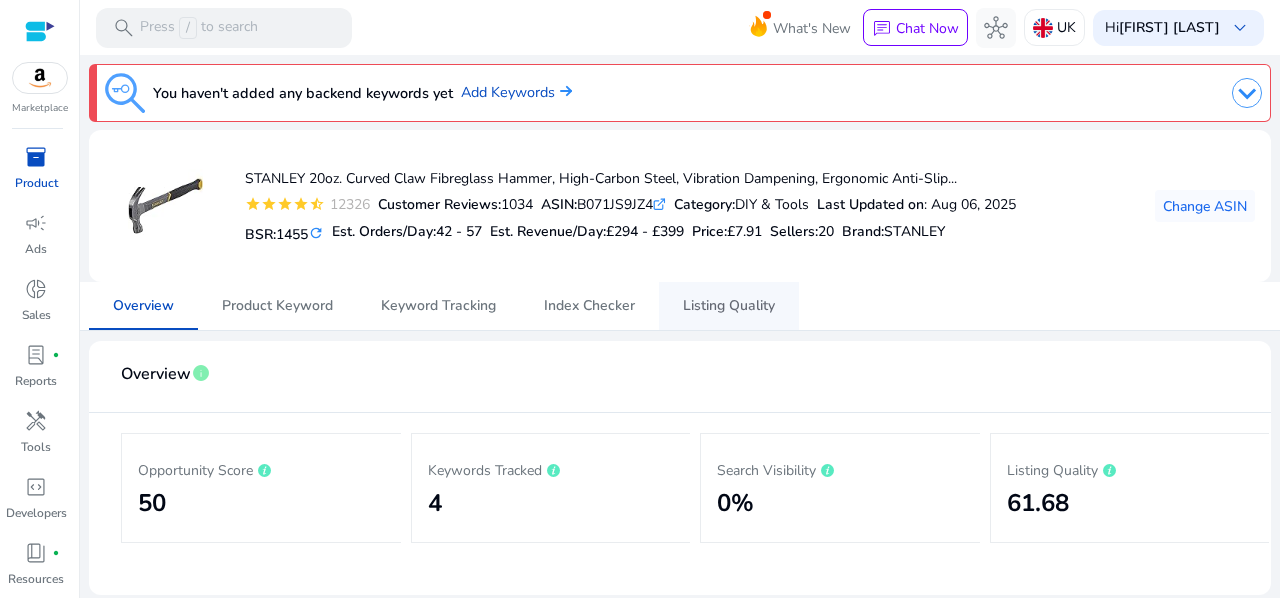 click on "Listing Quality" at bounding box center [729, 306] 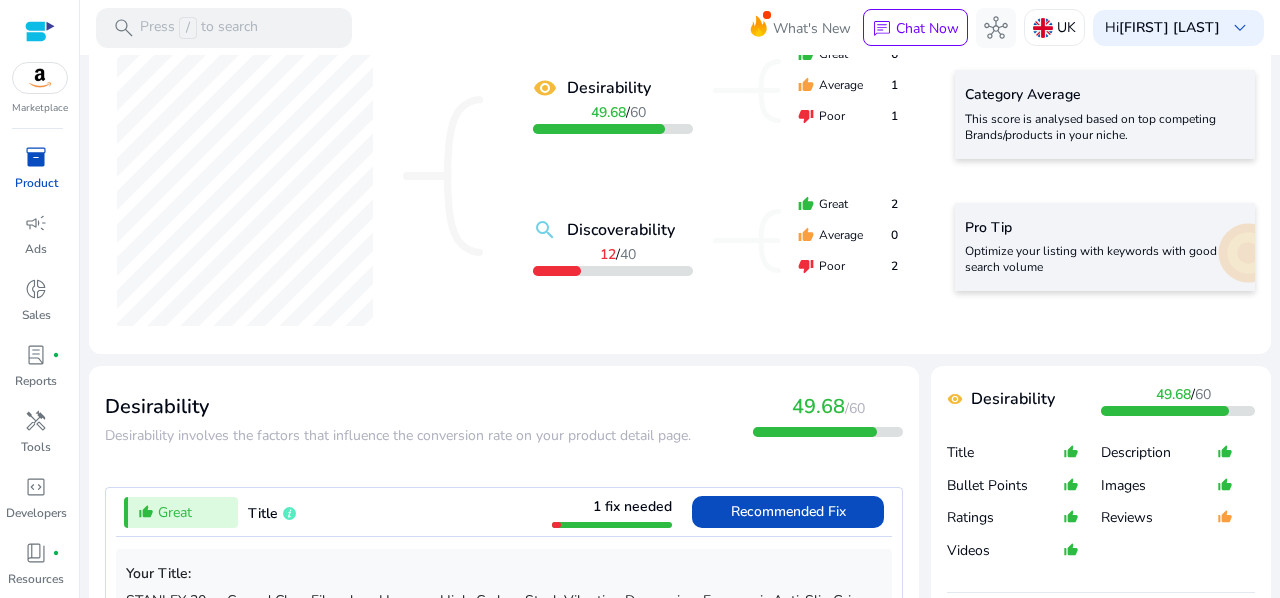 scroll, scrollTop: 422, scrollLeft: 0, axis: vertical 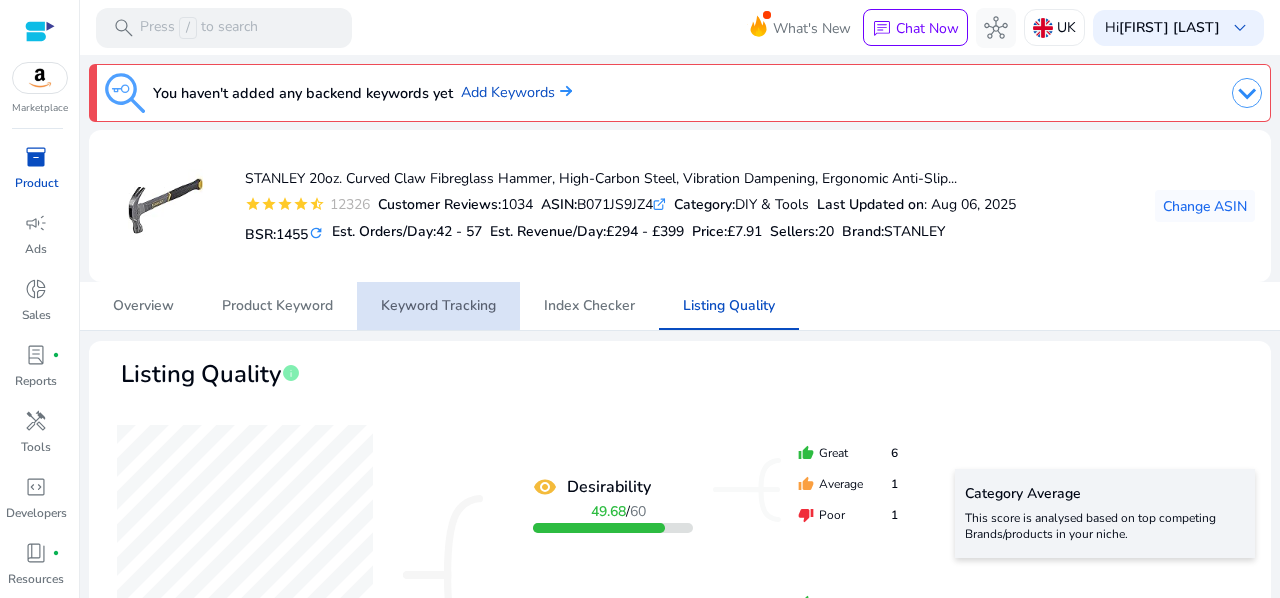 click on "Keyword Tracking" at bounding box center [438, 306] 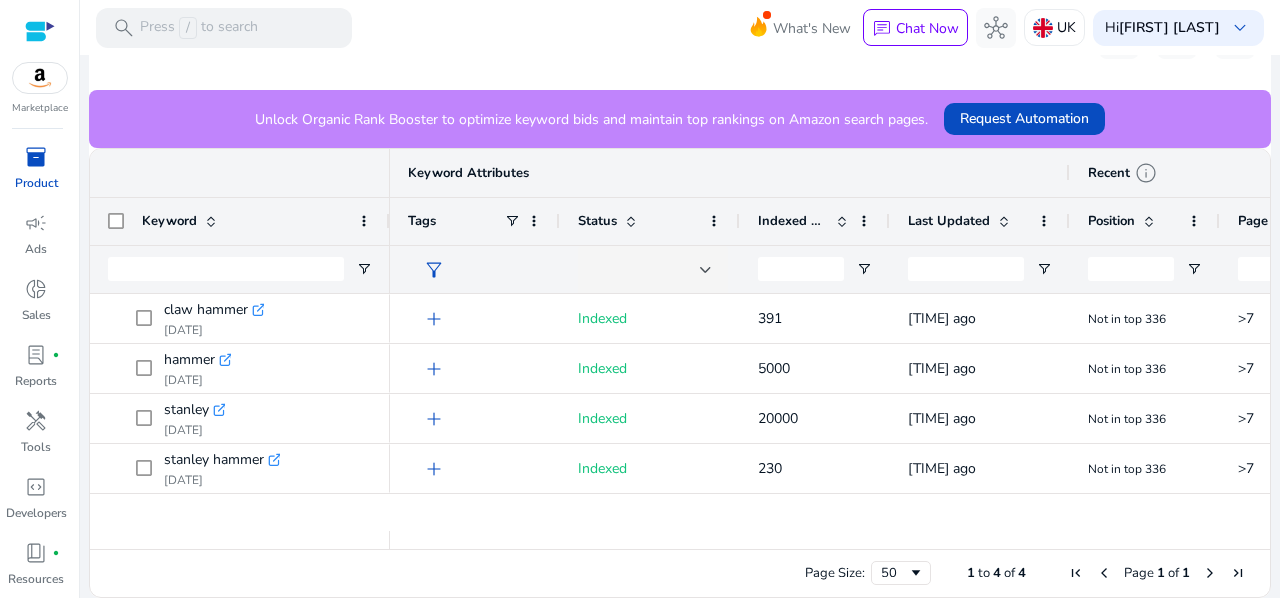 scroll, scrollTop: 0, scrollLeft: 0, axis: both 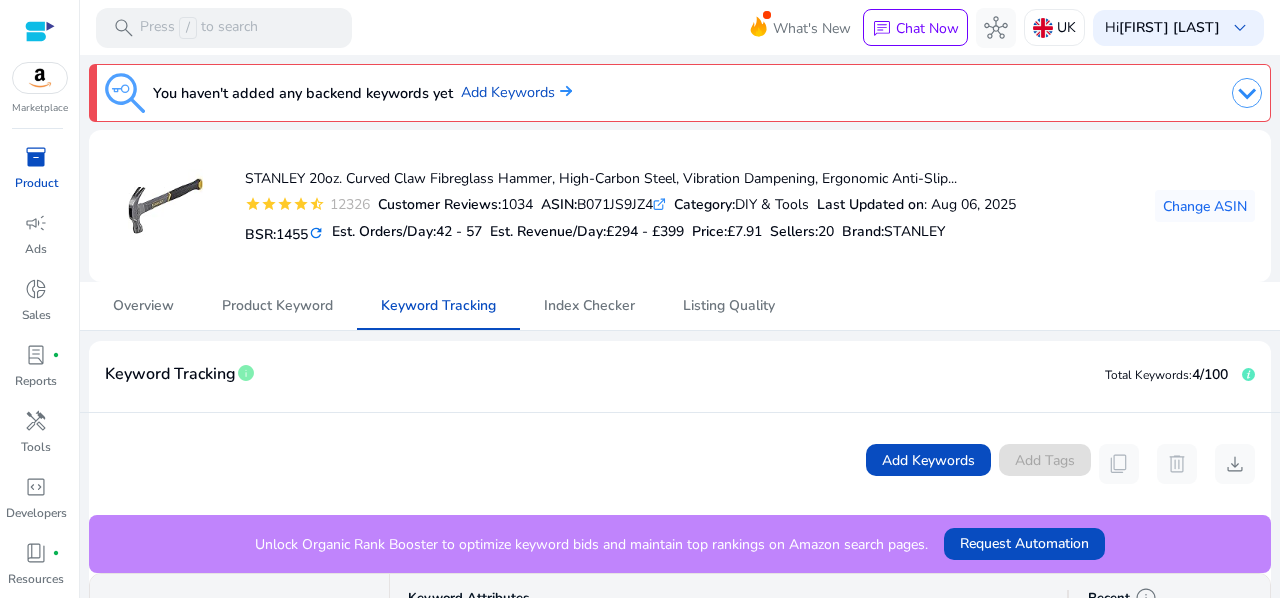 click on "refresh" 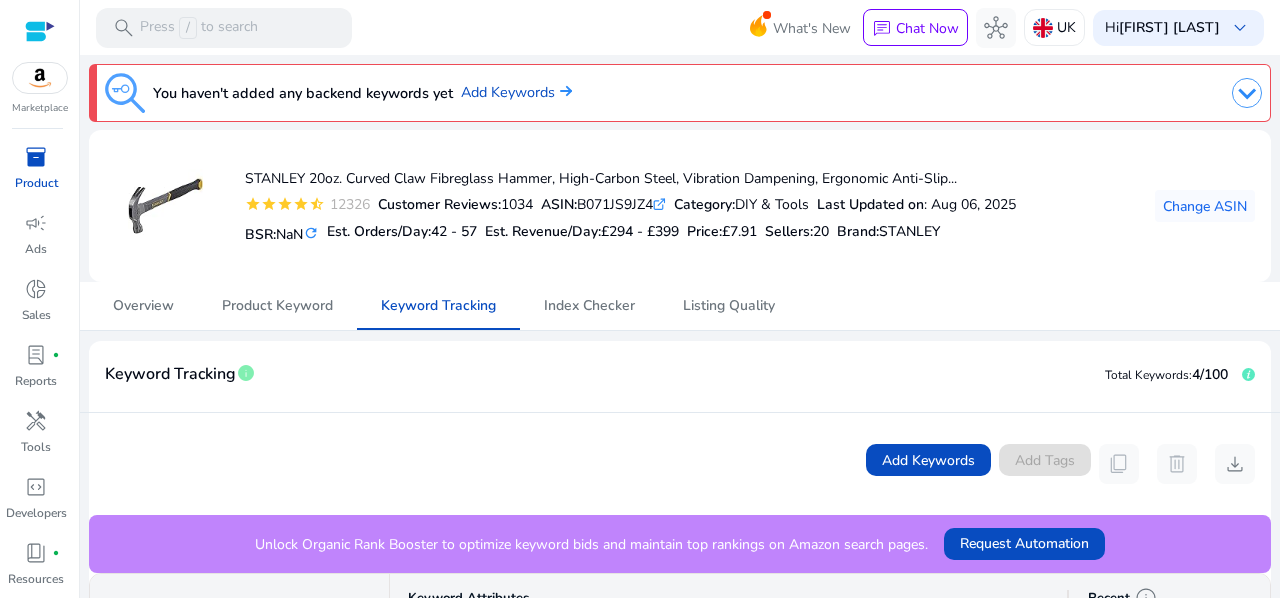 drag, startPoint x: 589, startPoint y: 199, endPoint x: 661, endPoint y: 199, distance: 72 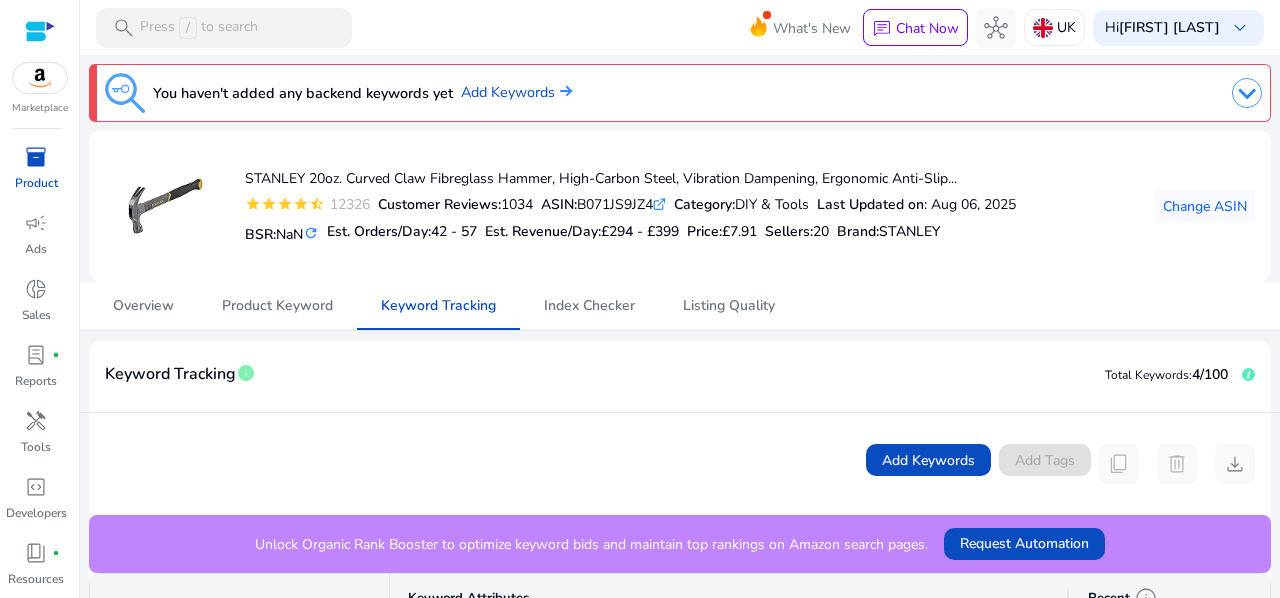 copy on "B071JS9JZ4" 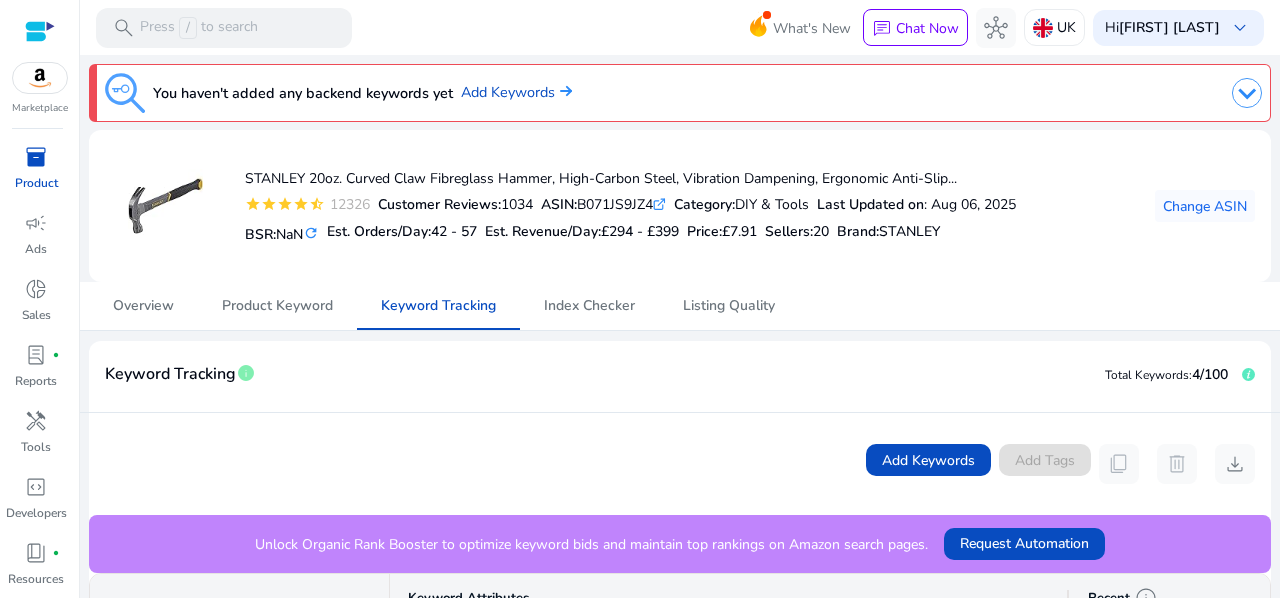 click on "Product" at bounding box center (36, 183) 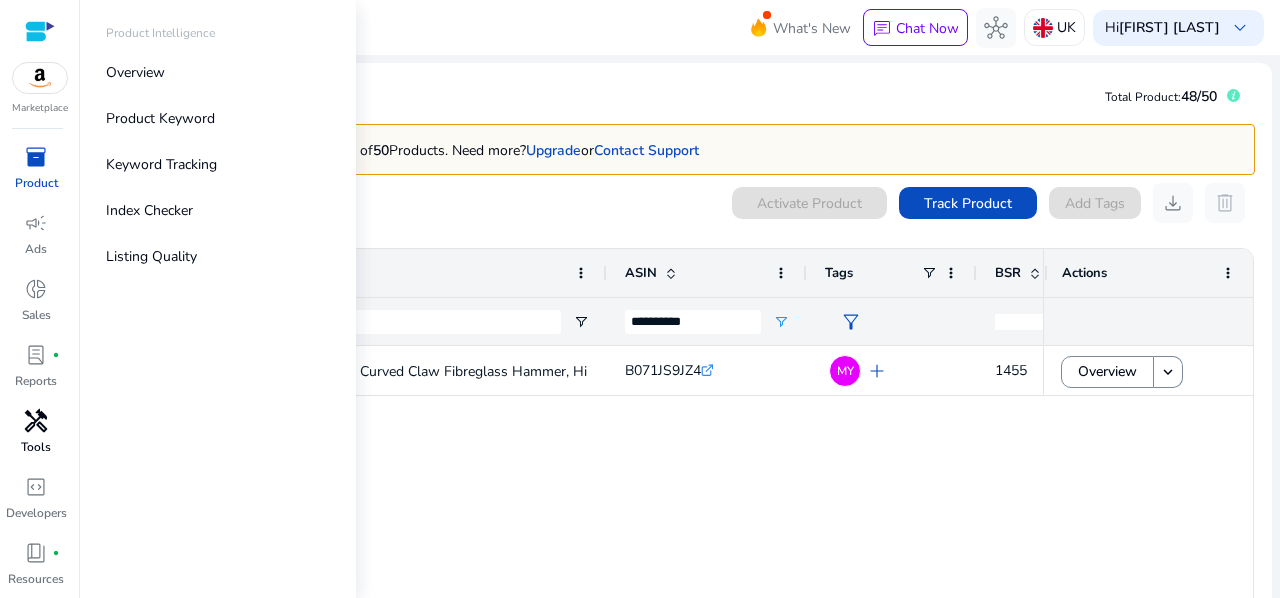 click on "handyman" at bounding box center (36, 421) 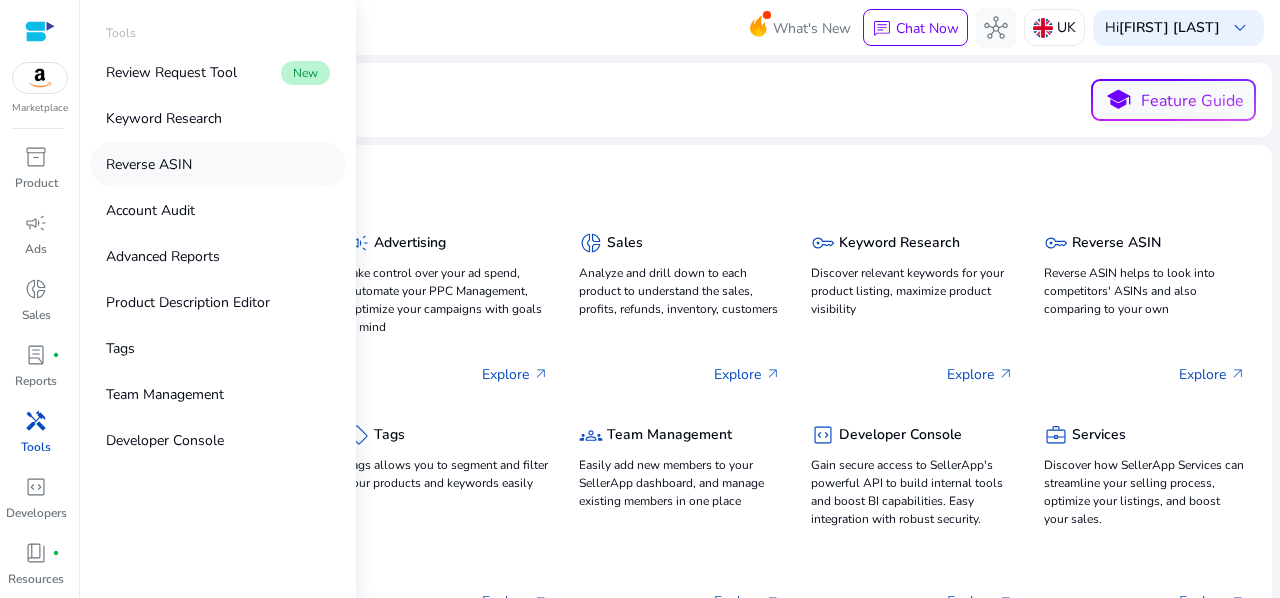 click on "Reverse ASIN" at bounding box center (149, 164) 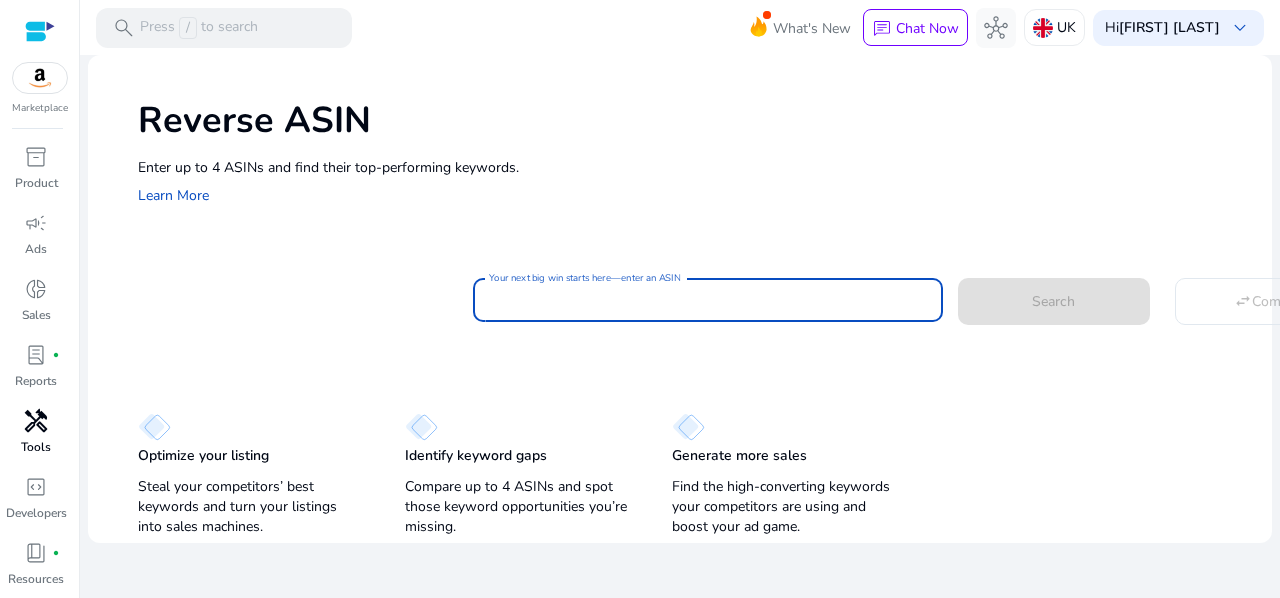 click on "Your next big win starts here—enter an ASIN" at bounding box center (708, 300) 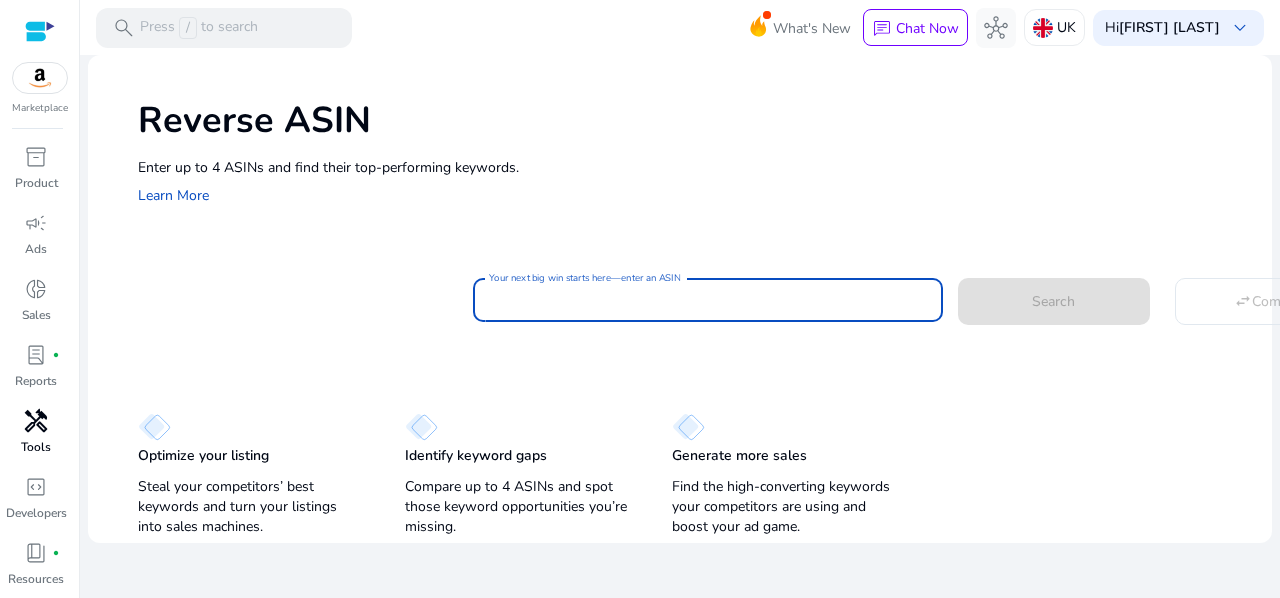 paste on "**********" 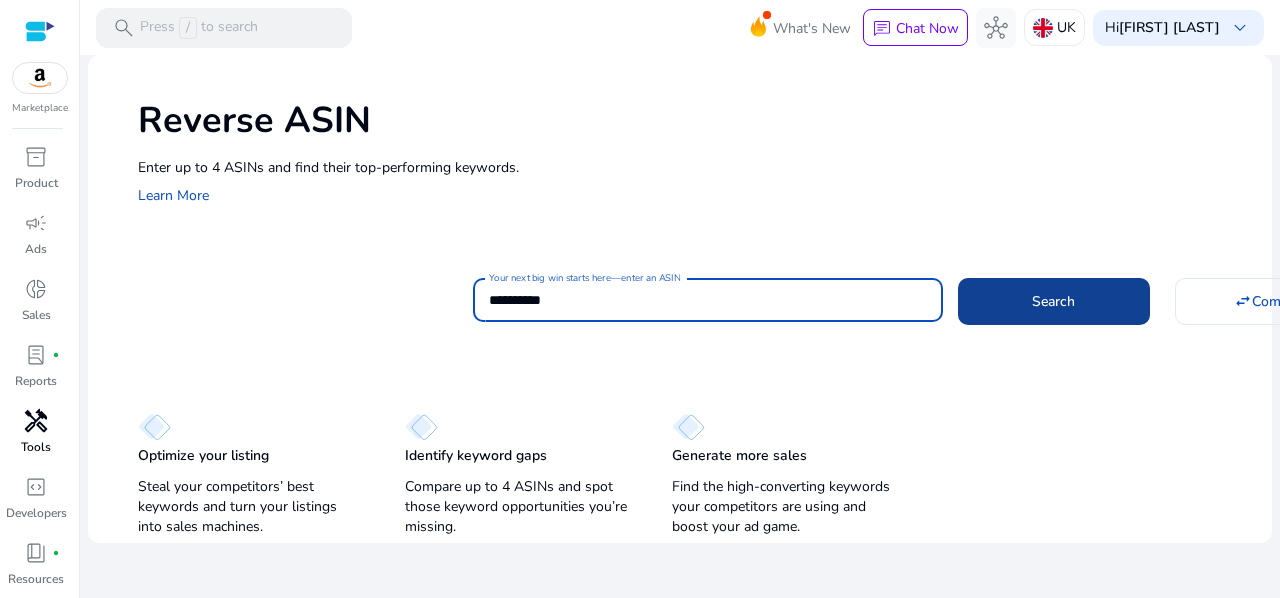 type on "**********" 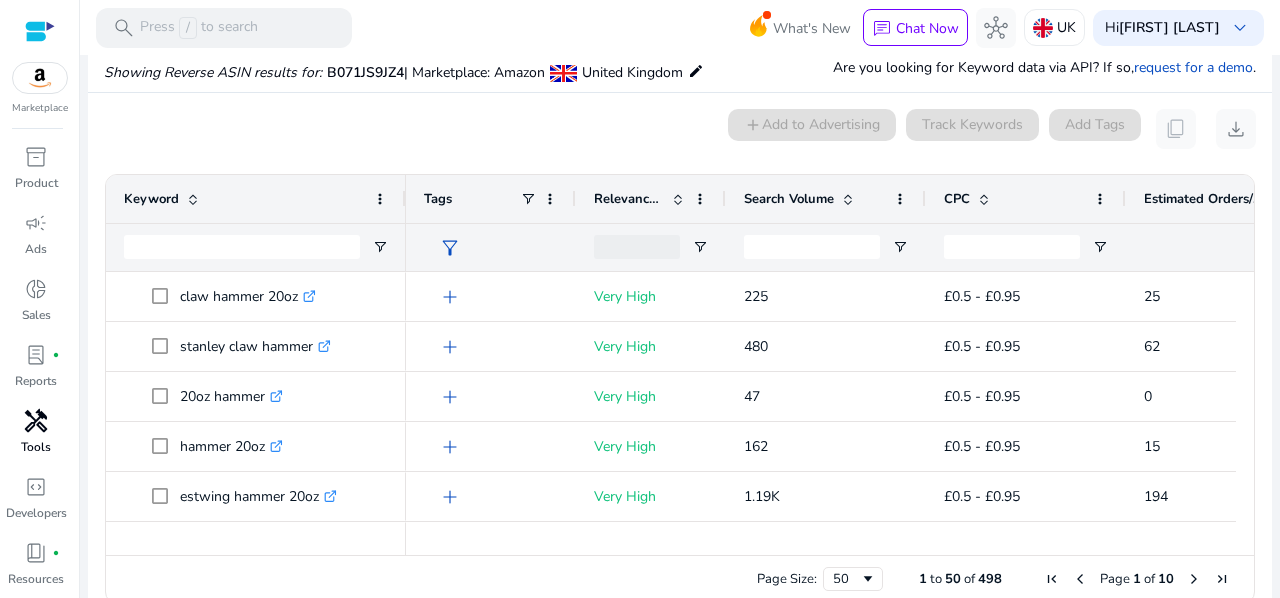 scroll, scrollTop: 146, scrollLeft: 0, axis: vertical 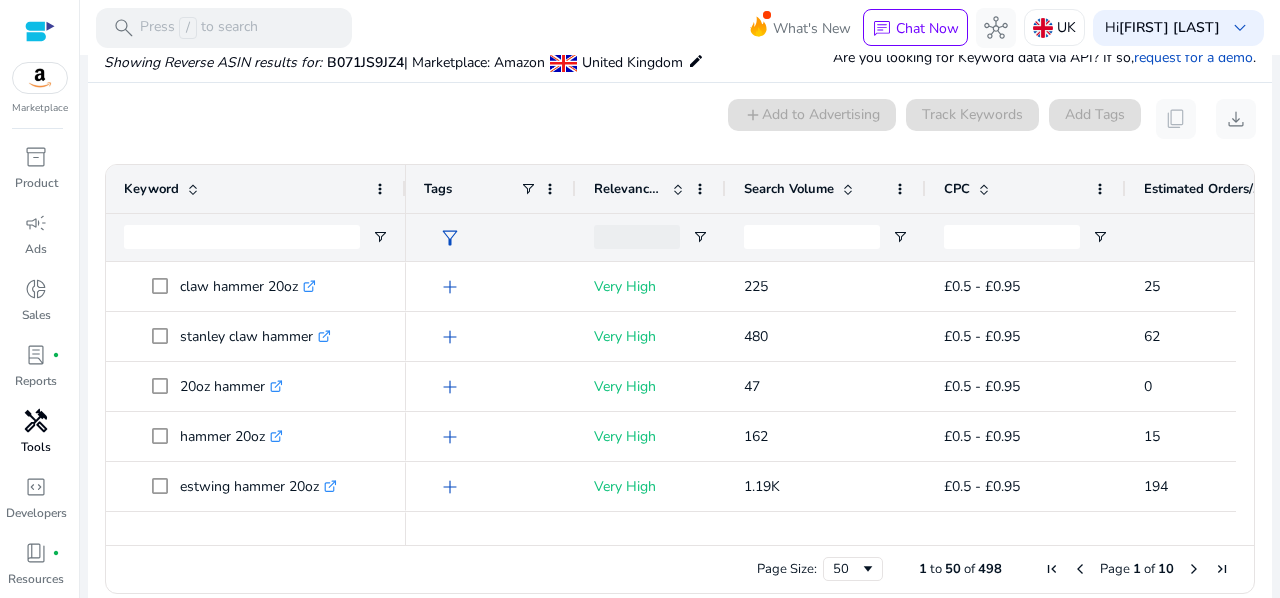 click on "Estimated Orders/Month" 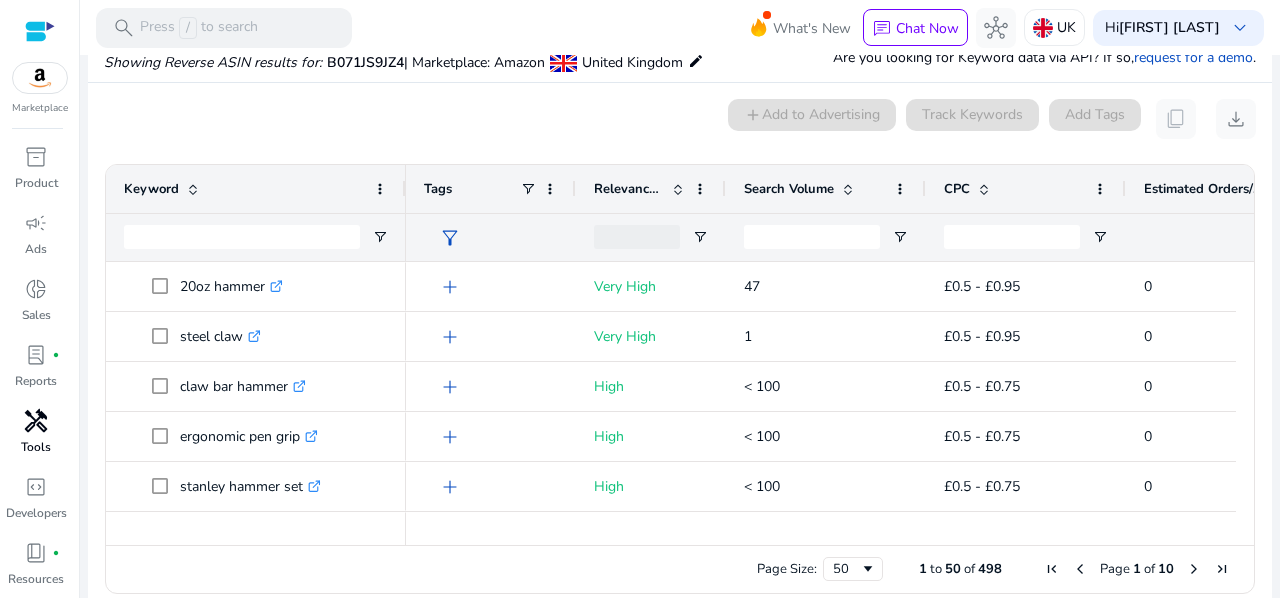 click on "Estimated Orders/Month" 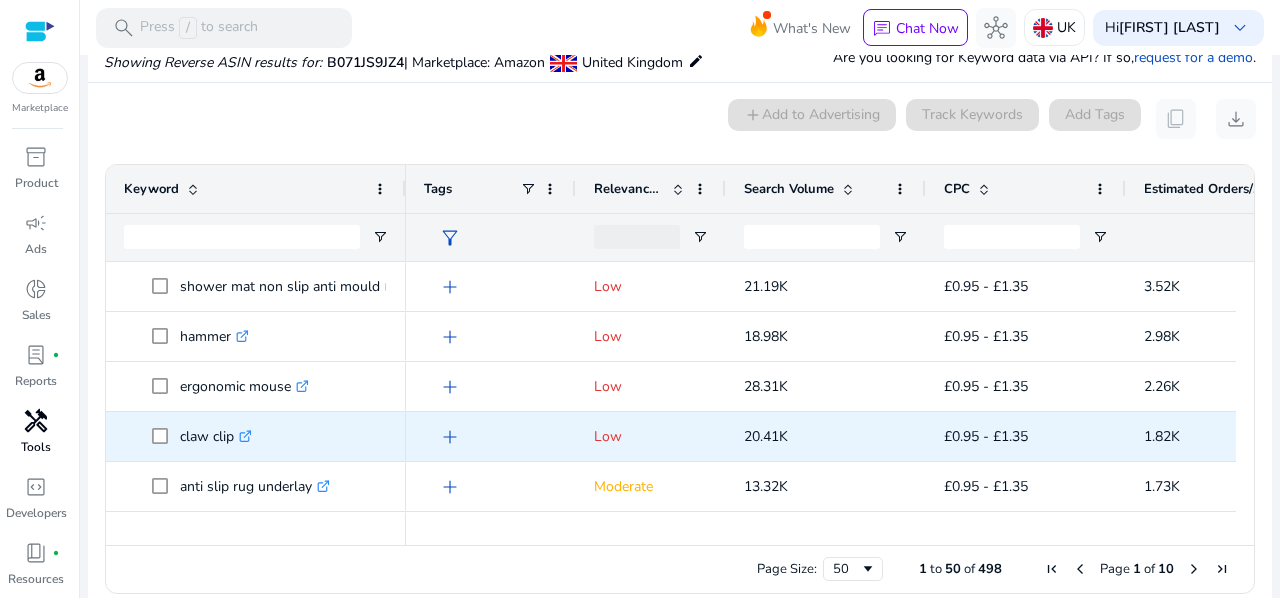 scroll, scrollTop: 98, scrollLeft: 0, axis: vertical 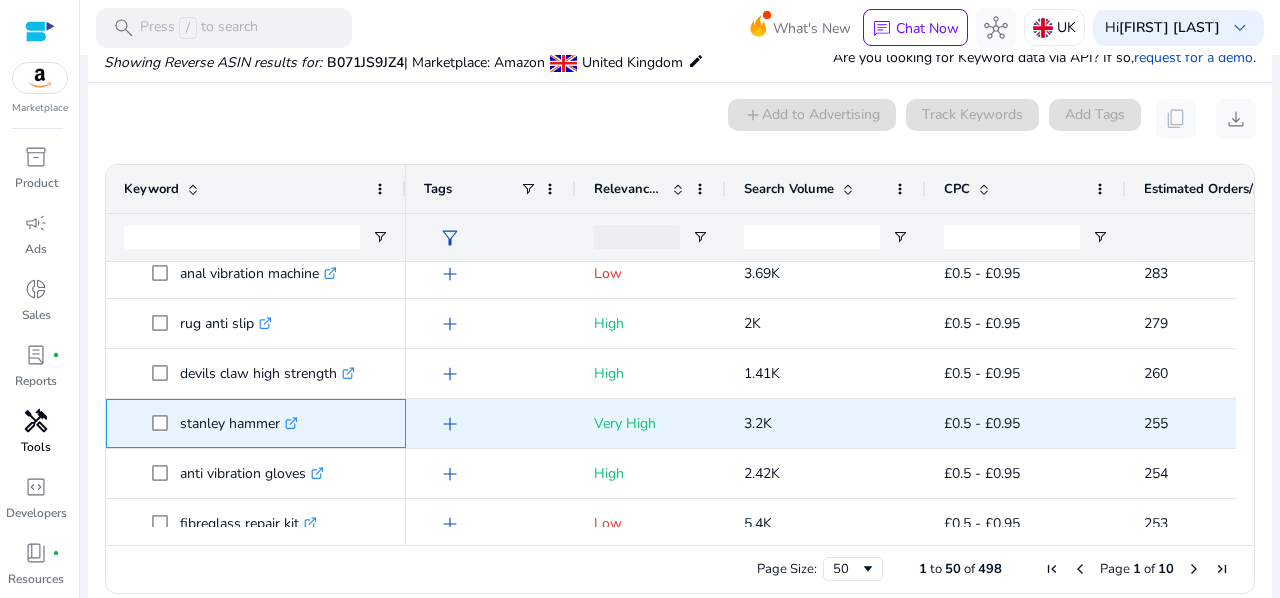 drag, startPoint x: 177, startPoint y: 421, endPoint x: 278, endPoint y: 429, distance: 101.31634 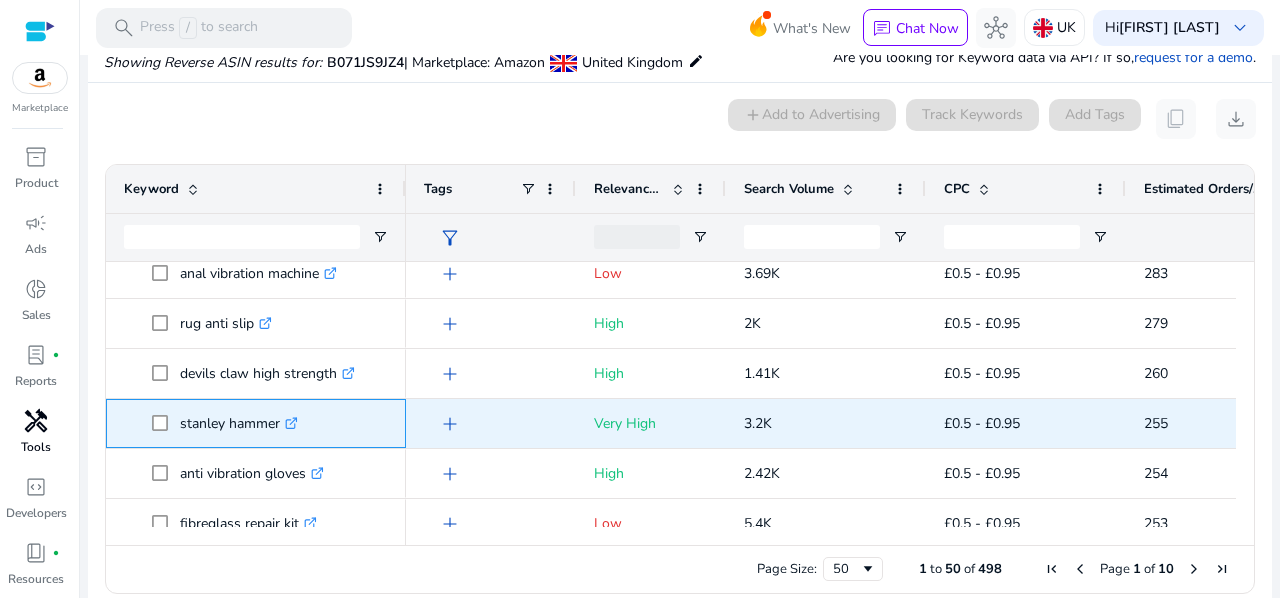 copy on "stanley hammer" 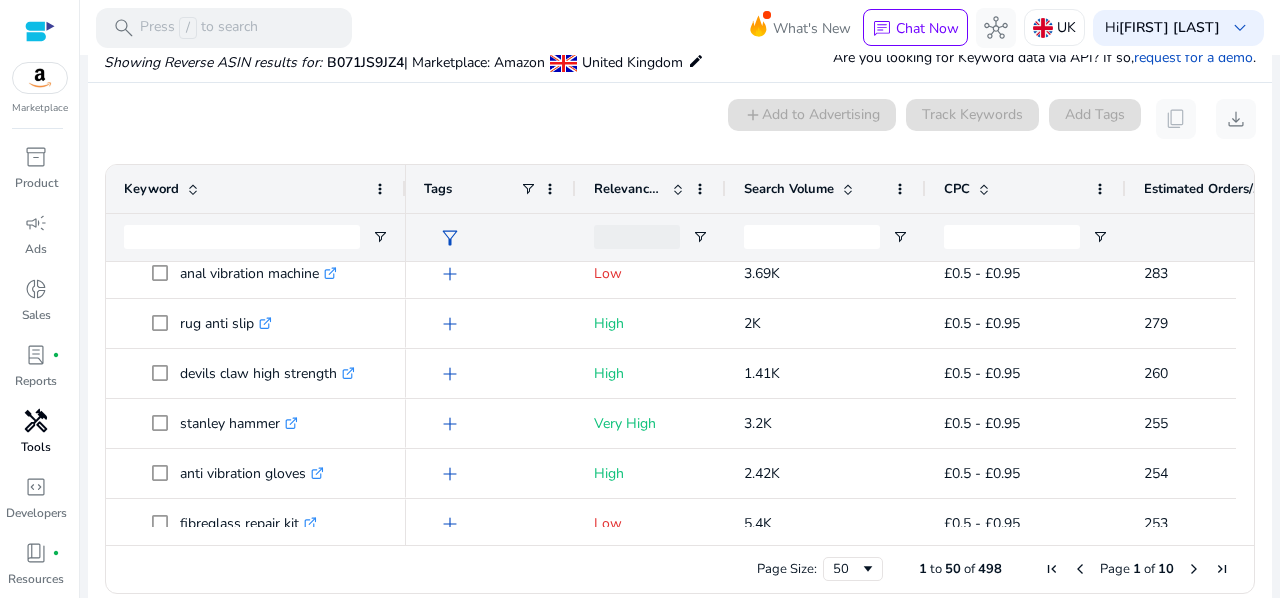 click on "0 keyword(s) selected  add  Add to Advertising   Track Keywords   Add Tags   content_copy   download" 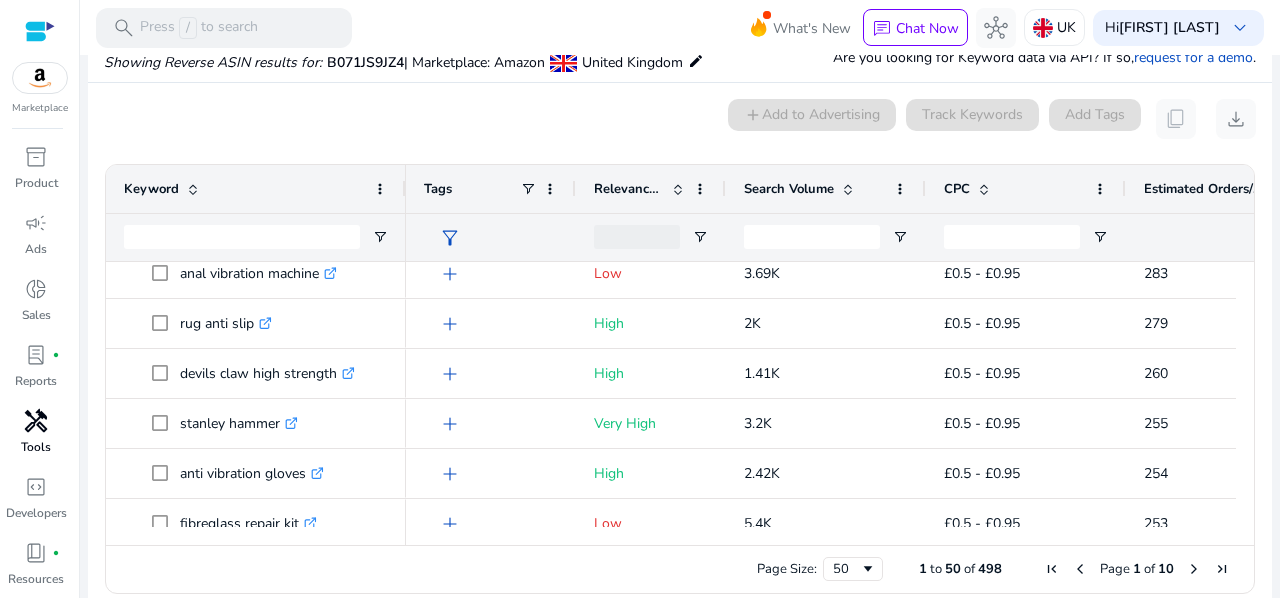 scroll, scrollTop: 0, scrollLeft: 0, axis: both 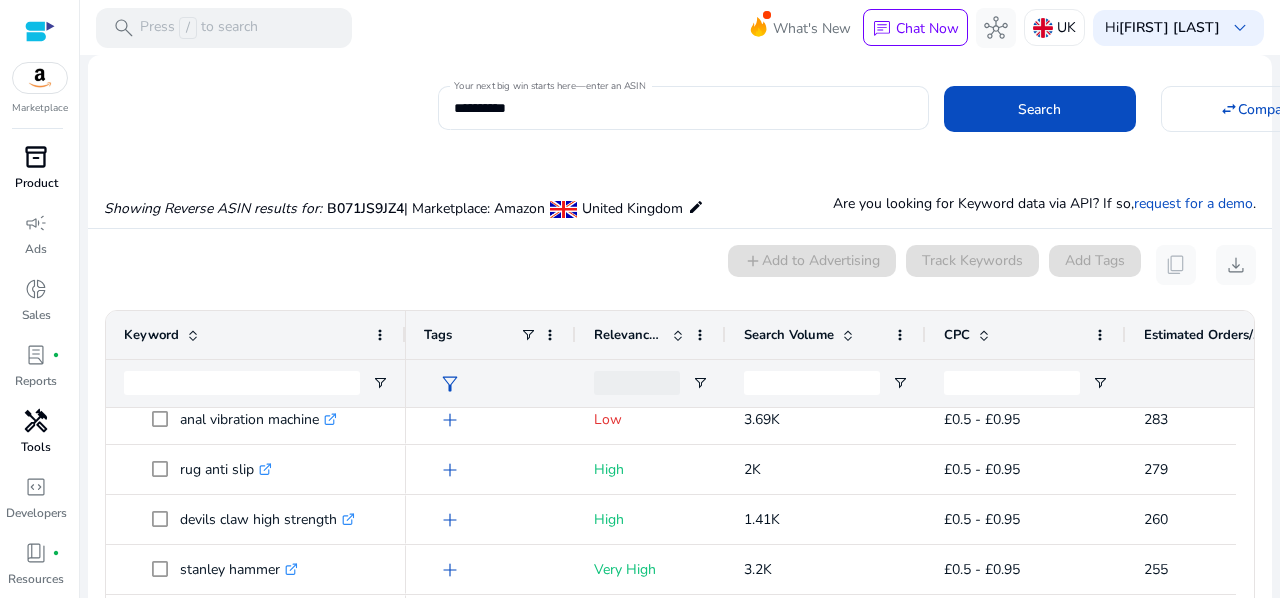 click on "inventory_2" at bounding box center [36, 157] 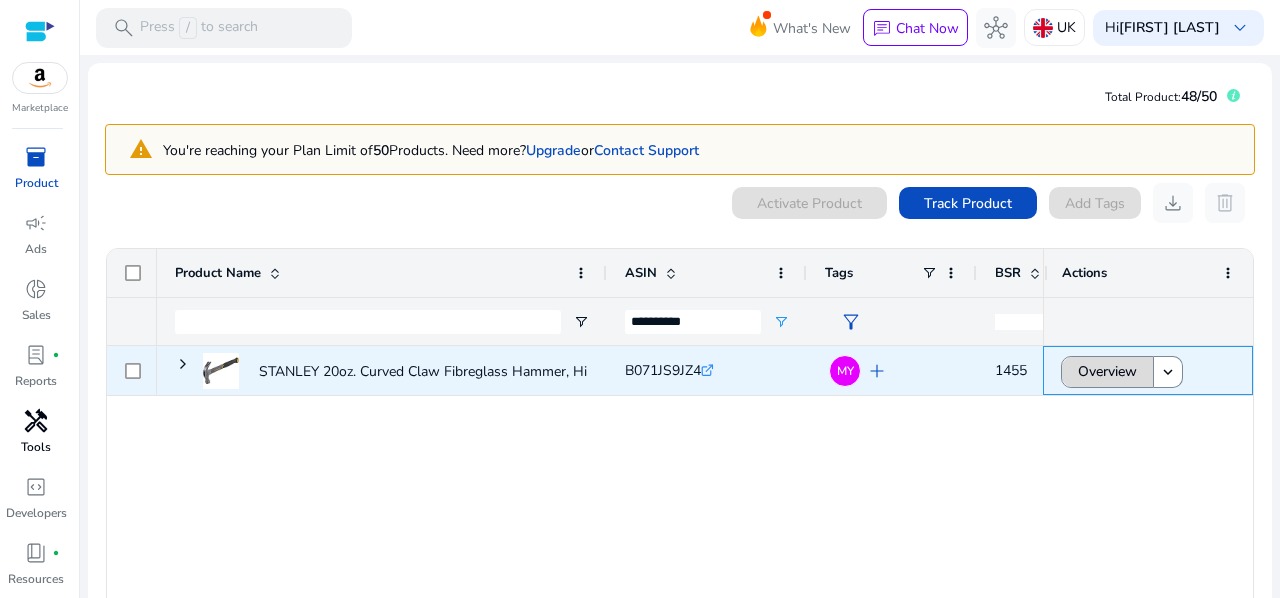 click on "Overview" 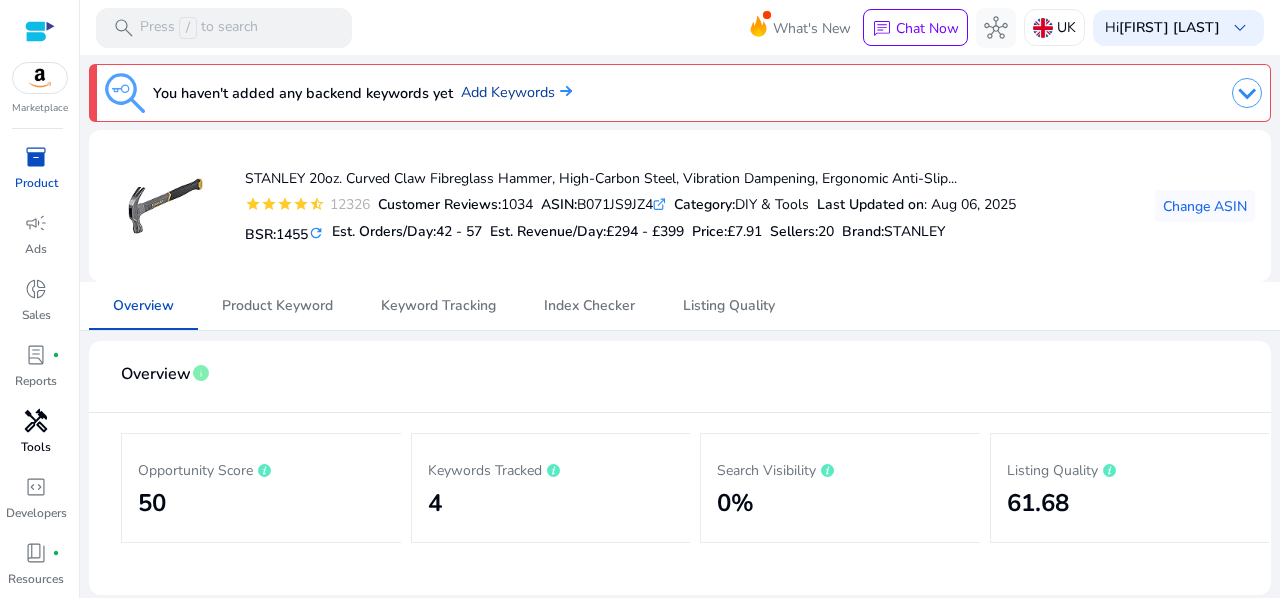 click on "Add Keywords" 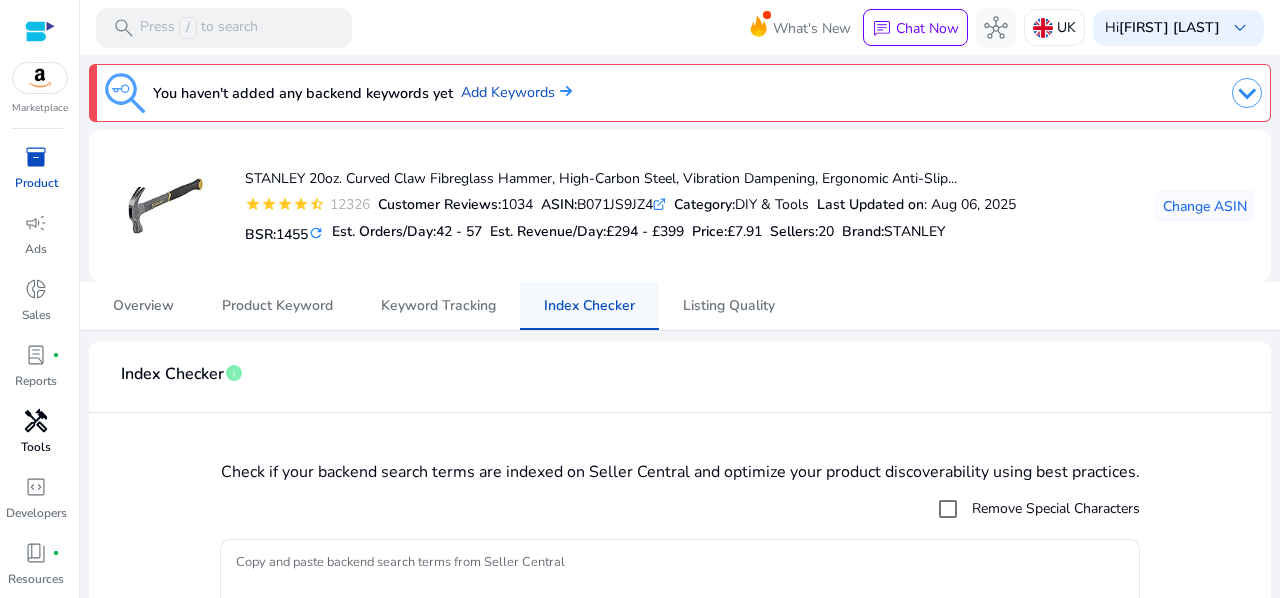 scroll, scrollTop: 161, scrollLeft: 0, axis: vertical 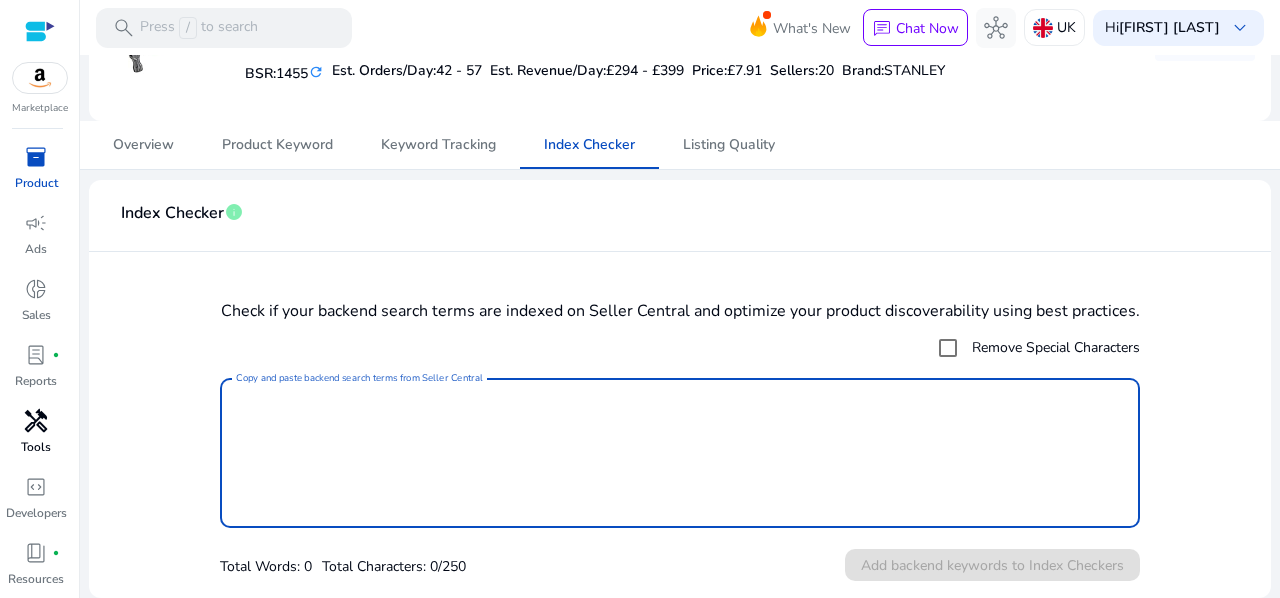 click on "Copy and paste backend search terms from Seller Central" at bounding box center [680, 453] 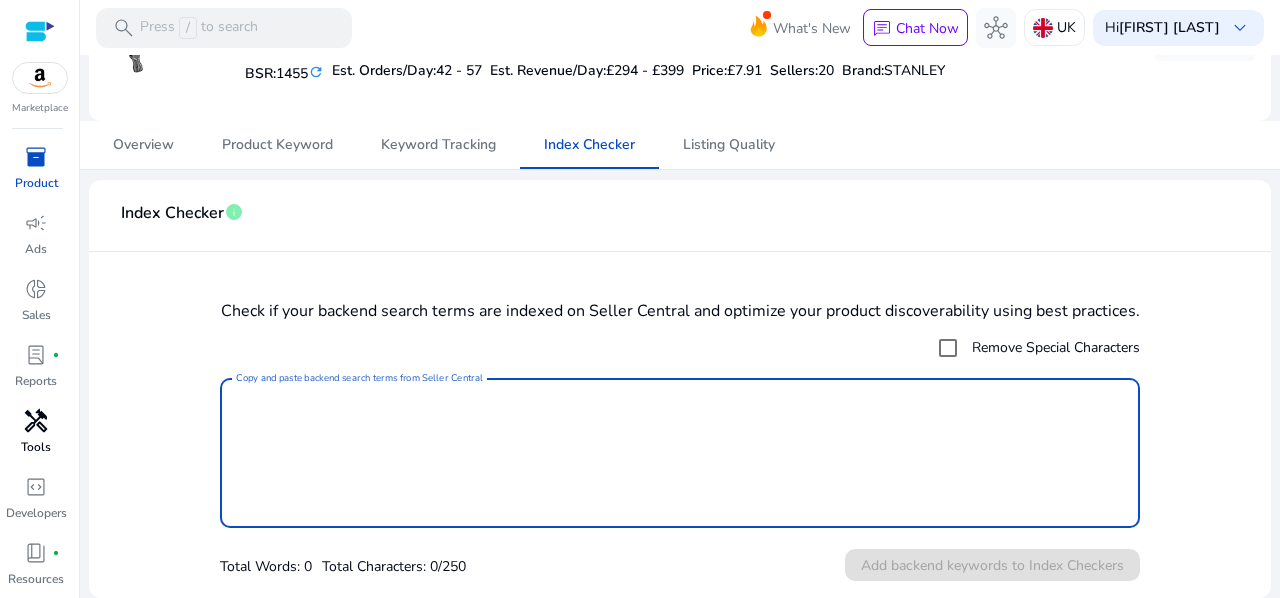 paste on "**********" 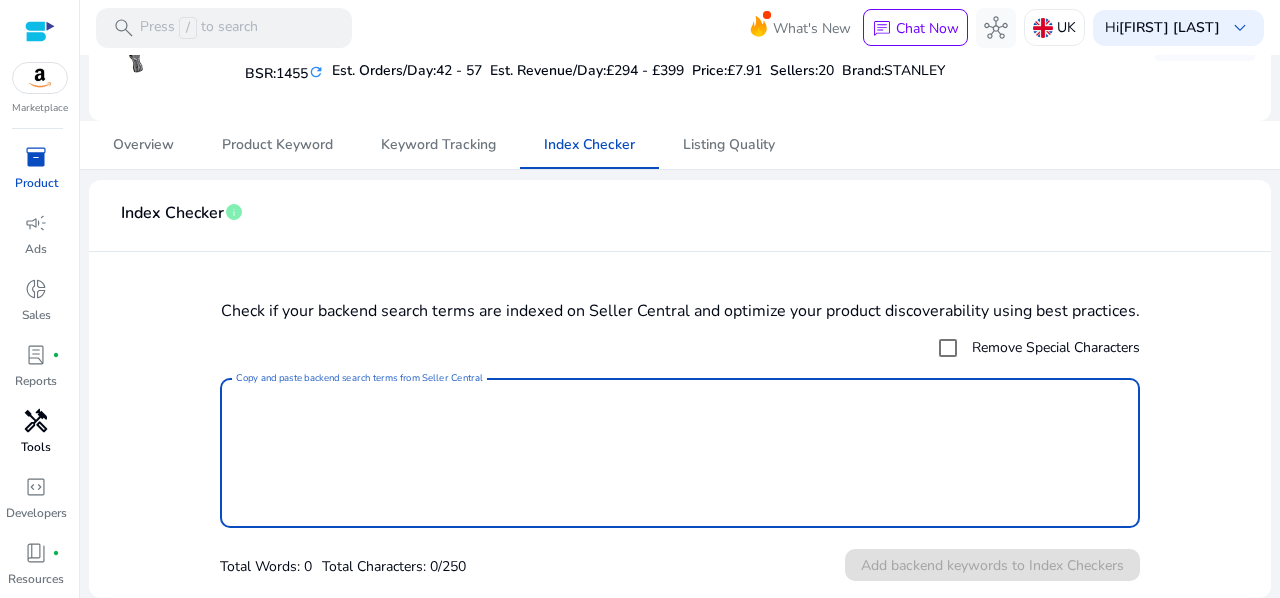 click on "Copy and paste backend search terms from Seller Central" at bounding box center (680, 453) 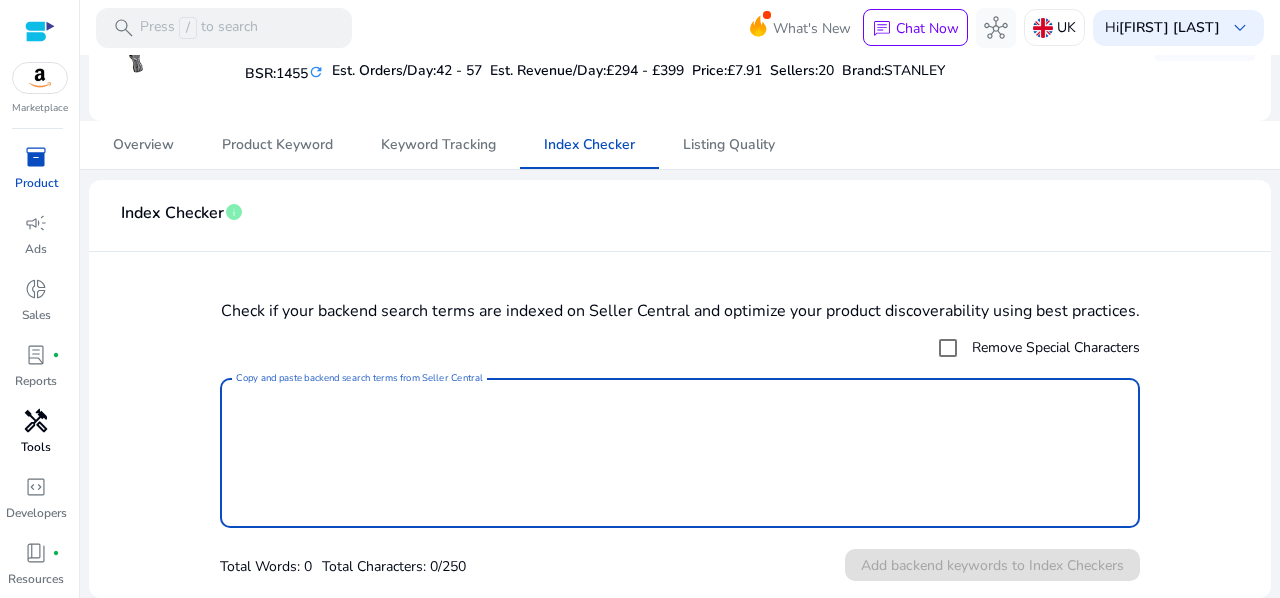 paste on "**********" 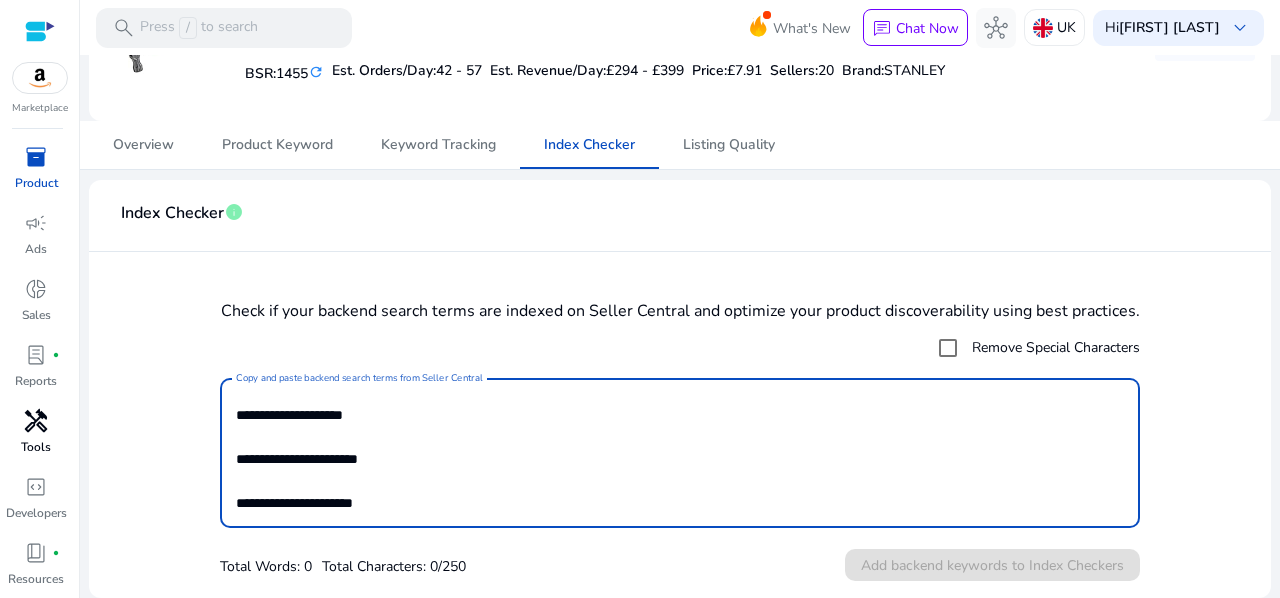 scroll, scrollTop: 104, scrollLeft: 0, axis: vertical 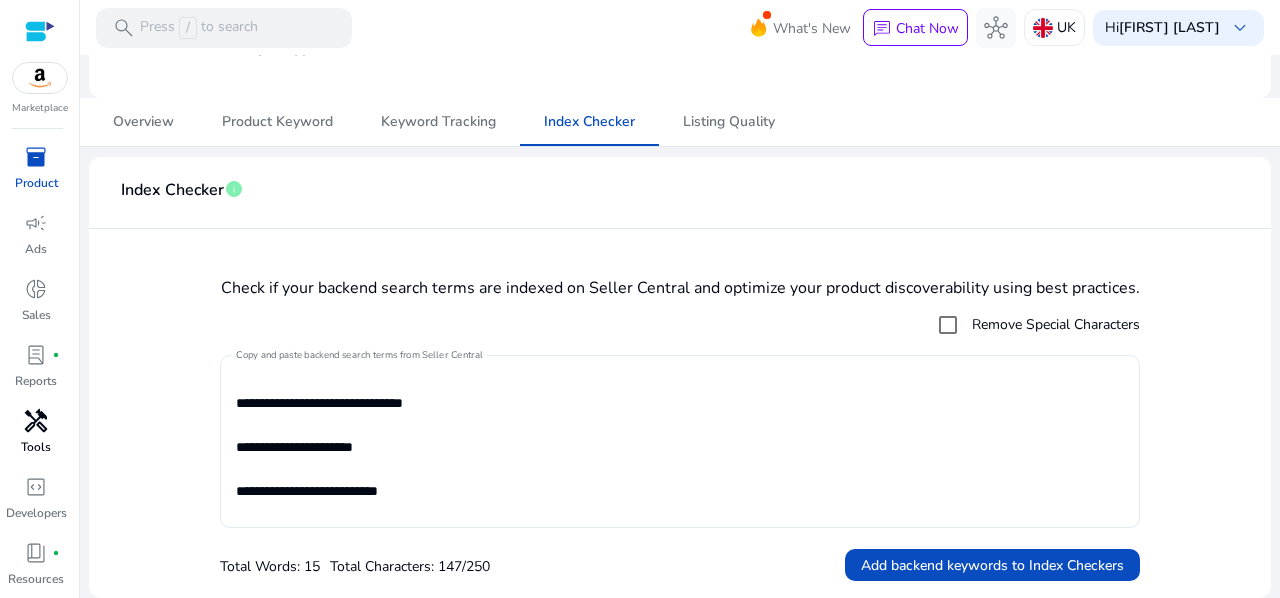 click on "**********" at bounding box center [677, 441] 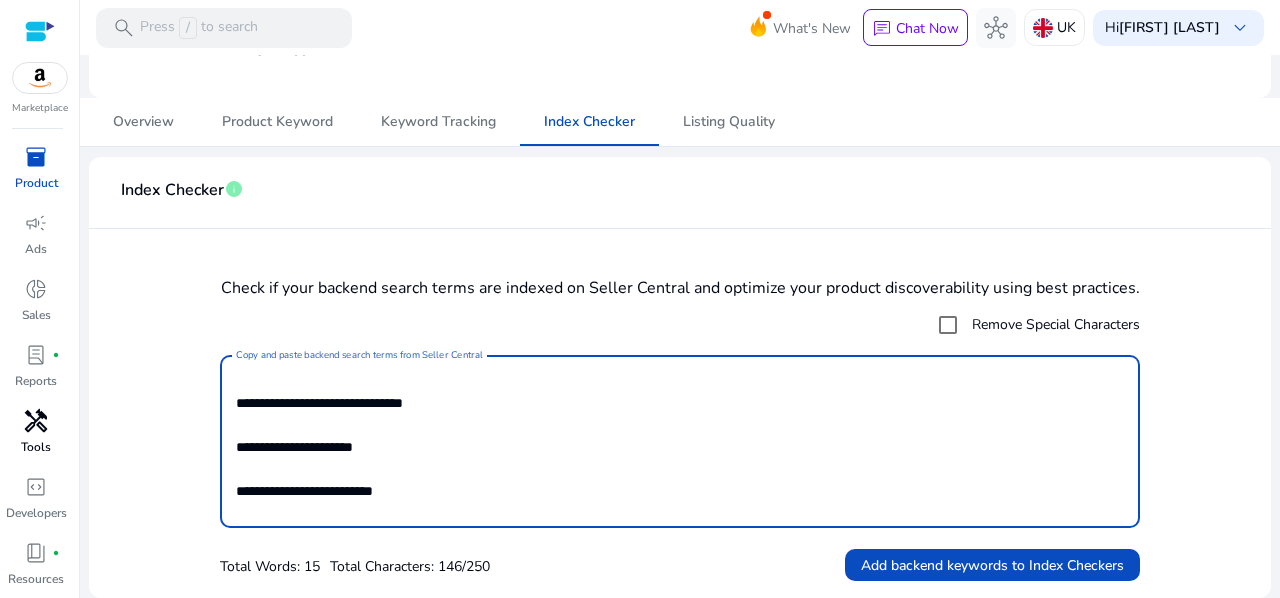 click on "**********" at bounding box center (677, 441) 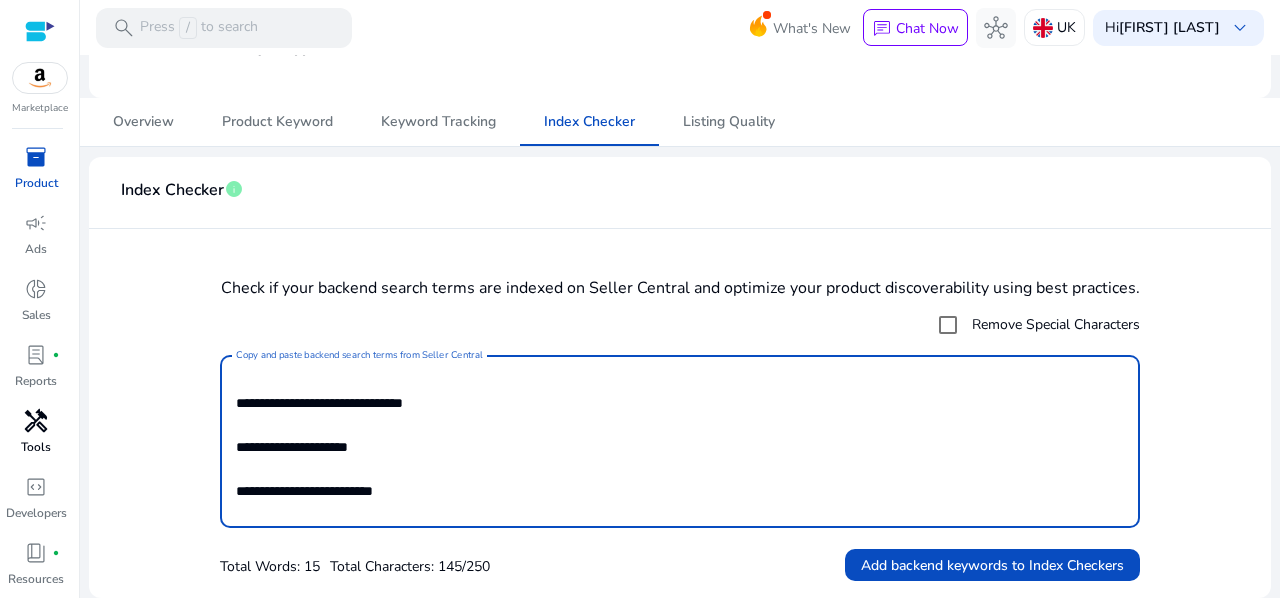 click on "**********" at bounding box center [677, 441] 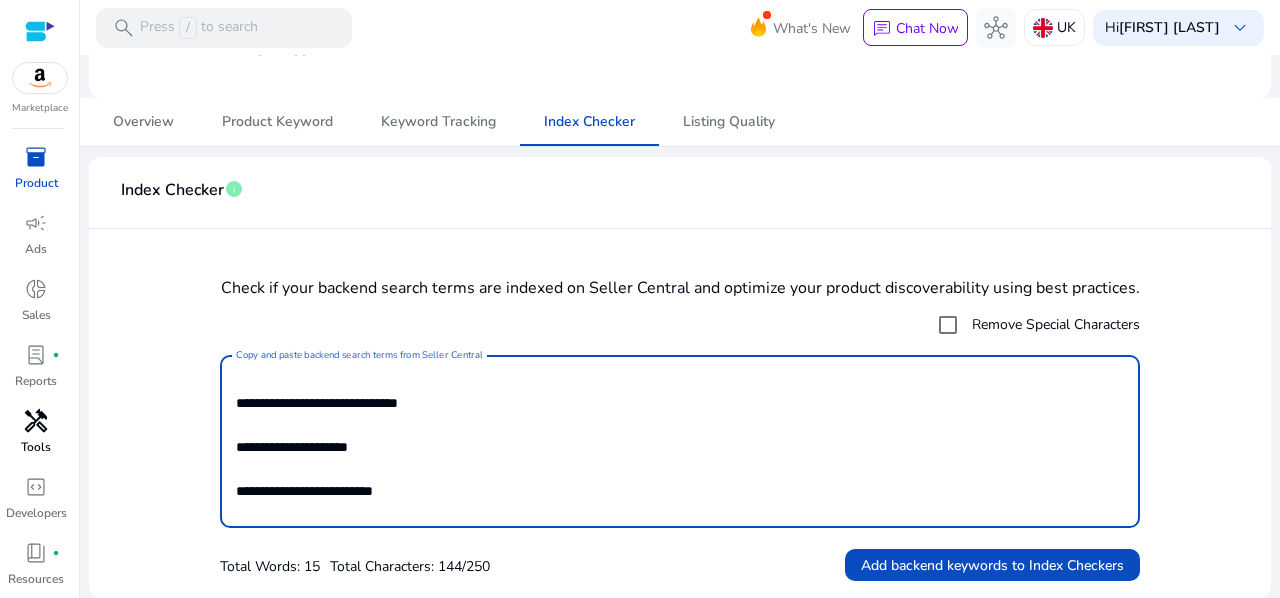 click on "**********" at bounding box center (677, 441) 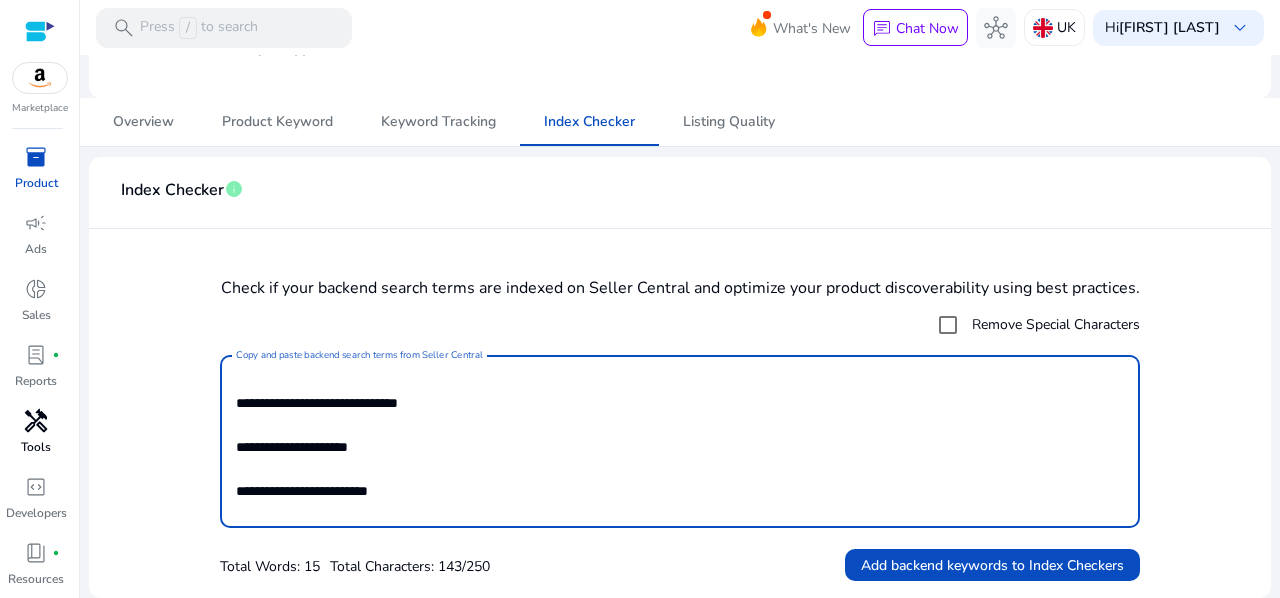 click on "**********" at bounding box center (677, 441) 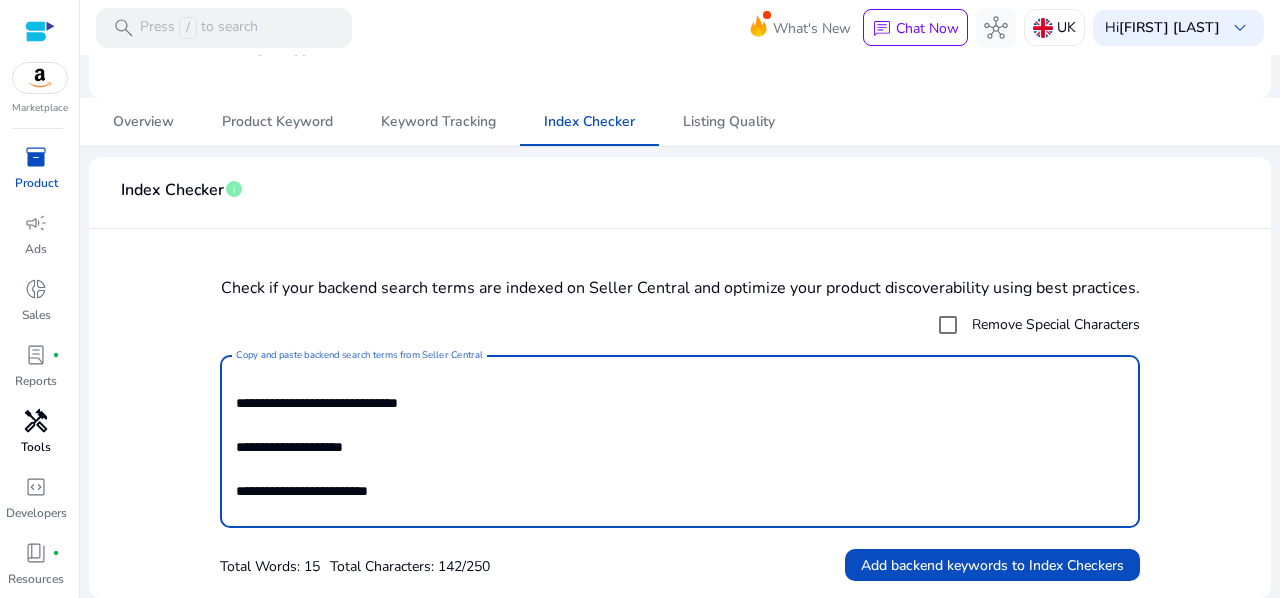 click on "**********" at bounding box center [677, 441] 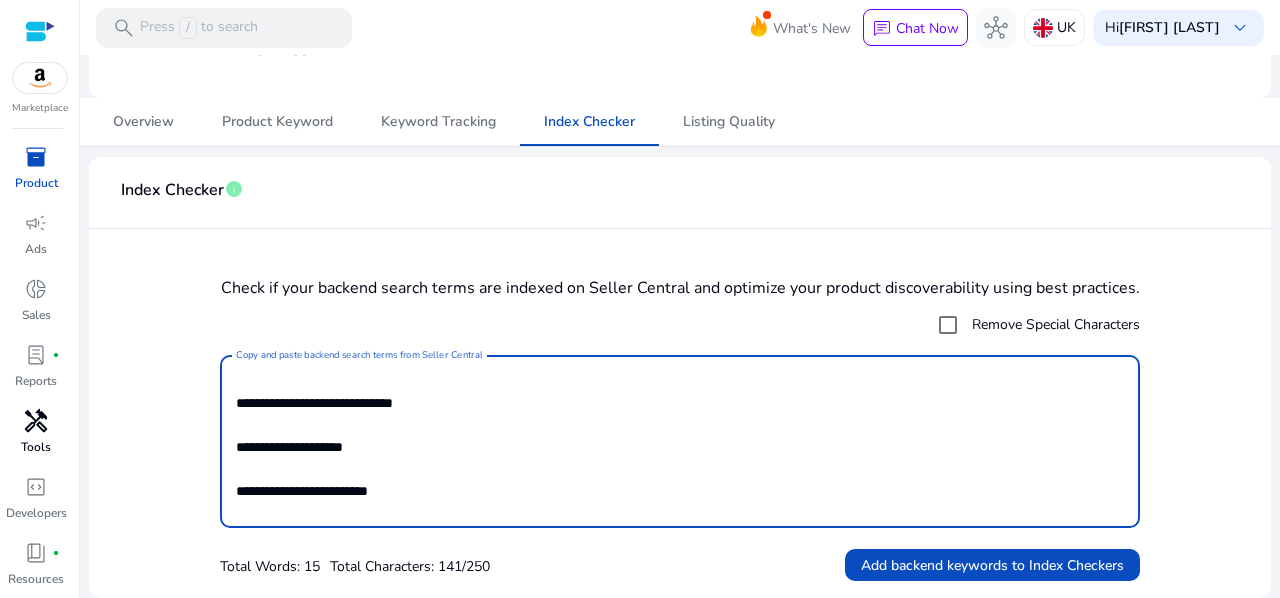 click on "**********" at bounding box center (677, 441) 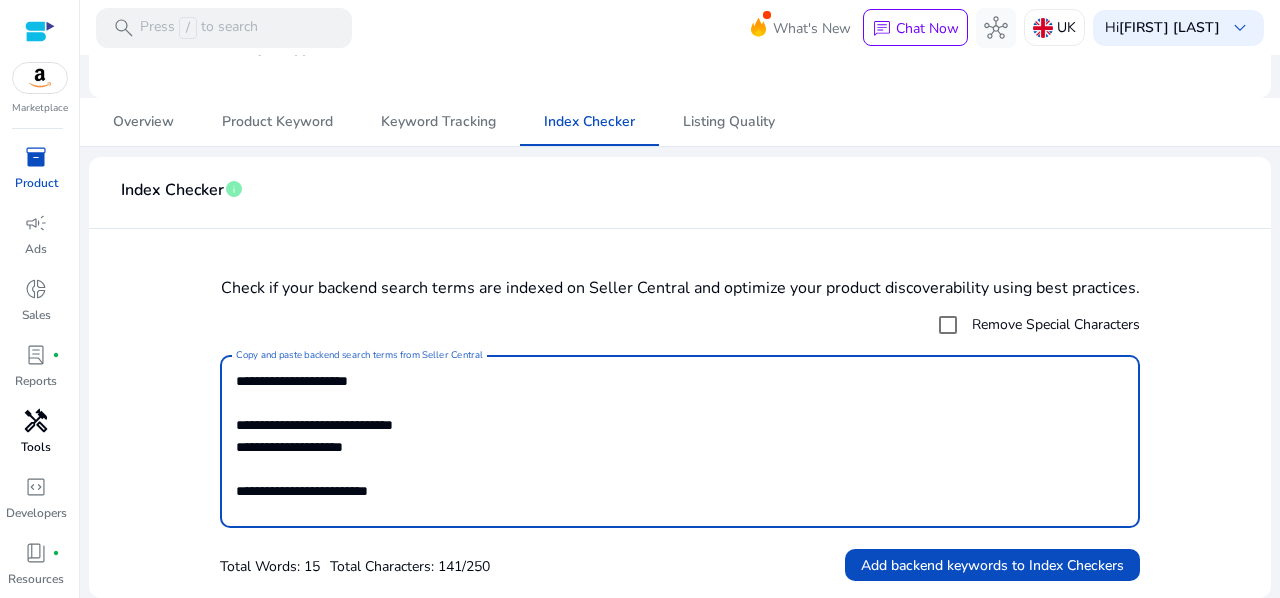 scroll, scrollTop: 99, scrollLeft: 0, axis: vertical 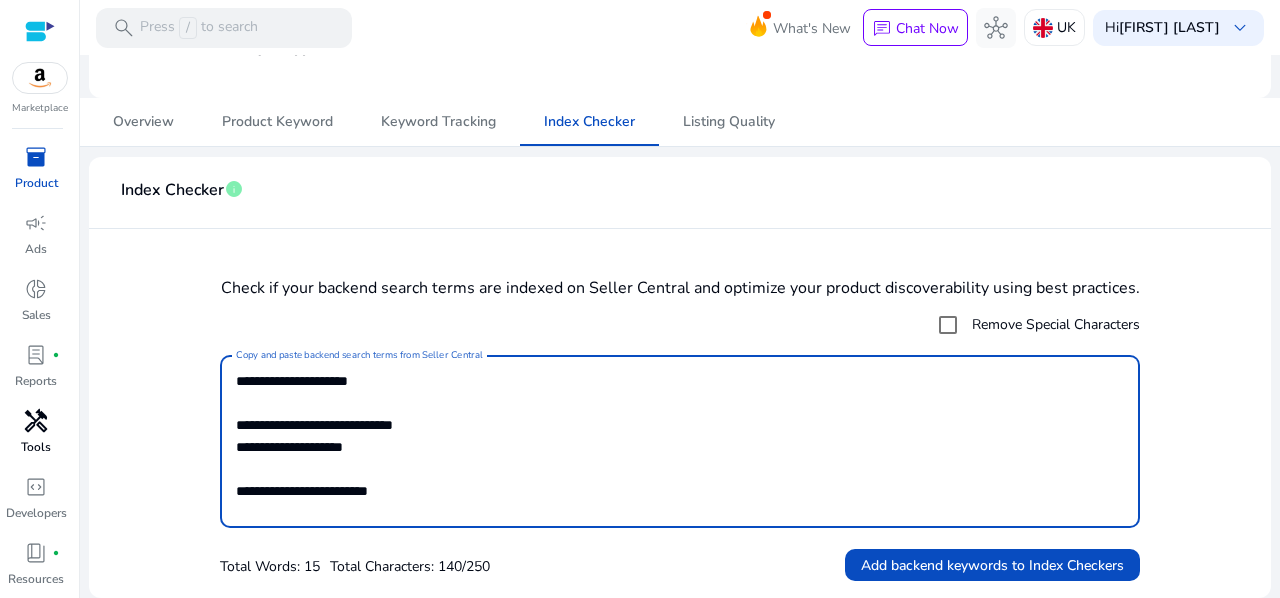click on "**********" at bounding box center (677, 441) 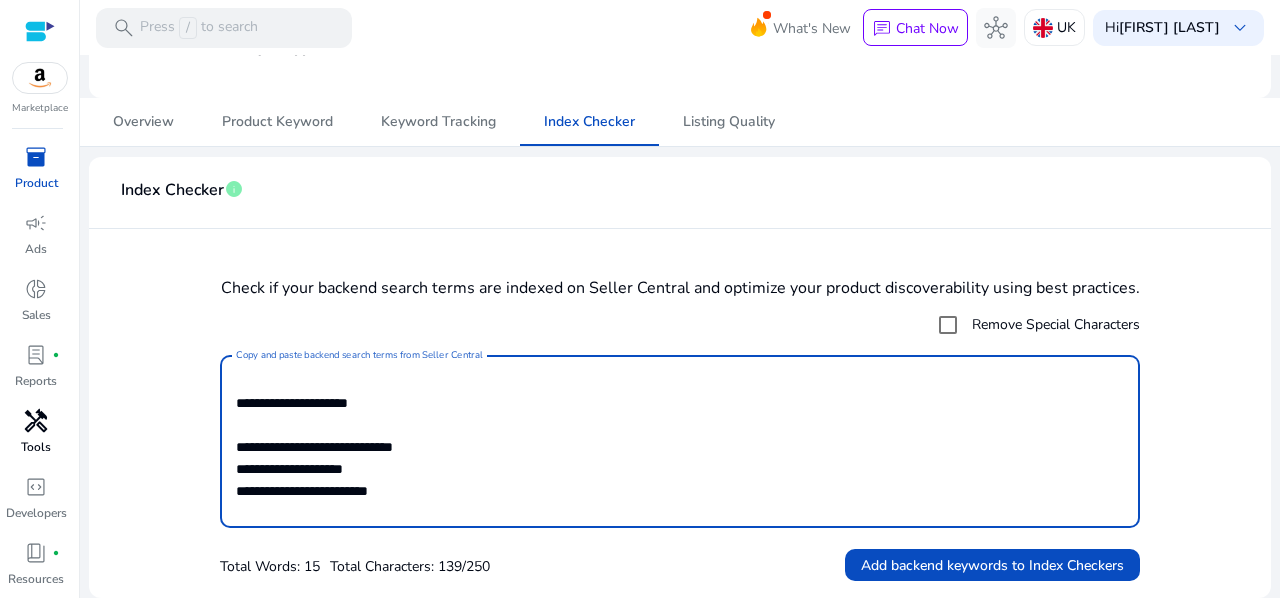 scroll, scrollTop: 77, scrollLeft: 0, axis: vertical 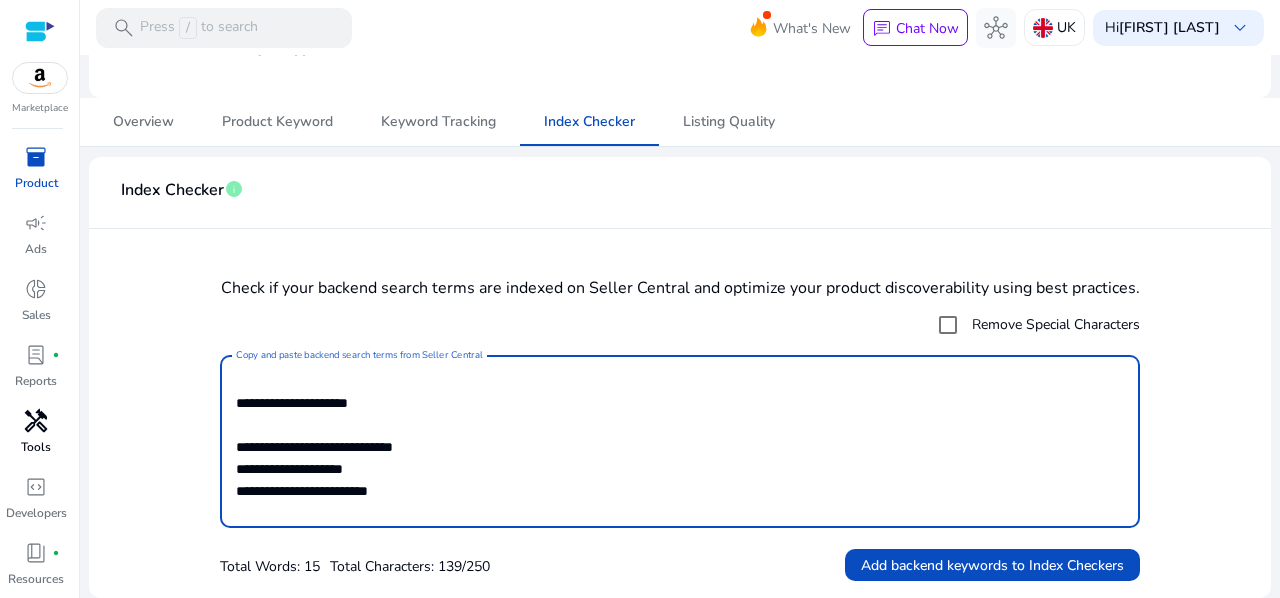click on "**********" at bounding box center (677, 441) 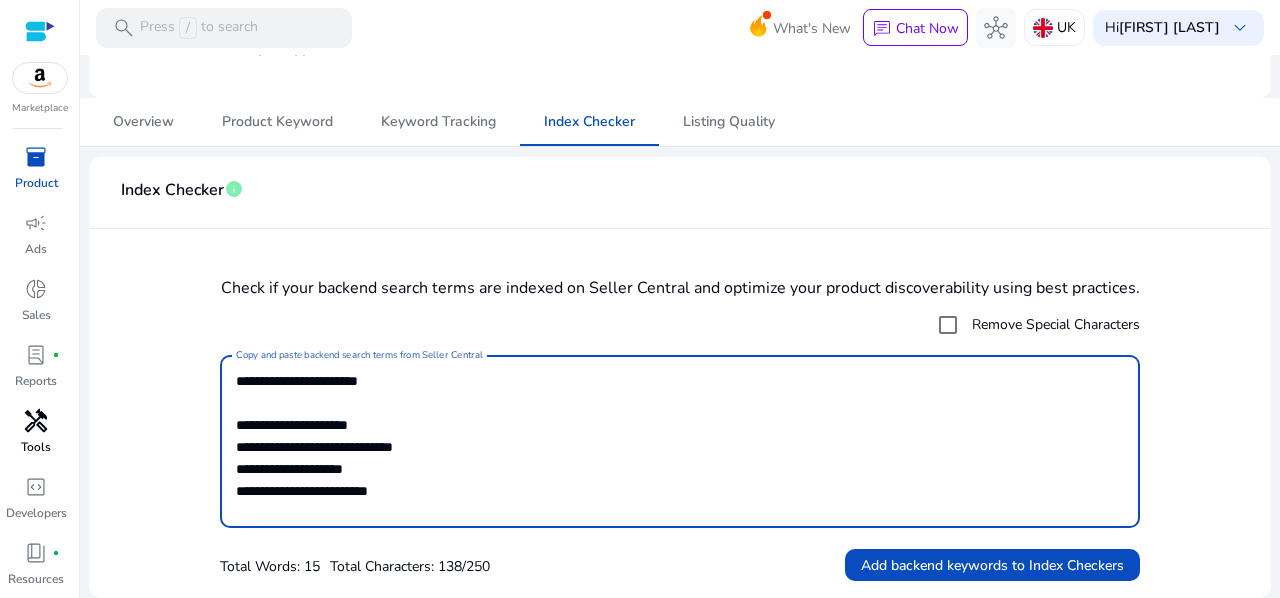 scroll, scrollTop: 55, scrollLeft: 0, axis: vertical 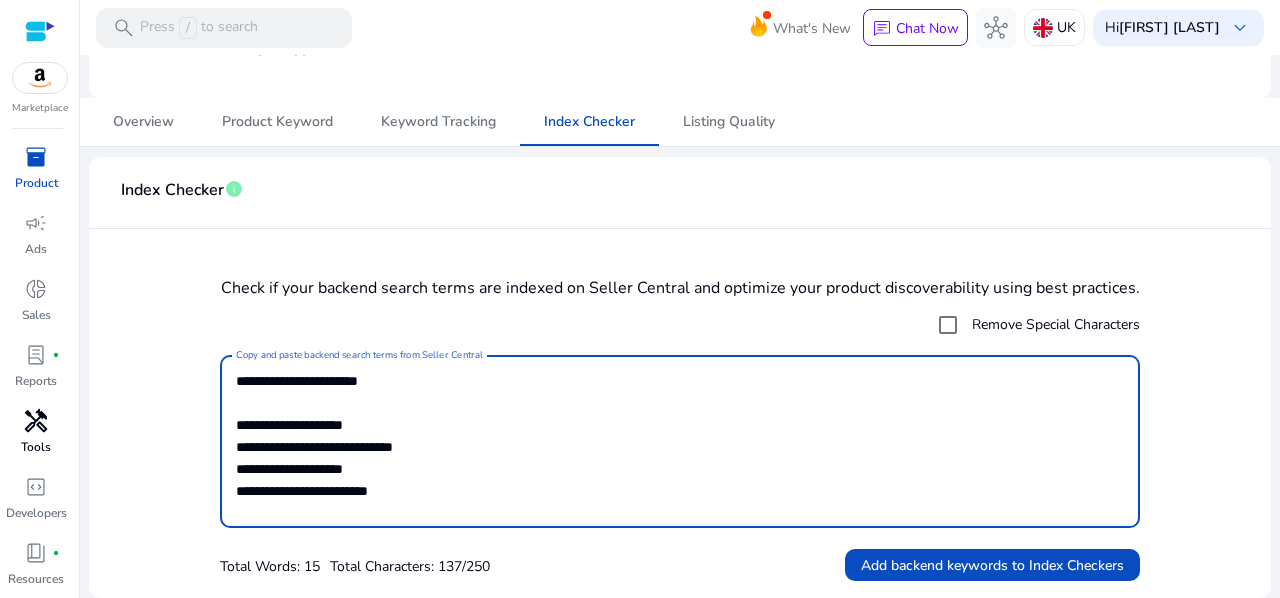 click on "**********" at bounding box center [677, 441] 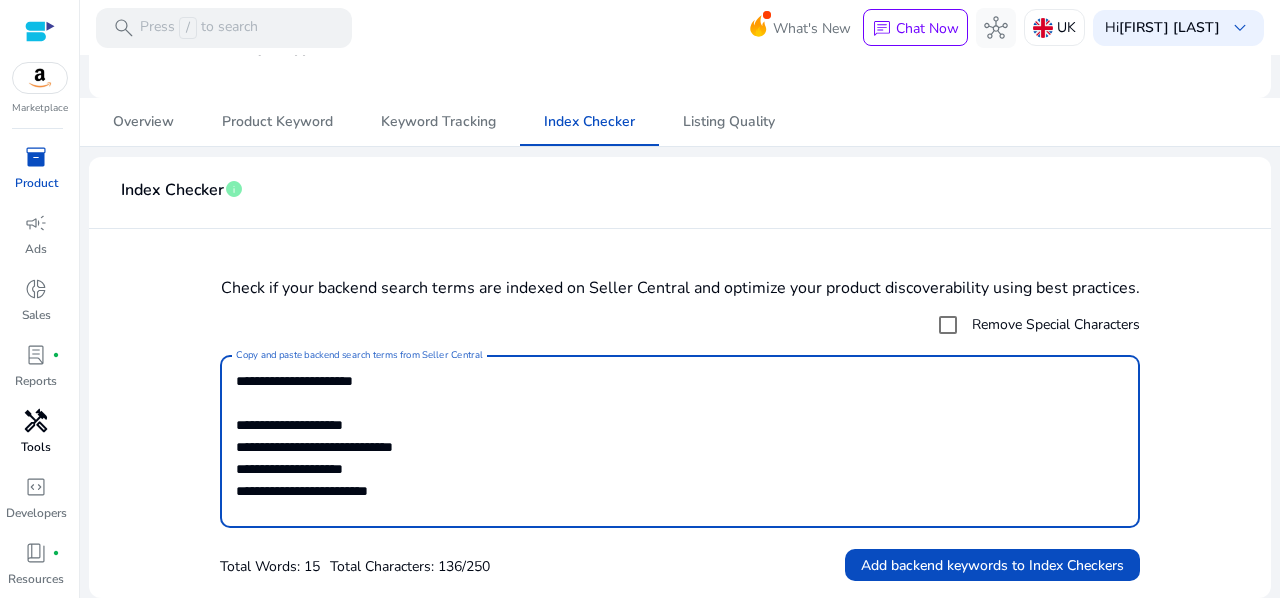 click on "**********" at bounding box center (677, 441) 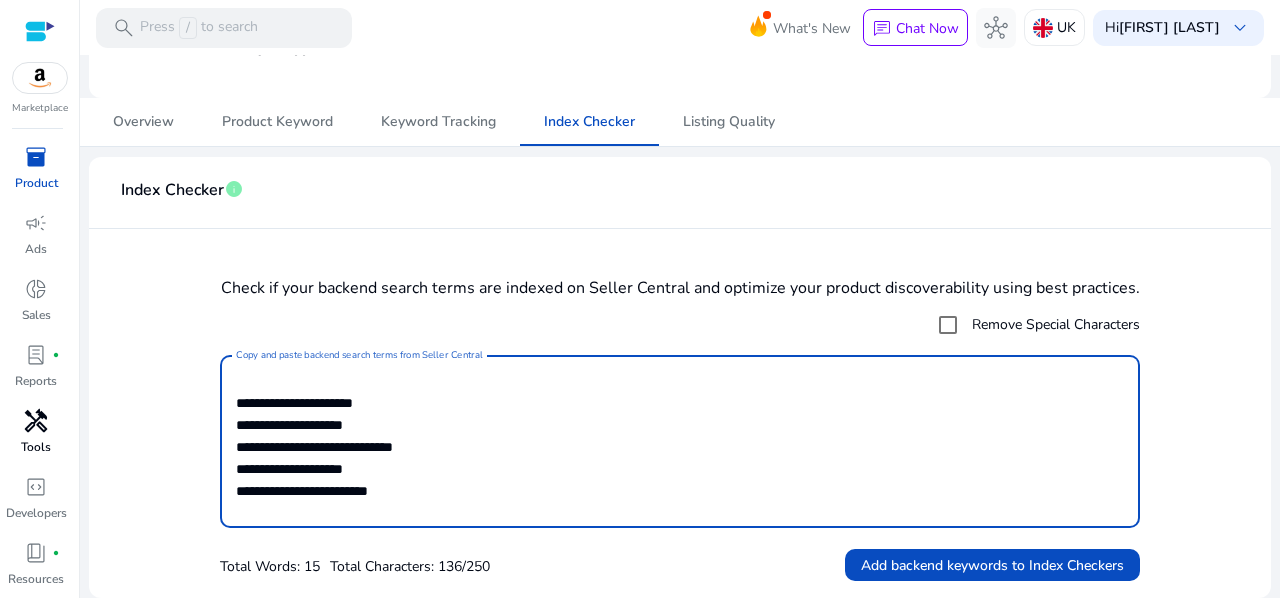 scroll, scrollTop: 33, scrollLeft: 0, axis: vertical 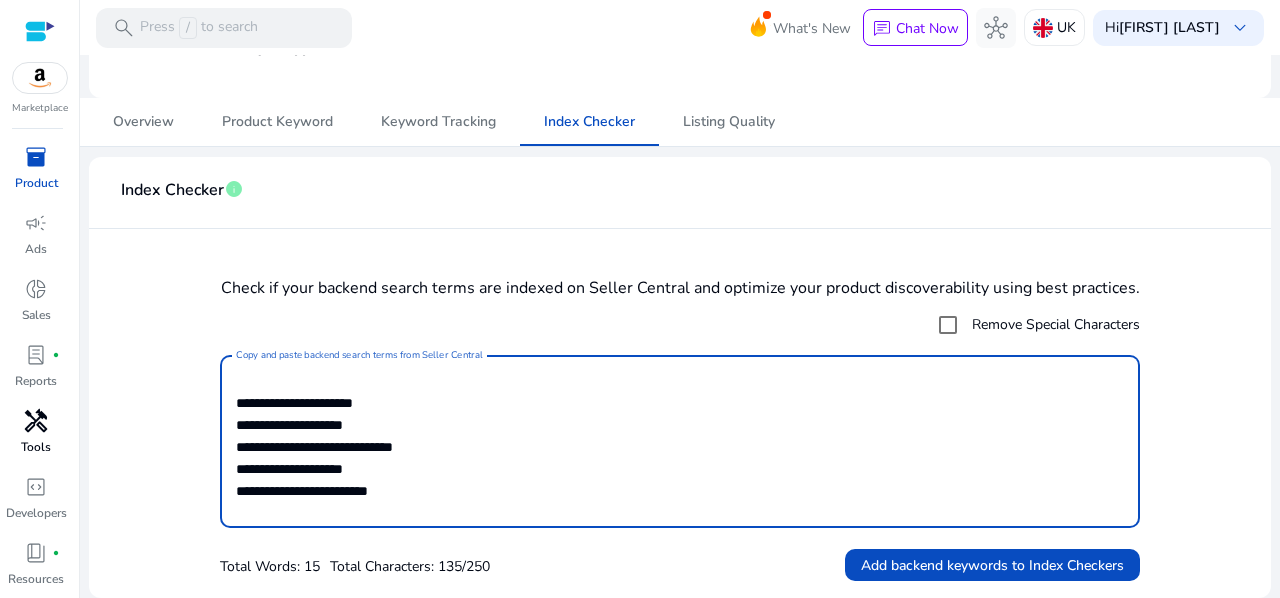click on "**********" at bounding box center [677, 441] 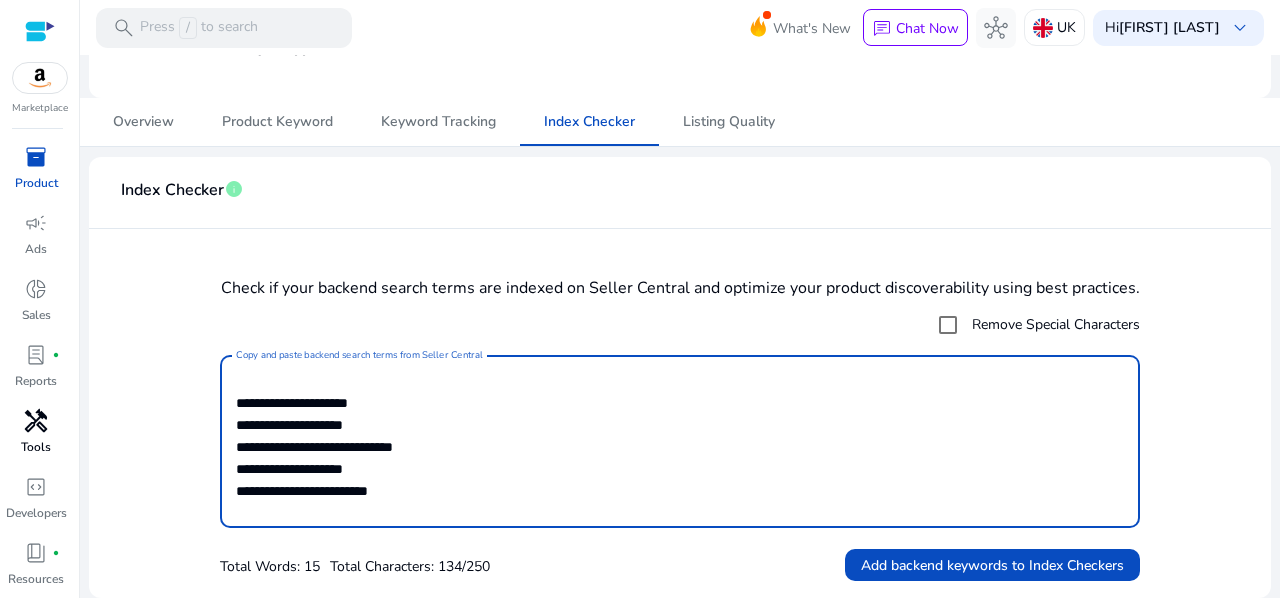 click on "**********" at bounding box center [677, 441] 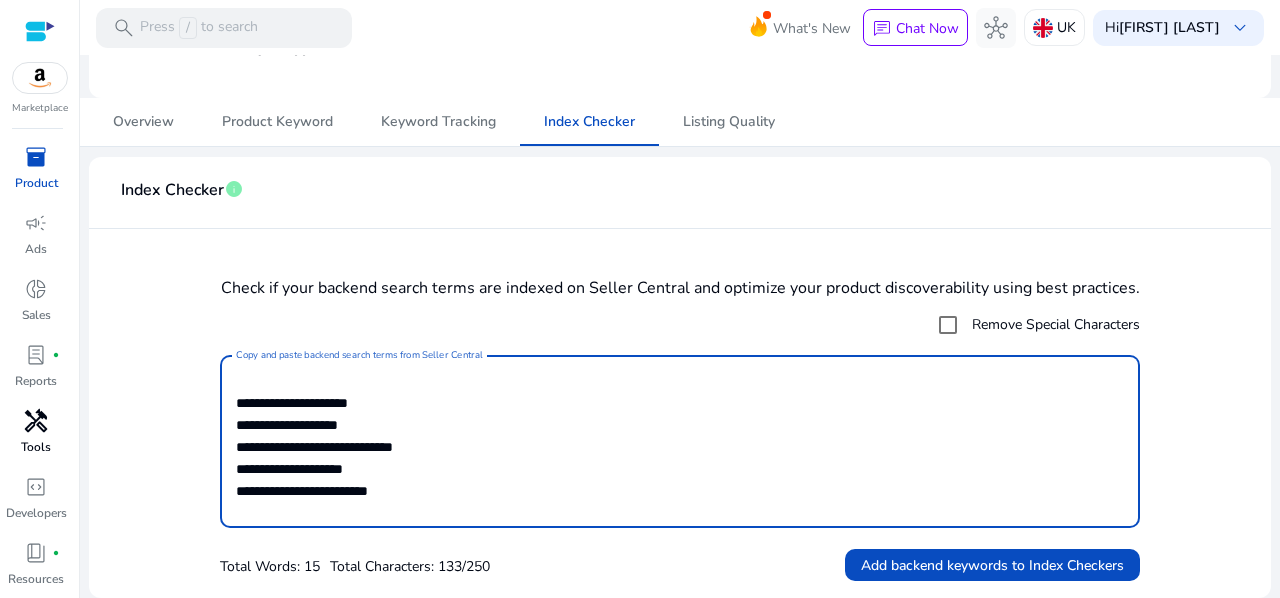 click on "**********" at bounding box center (677, 441) 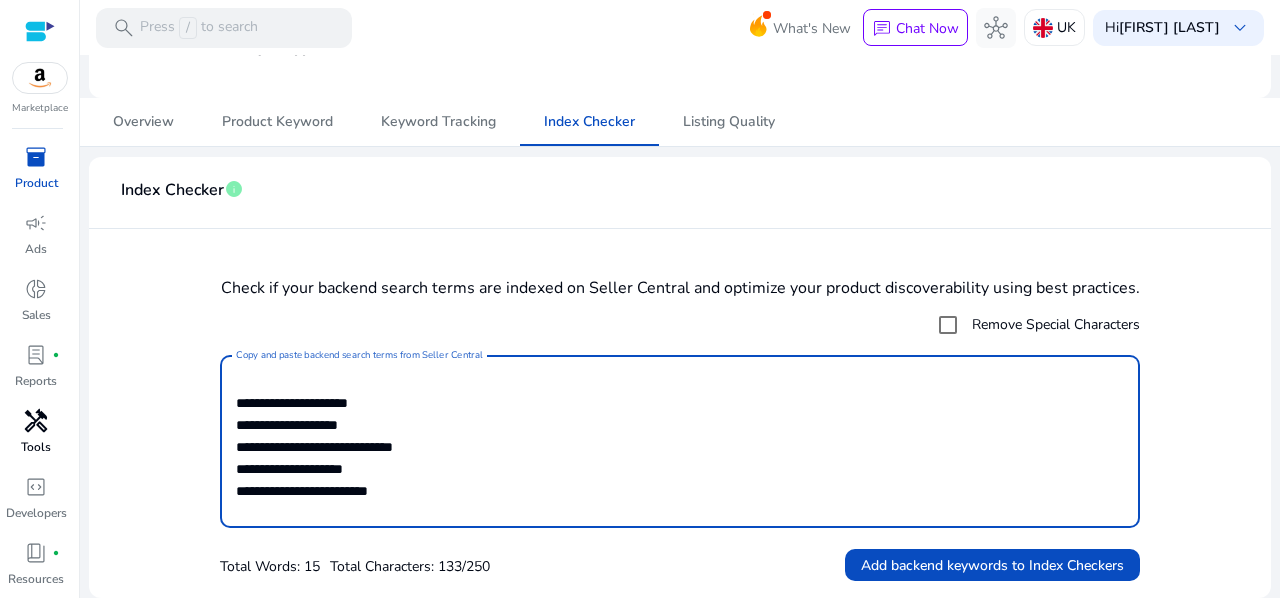 scroll, scrollTop: 0, scrollLeft: 0, axis: both 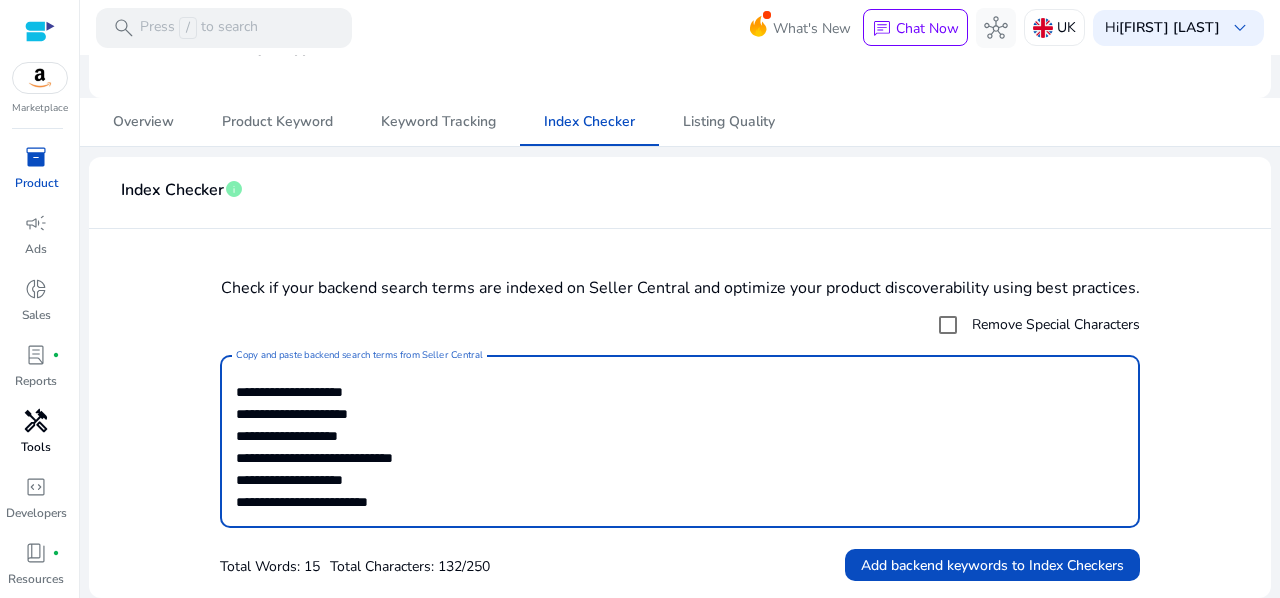 click on "**********" at bounding box center (677, 441) 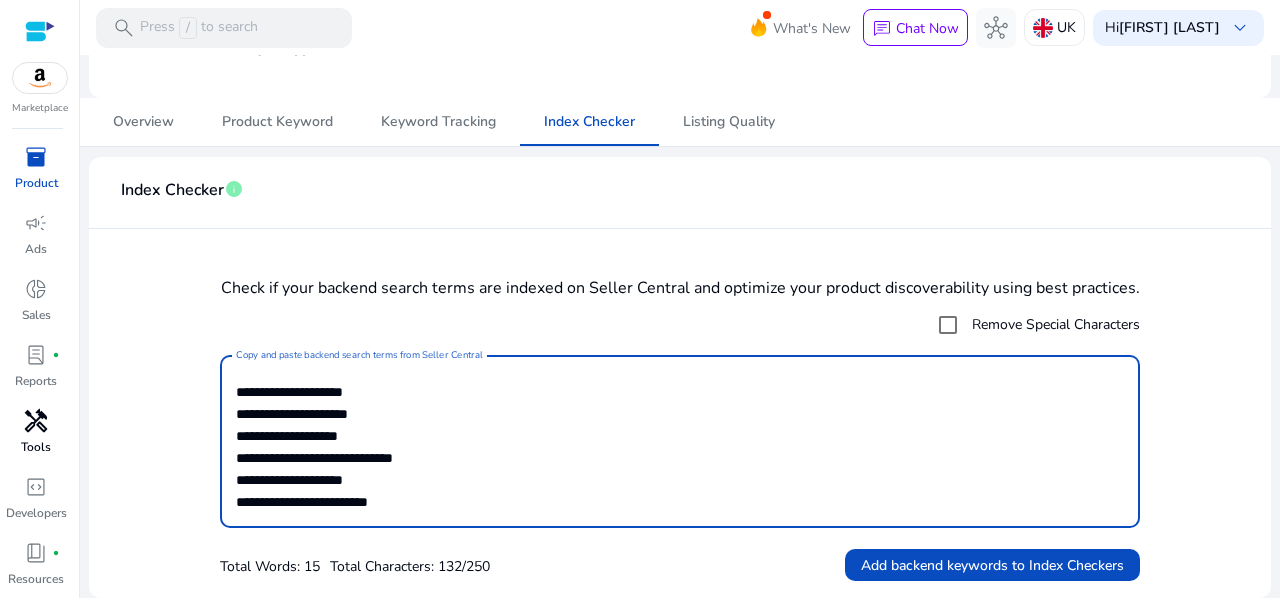 click on "**********" at bounding box center [677, 441] 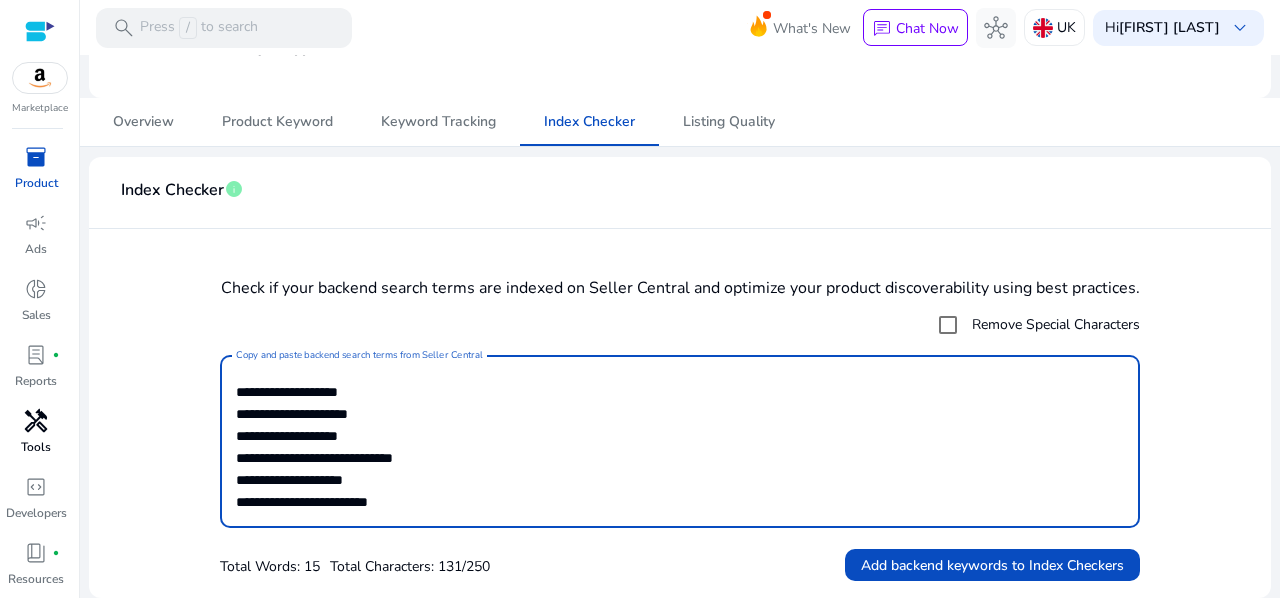 click on "**********" at bounding box center (677, 441) 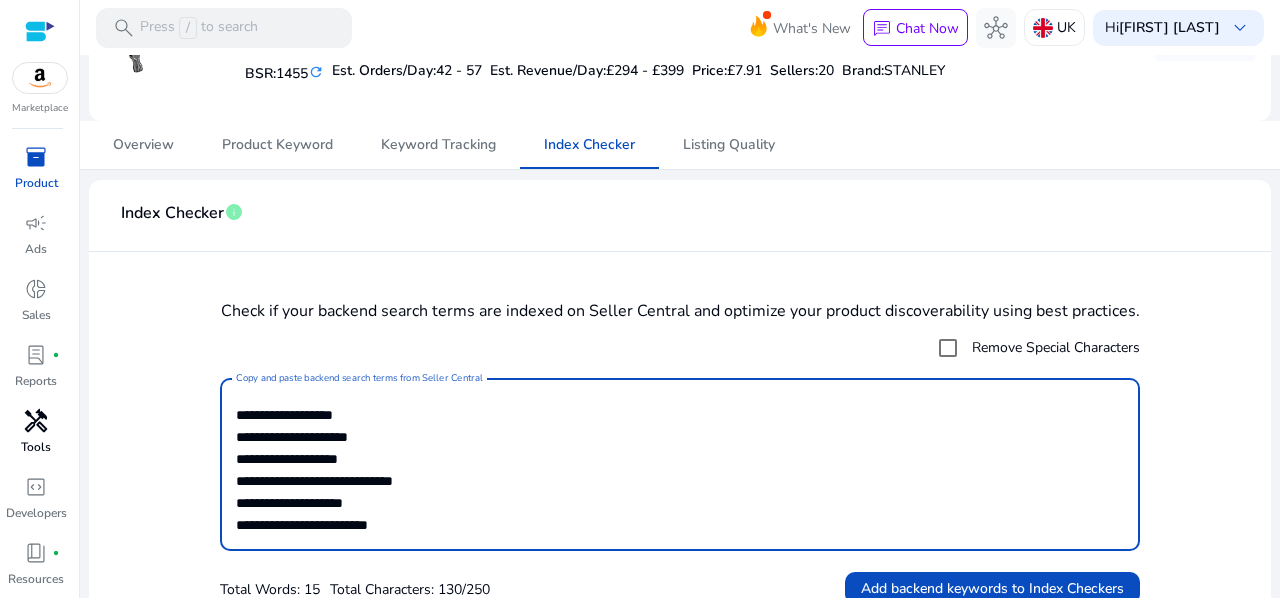 scroll, scrollTop: 184, scrollLeft: 0, axis: vertical 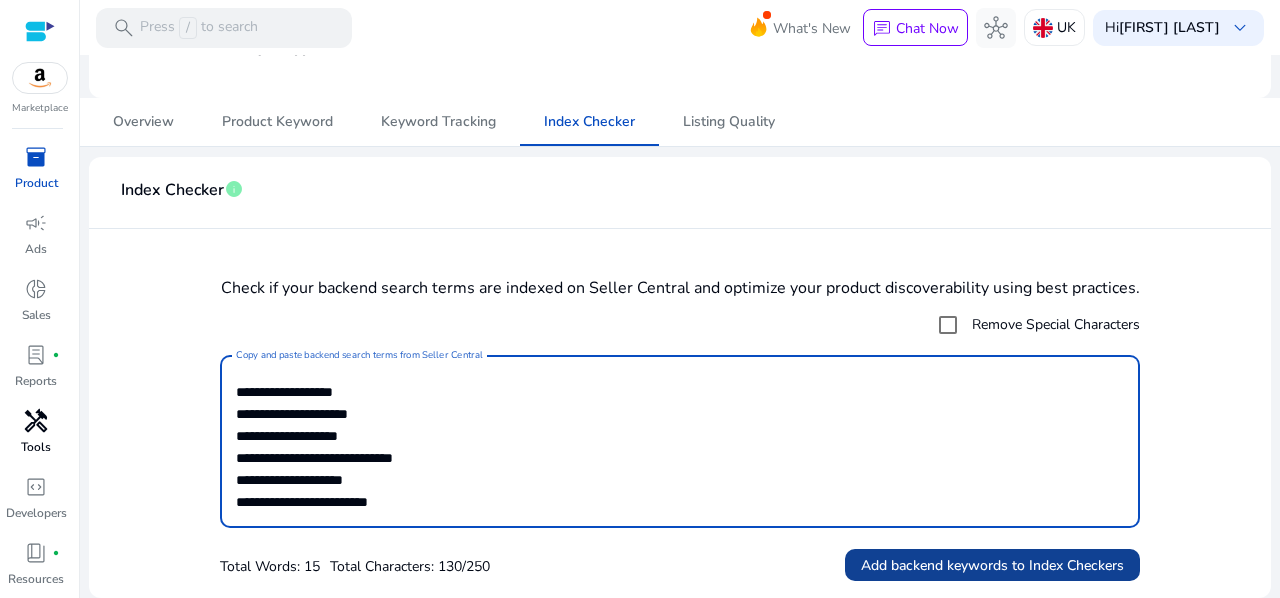 type on "**********" 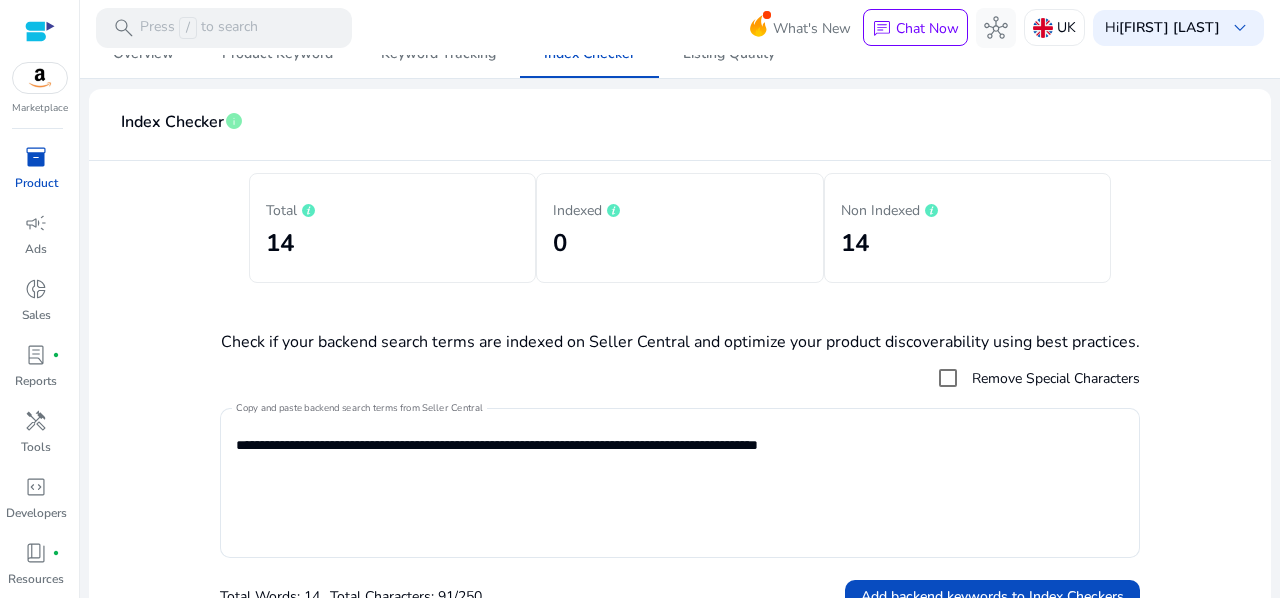 scroll, scrollTop: 31, scrollLeft: 0, axis: vertical 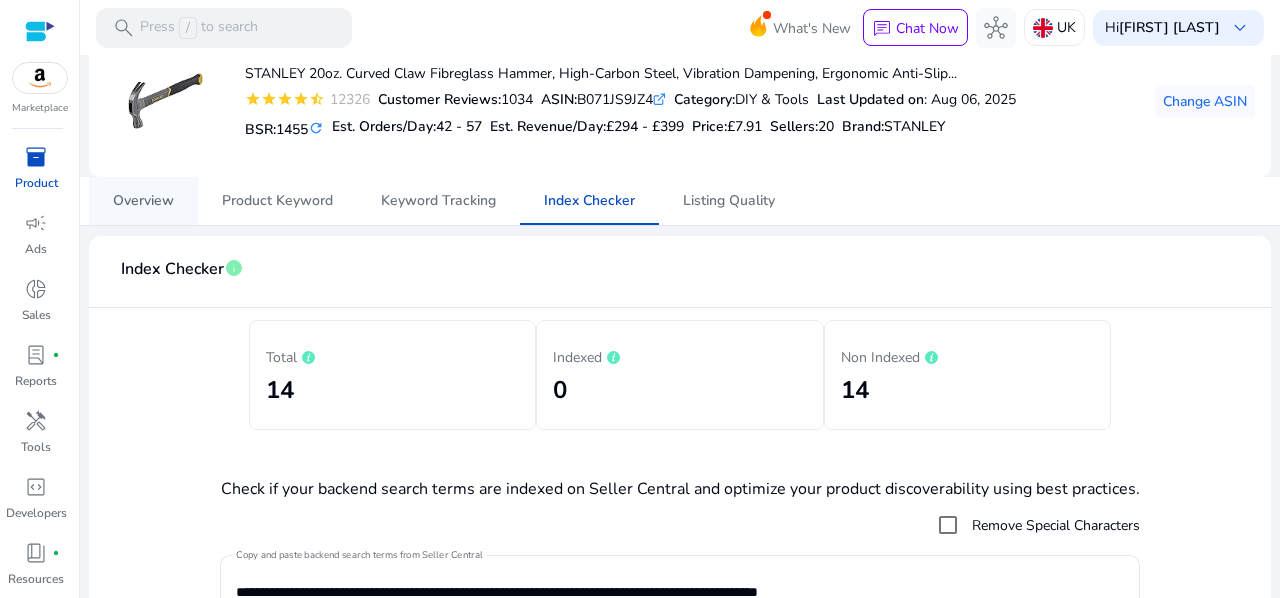 click on "Overview" at bounding box center [143, 201] 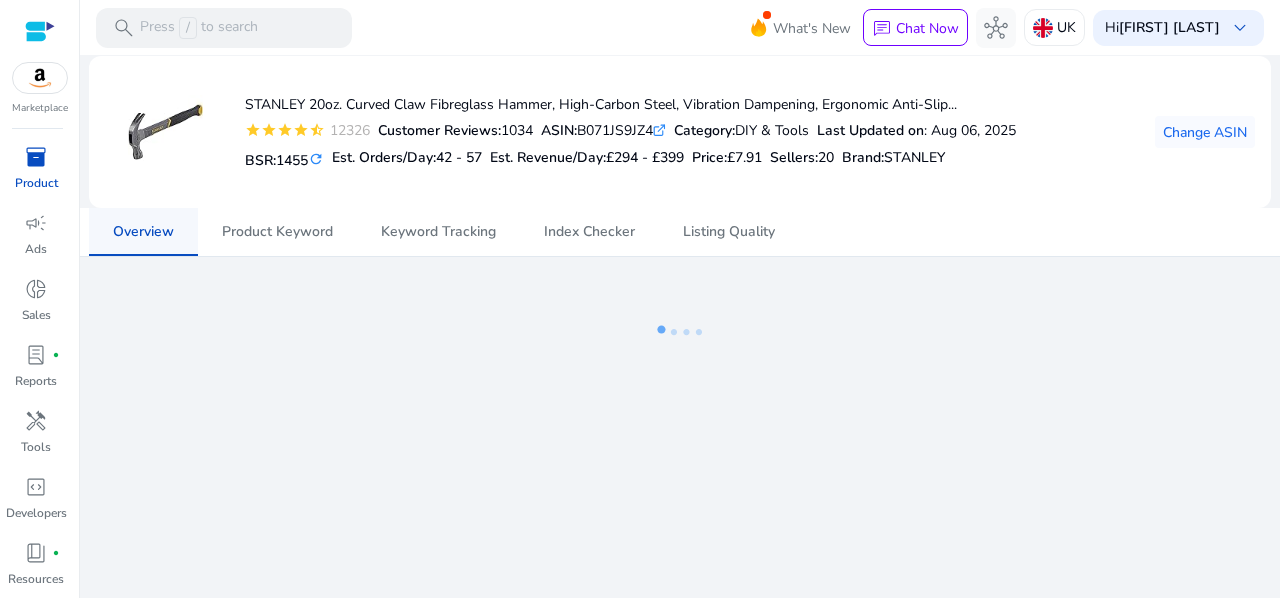 scroll, scrollTop: 0, scrollLeft: 0, axis: both 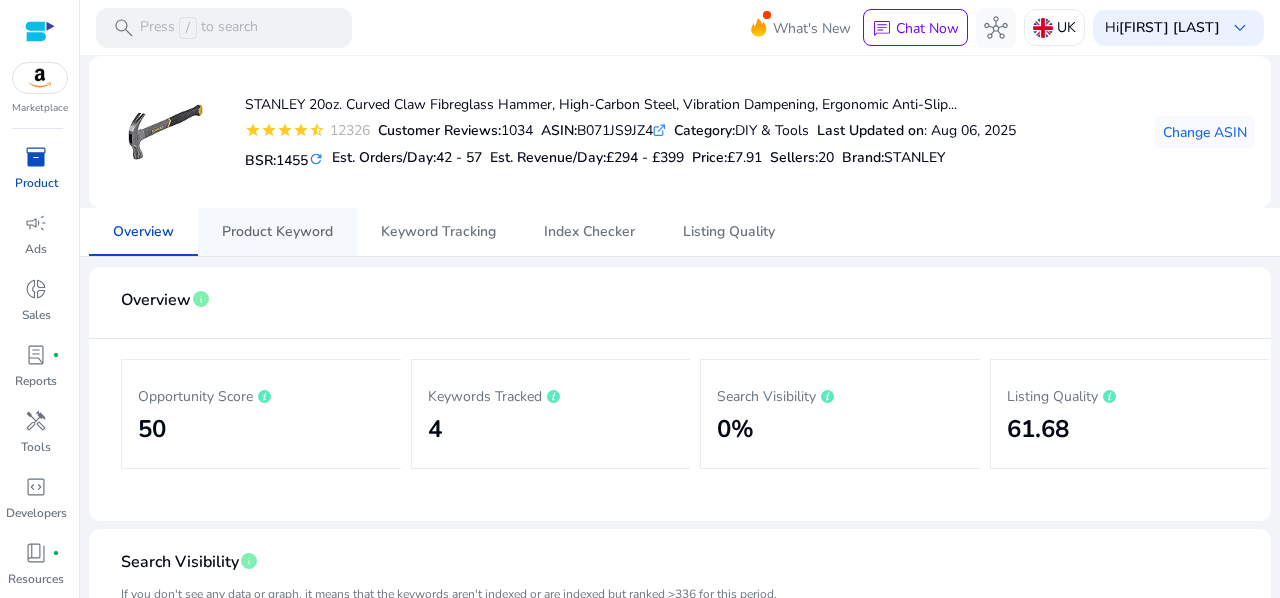 click on "Product Keyword" at bounding box center (277, 232) 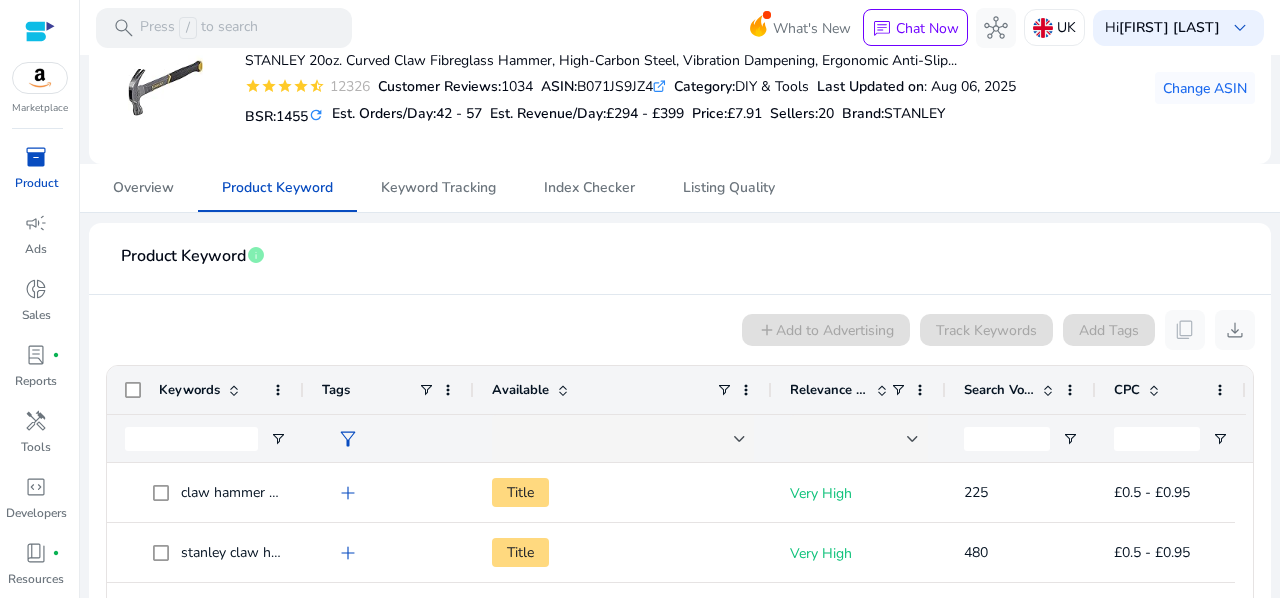 scroll, scrollTop: 0, scrollLeft: 0, axis: both 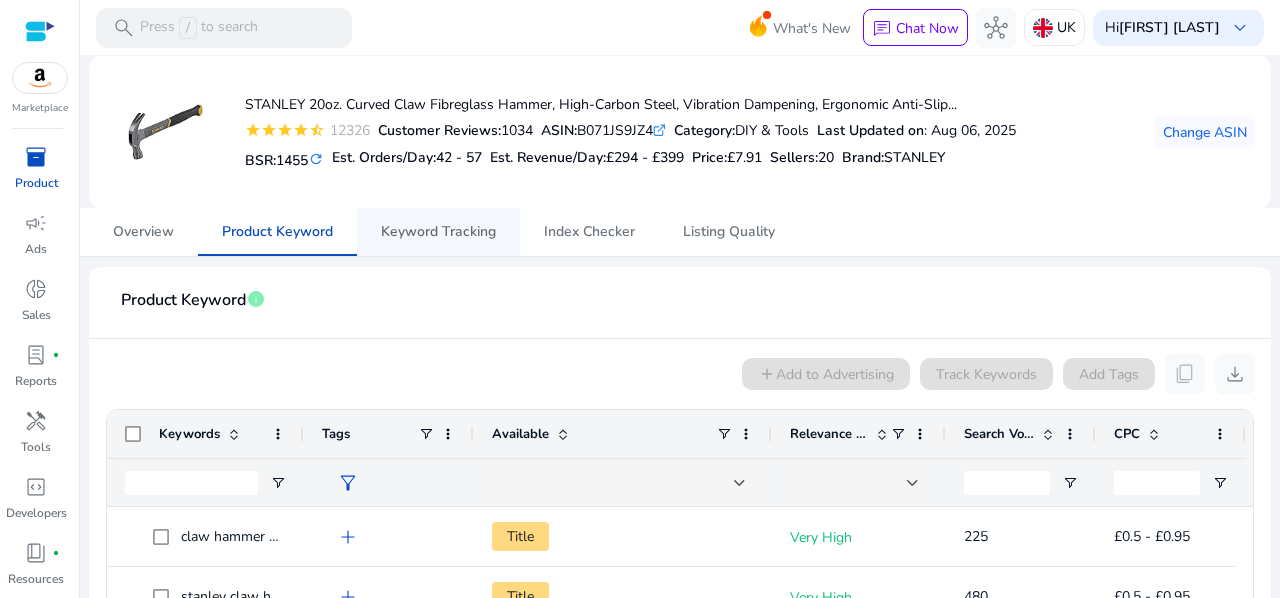 click on "Keyword Tracking" at bounding box center [438, 232] 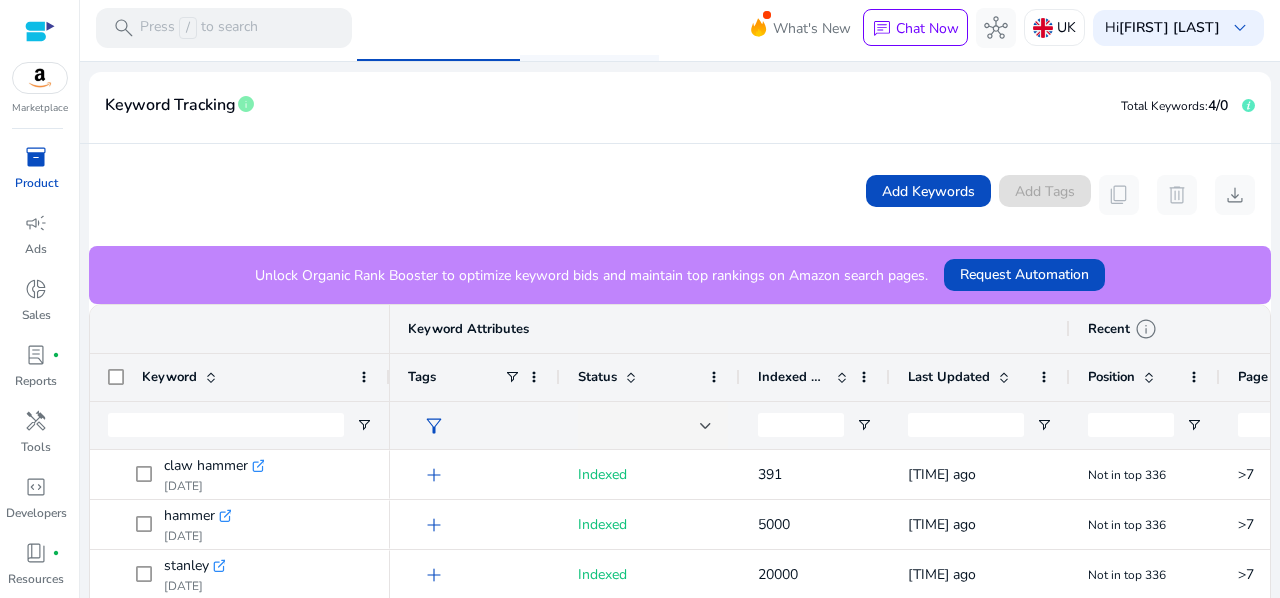 scroll, scrollTop: 0, scrollLeft: 0, axis: both 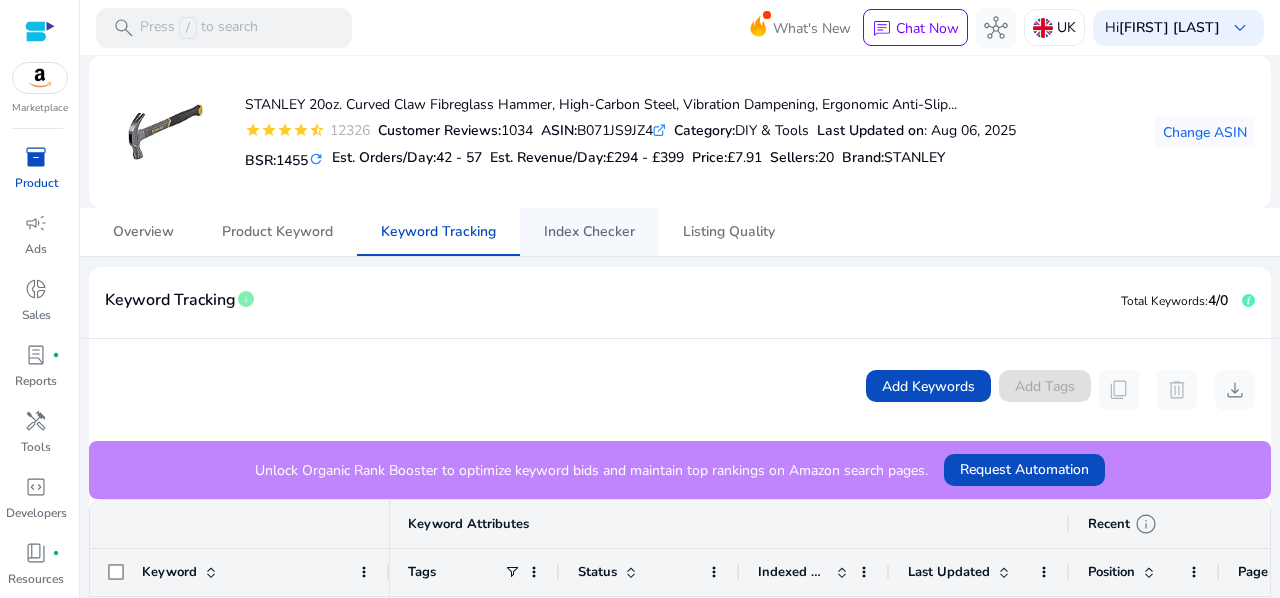click on "Index Checker" at bounding box center (589, 232) 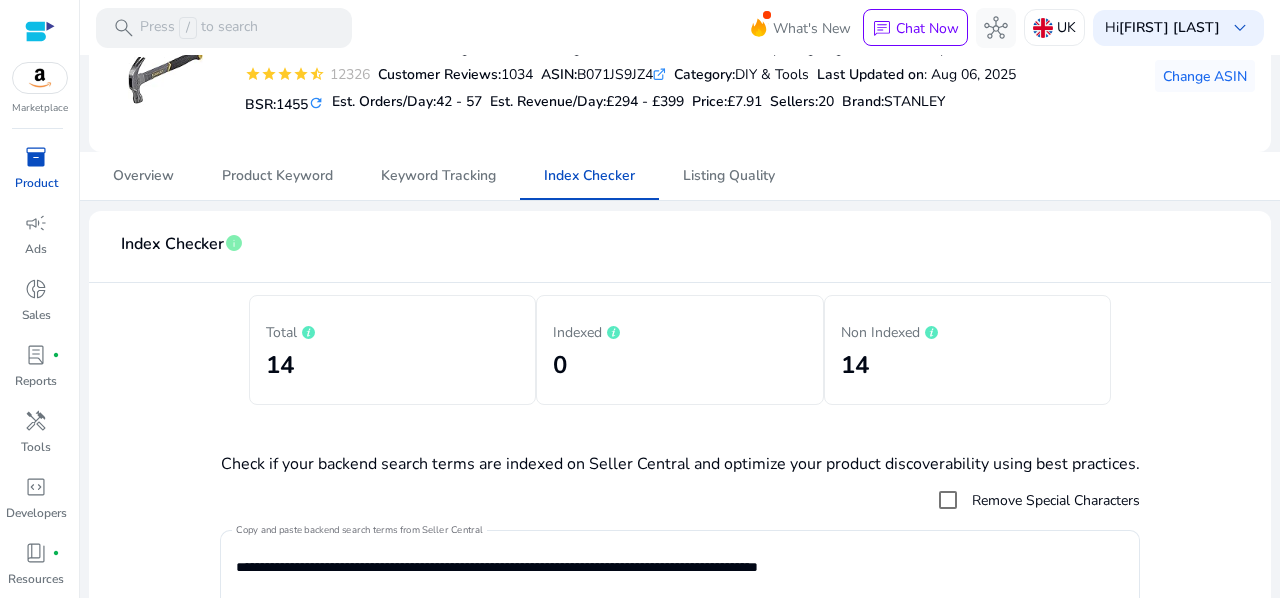 scroll, scrollTop: 0, scrollLeft: 0, axis: both 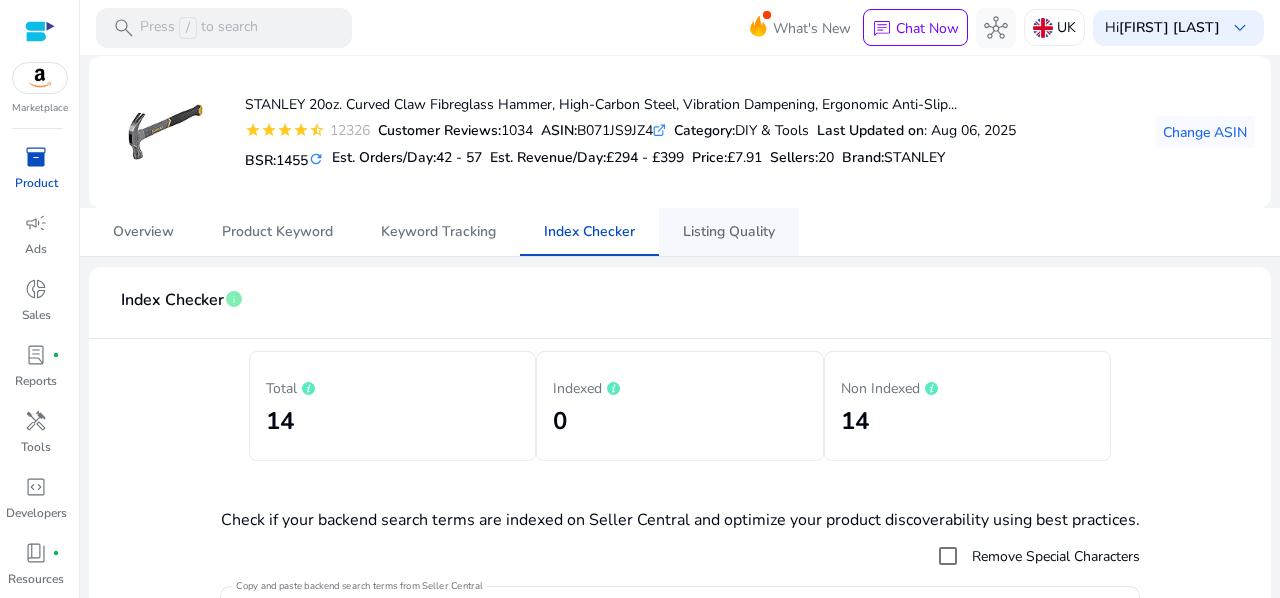 click on "Listing Quality" at bounding box center (729, 232) 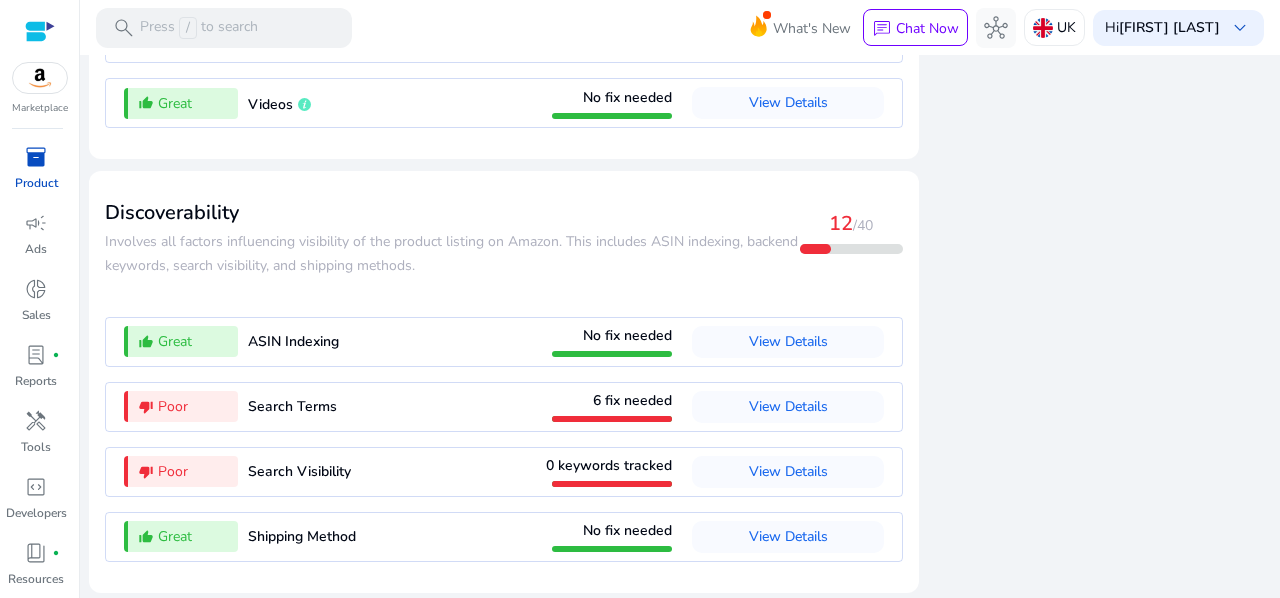 scroll, scrollTop: 2218, scrollLeft: 0, axis: vertical 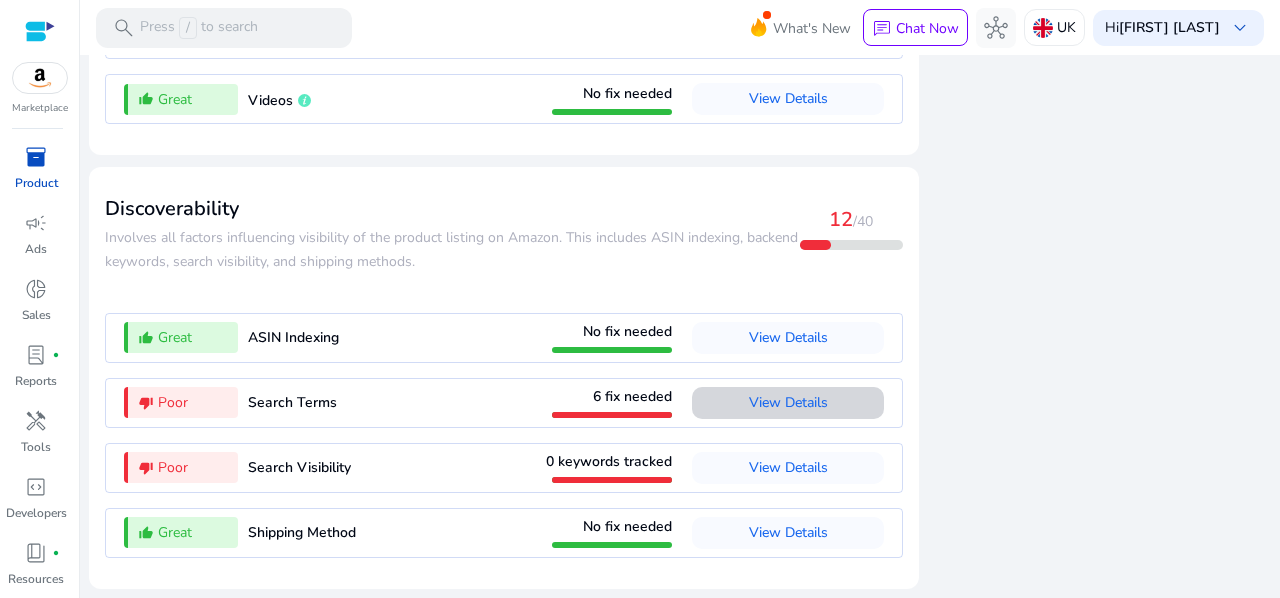 click on "View Details" at bounding box center (788, 402) 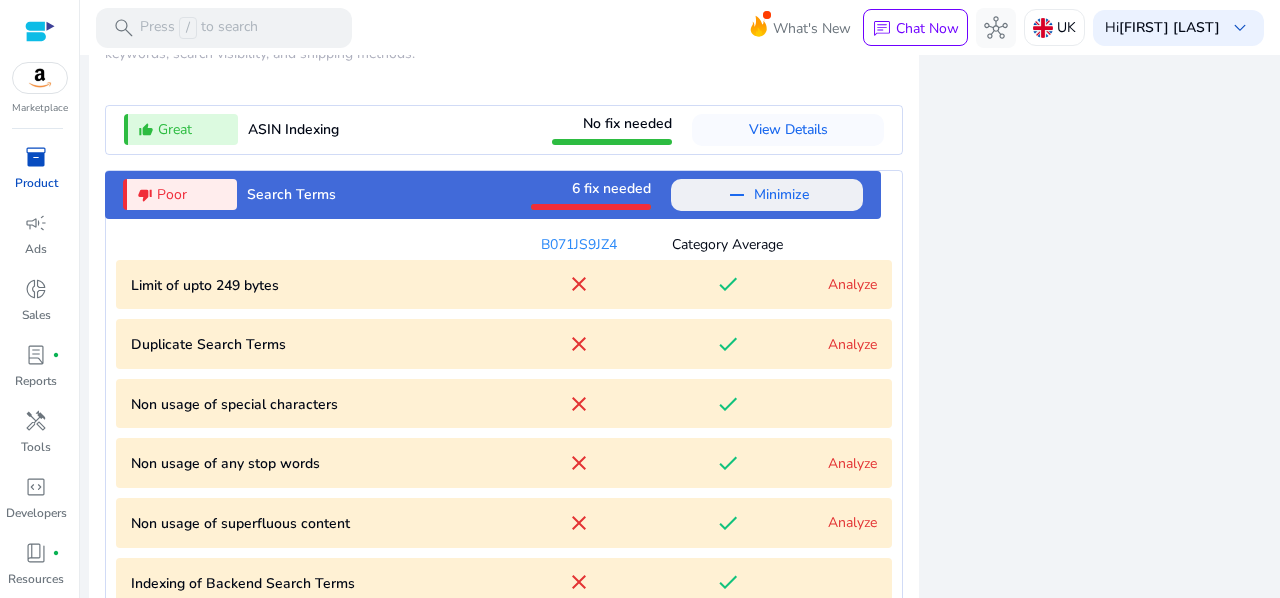 scroll, scrollTop: 2596, scrollLeft: 0, axis: vertical 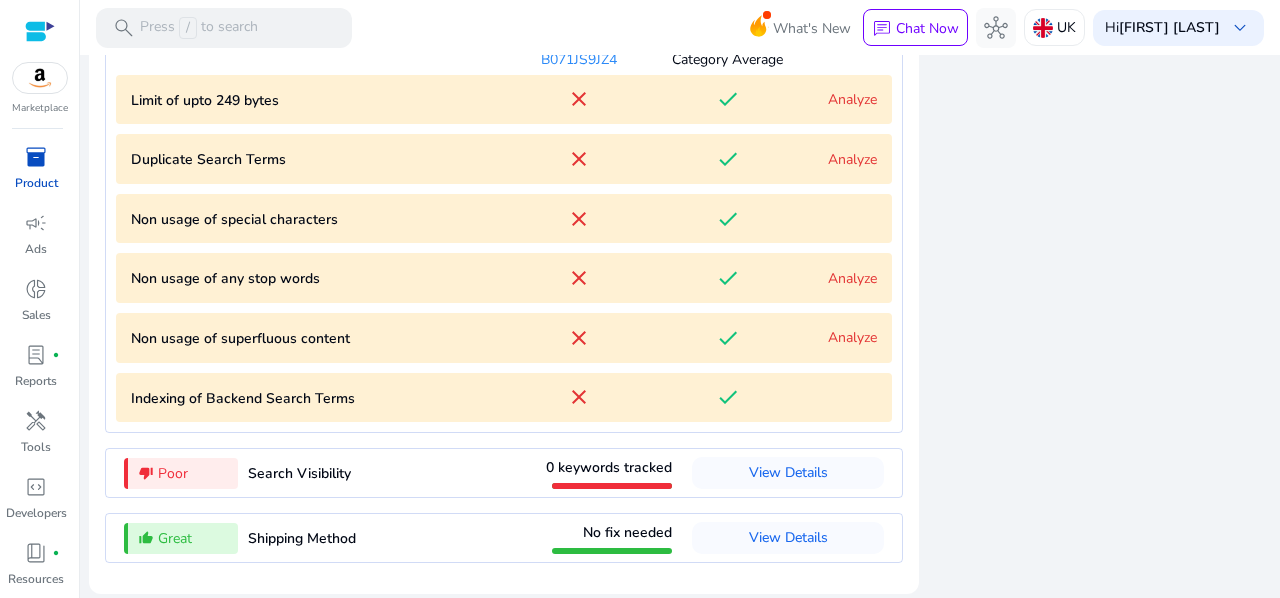 click on "Analyze" at bounding box center (852, 99) 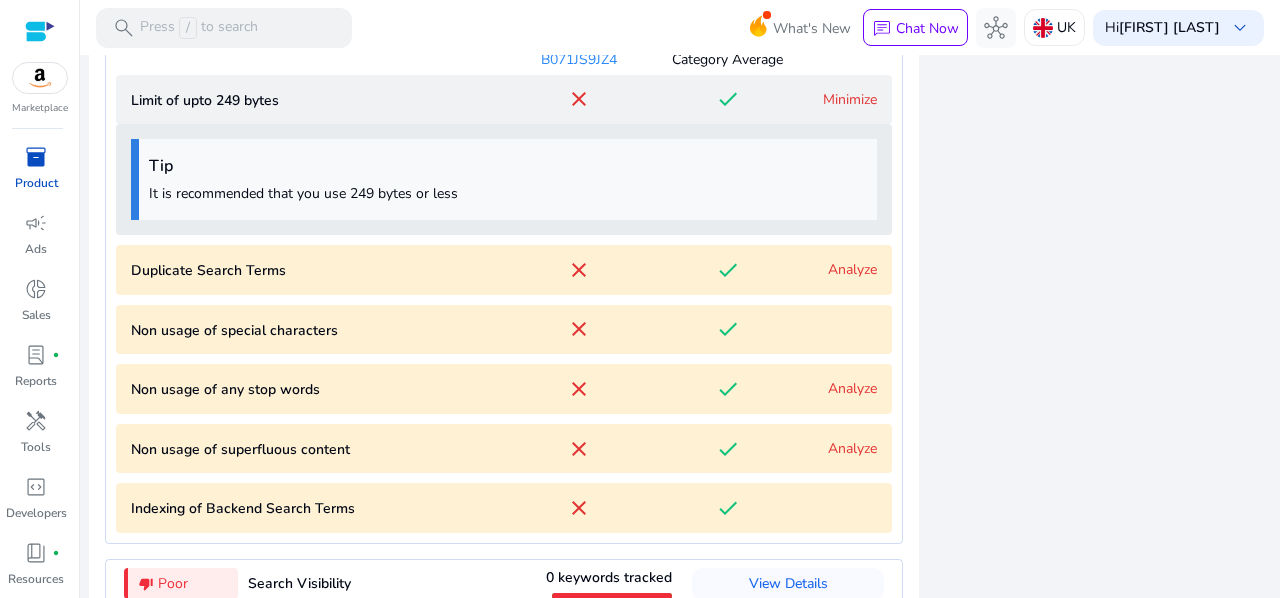 click on "Minimize" at bounding box center [850, 99] 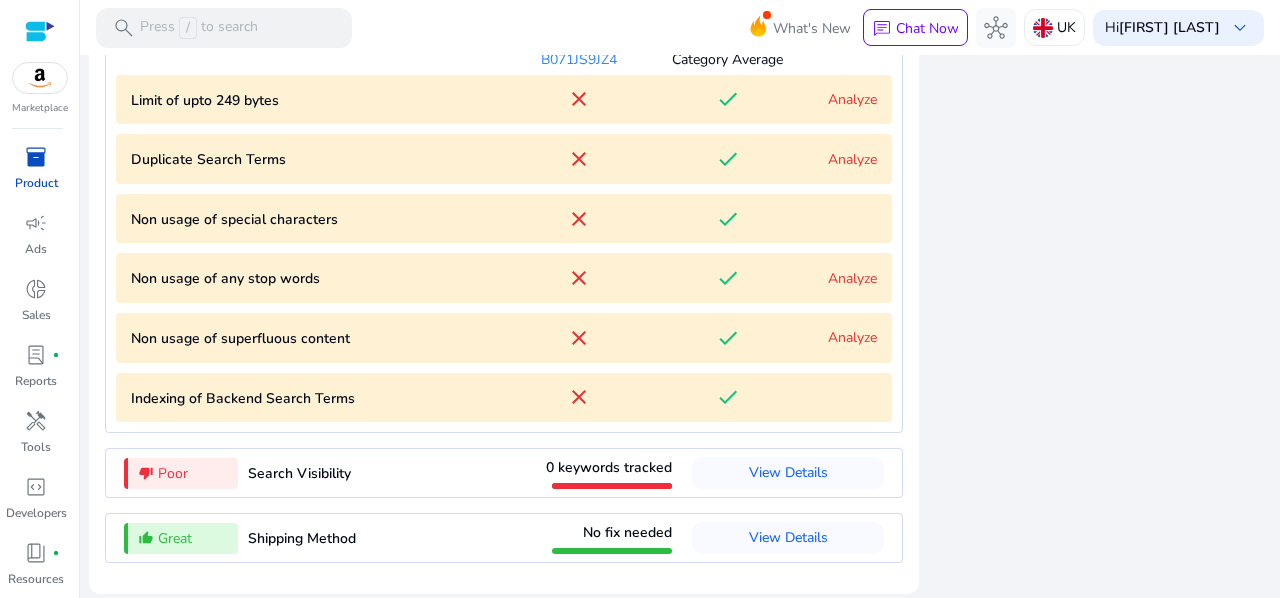 scroll, scrollTop: 2616, scrollLeft: 0, axis: vertical 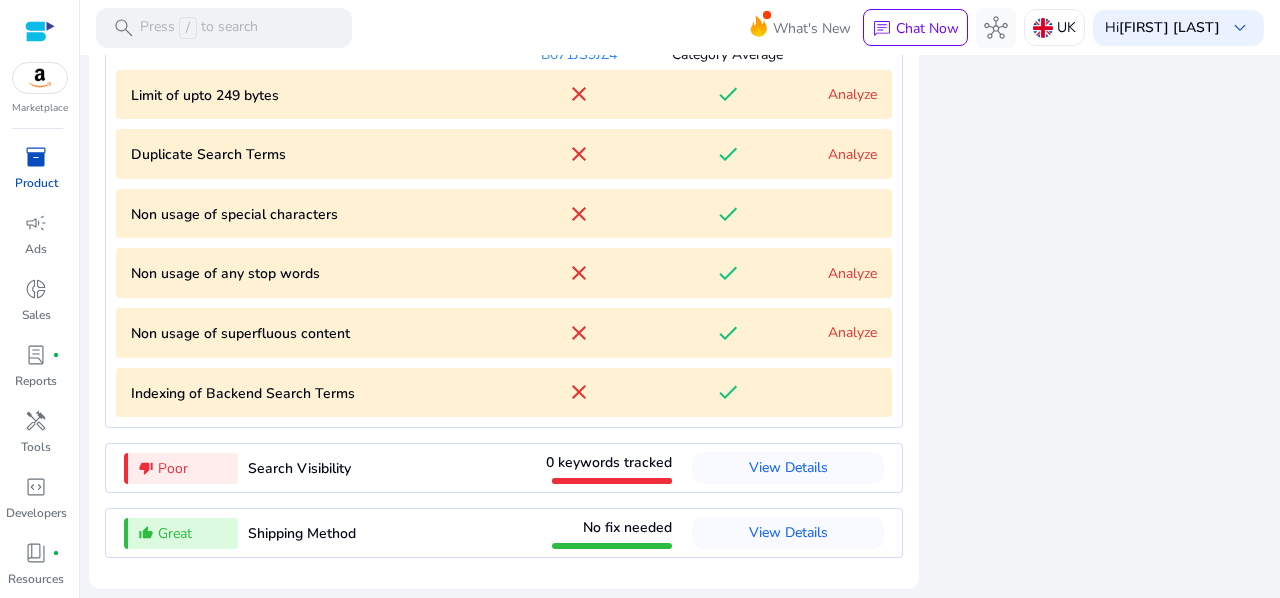 click on "Duplicate Search Terms close done Analyze" at bounding box center [504, 154] 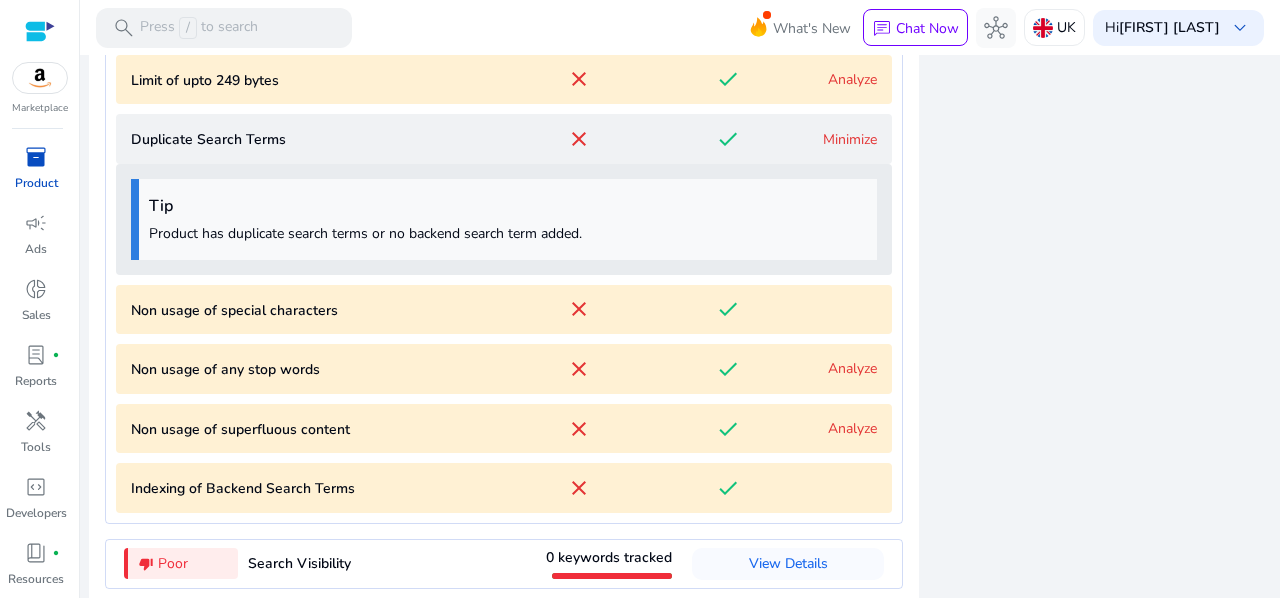 click on "Minimize" at bounding box center (850, 139) 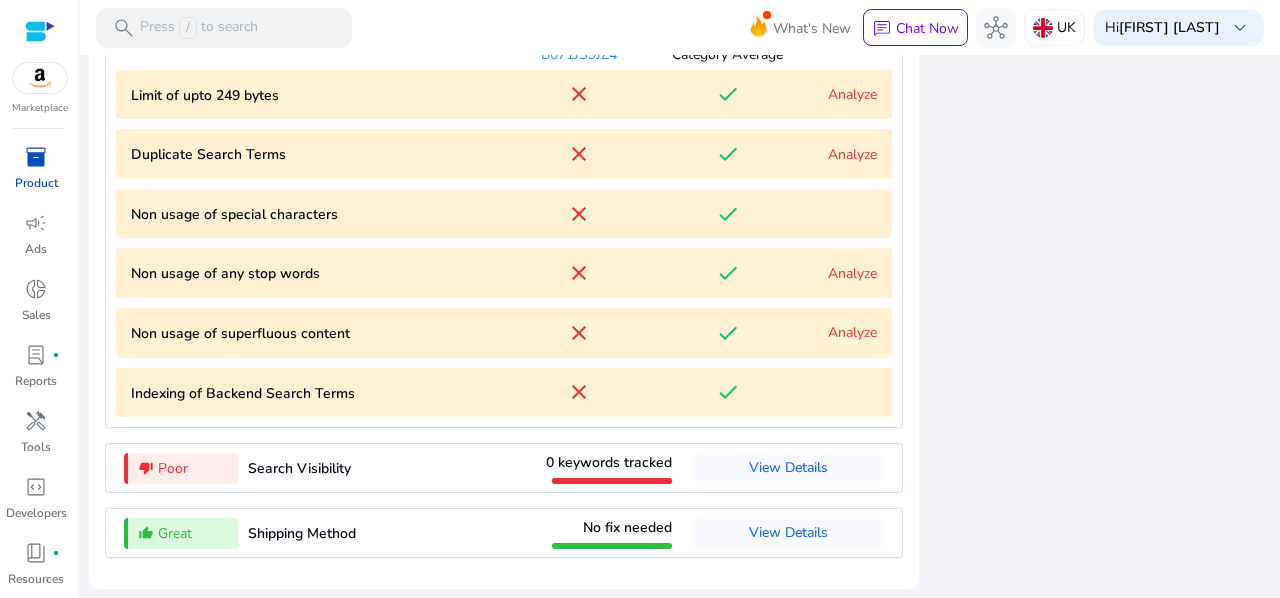 click on "Analyze" at bounding box center [852, 273] 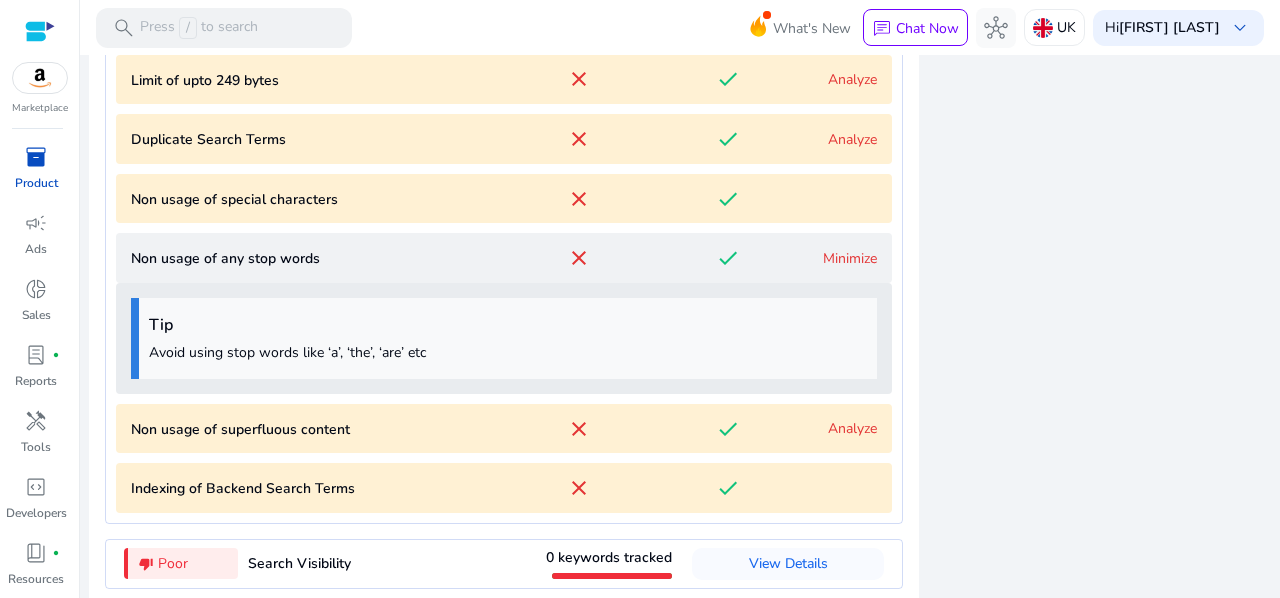 click on "Minimize" at bounding box center [850, 258] 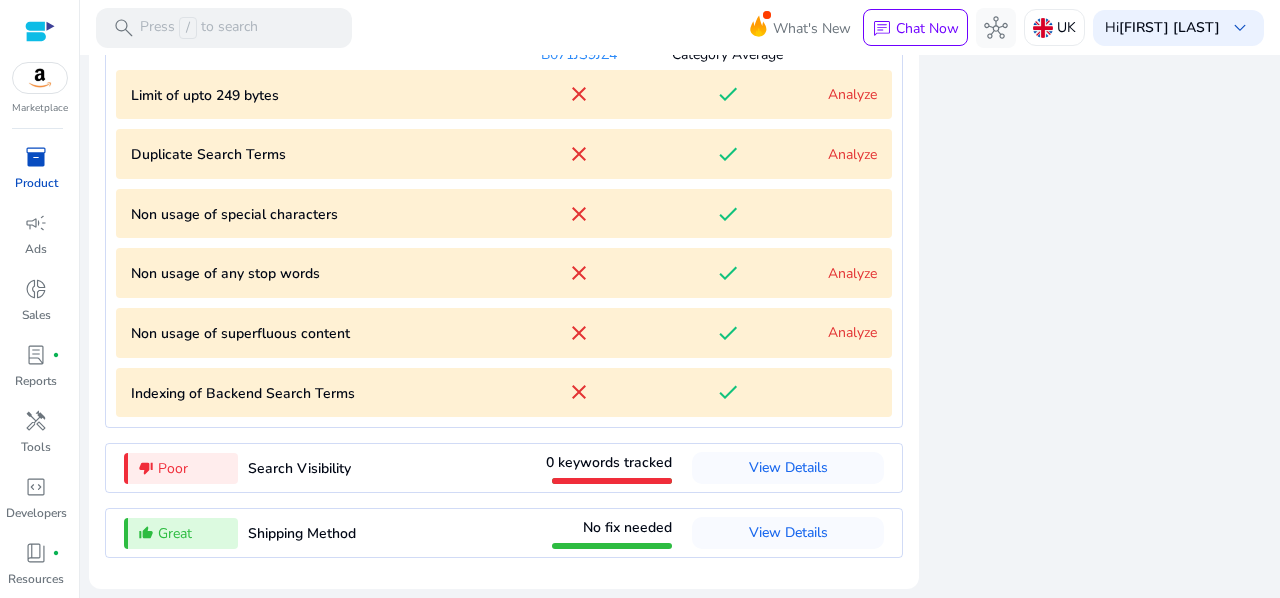 click on "Analyze" at bounding box center [852, 332] 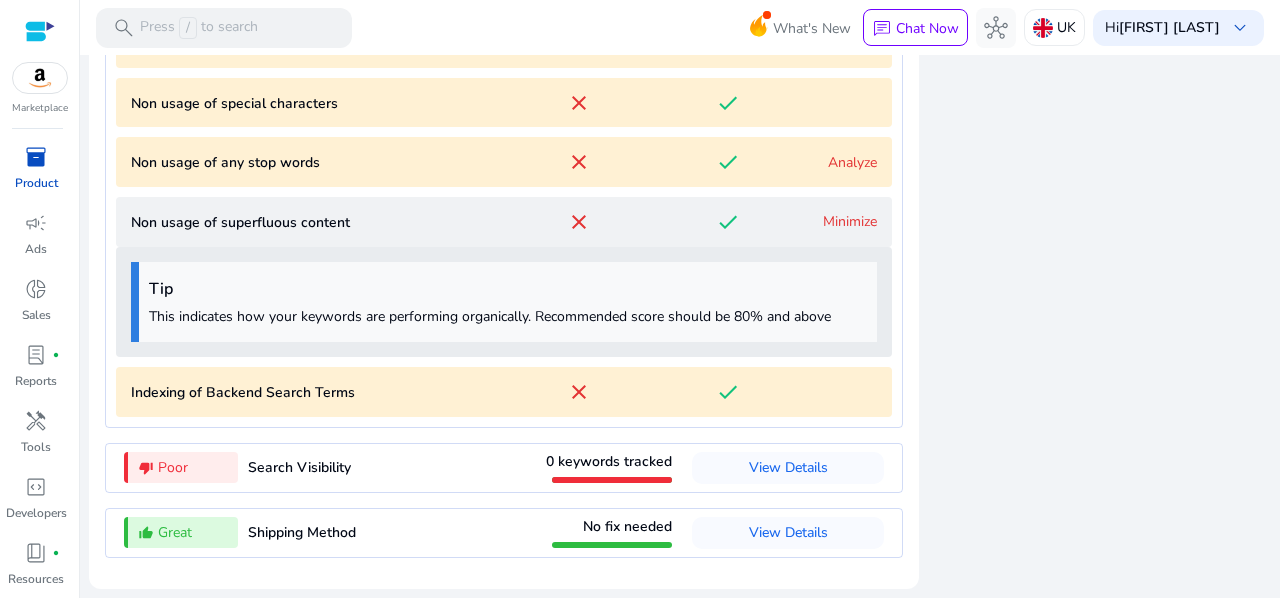 scroll, scrollTop: 2727, scrollLeft: 0, axis: vertical 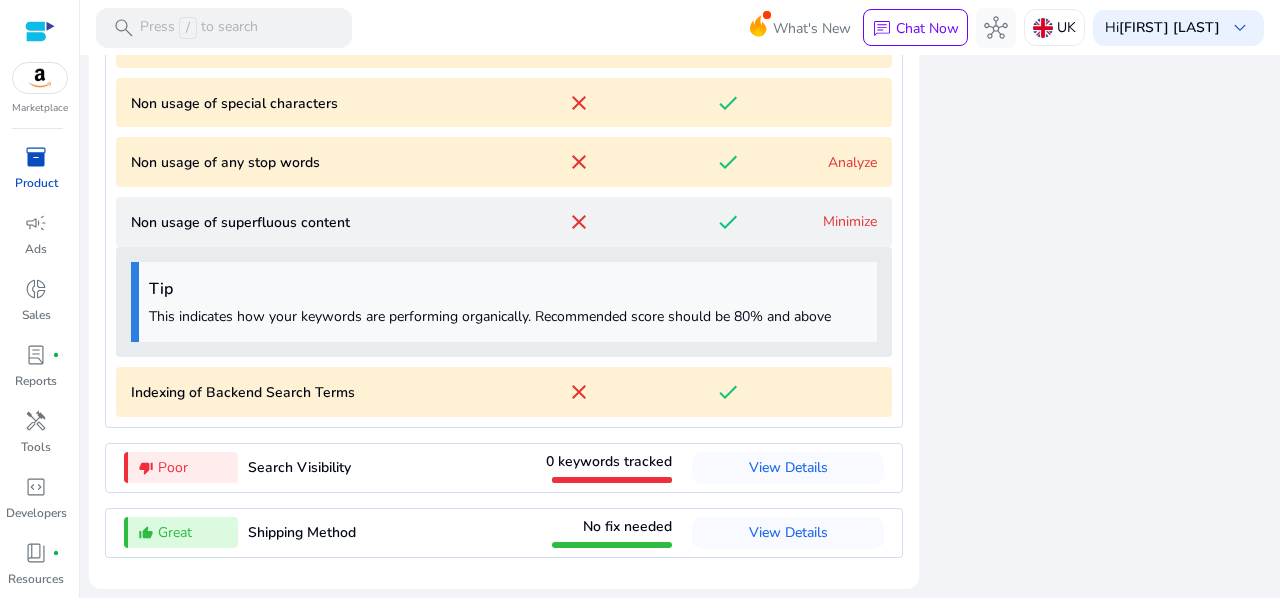 click on "Minimize" at bounding box center (850, 221) 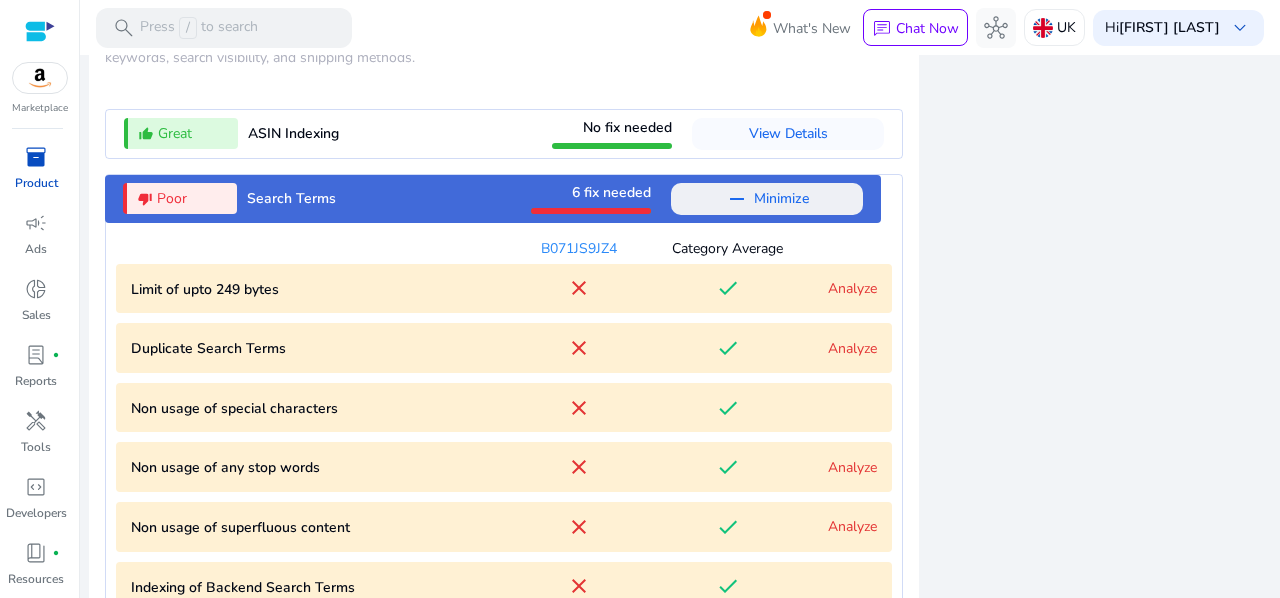 scroll, scrollTop: 2401, scrollLeft: 0, axis: vertical 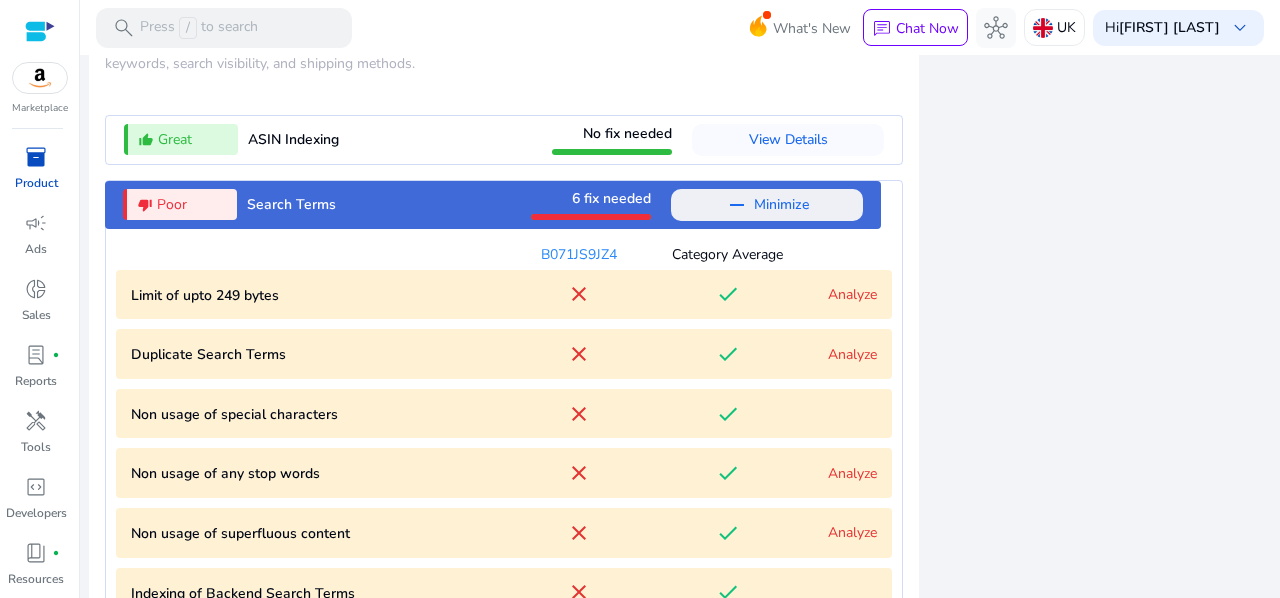 click at bounding box center [767, 205] 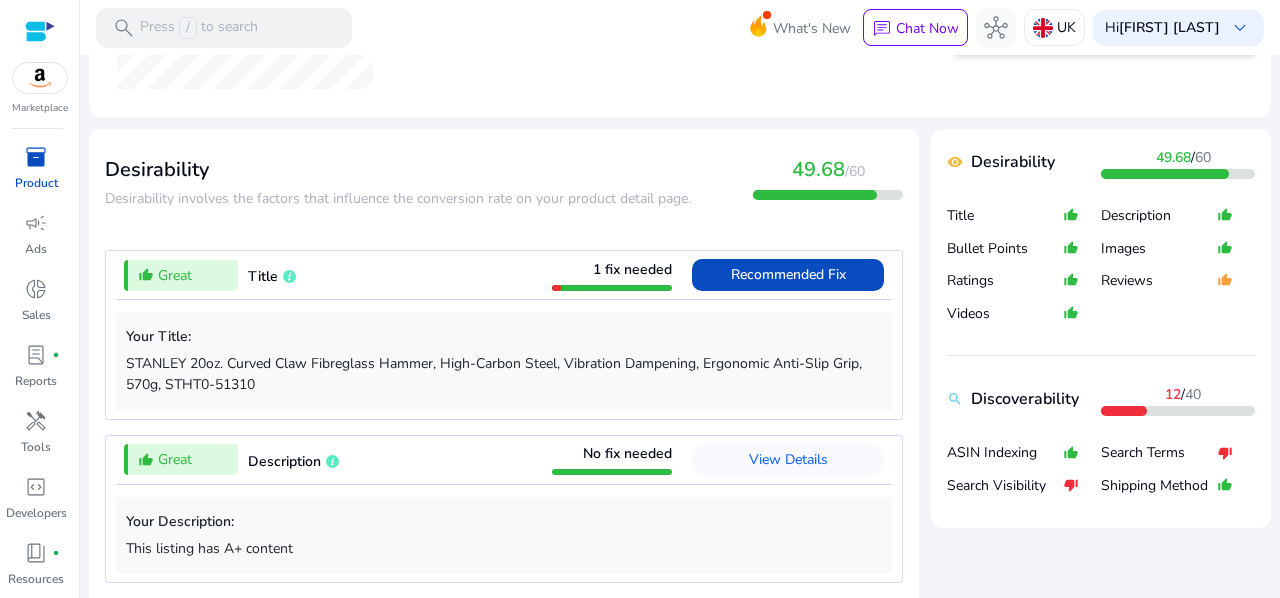 scroll, scrollTop: 0, scrollLeft: 0, axis: both 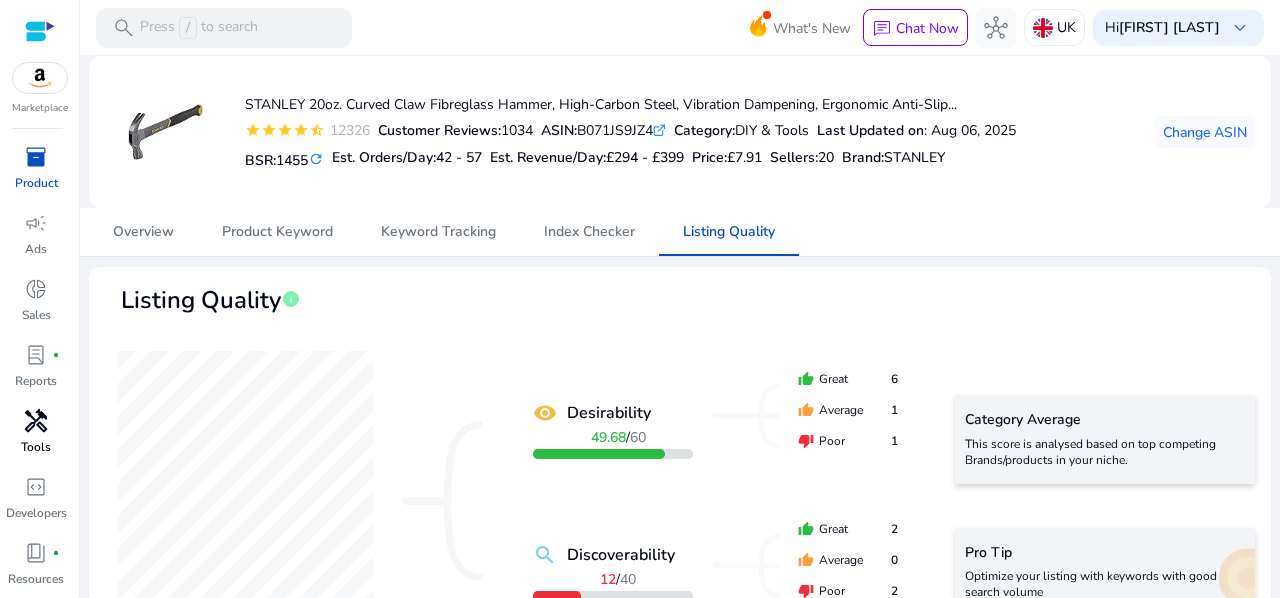 click on "Tools" at bounding box center [36, 447] 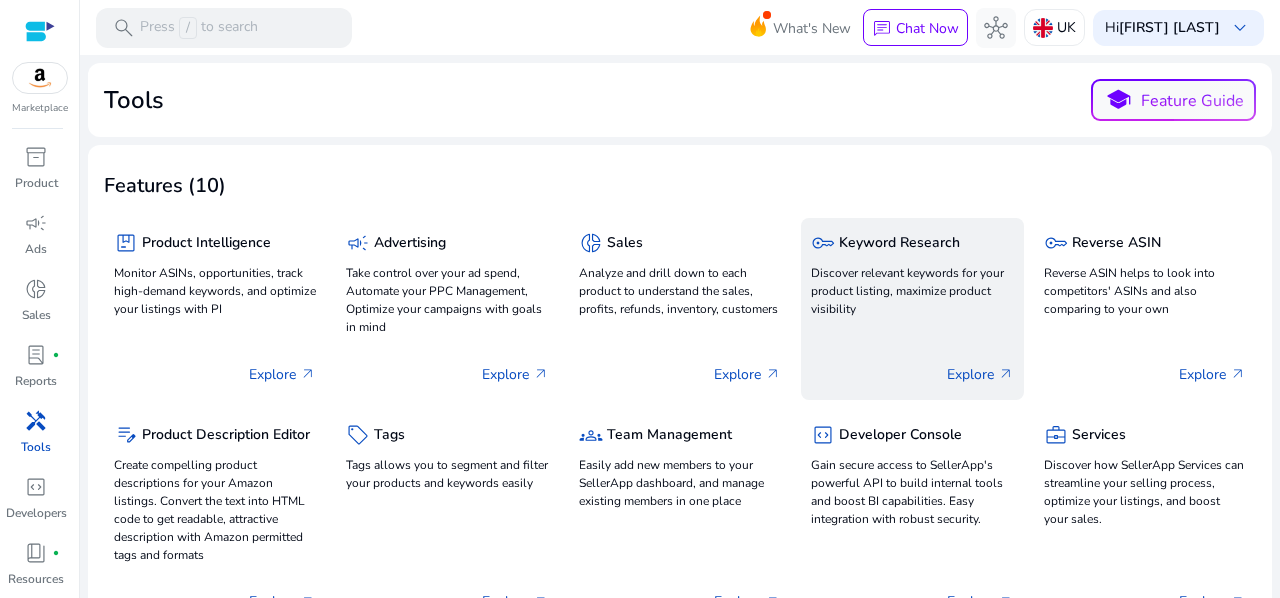 click on "Keyword Research" 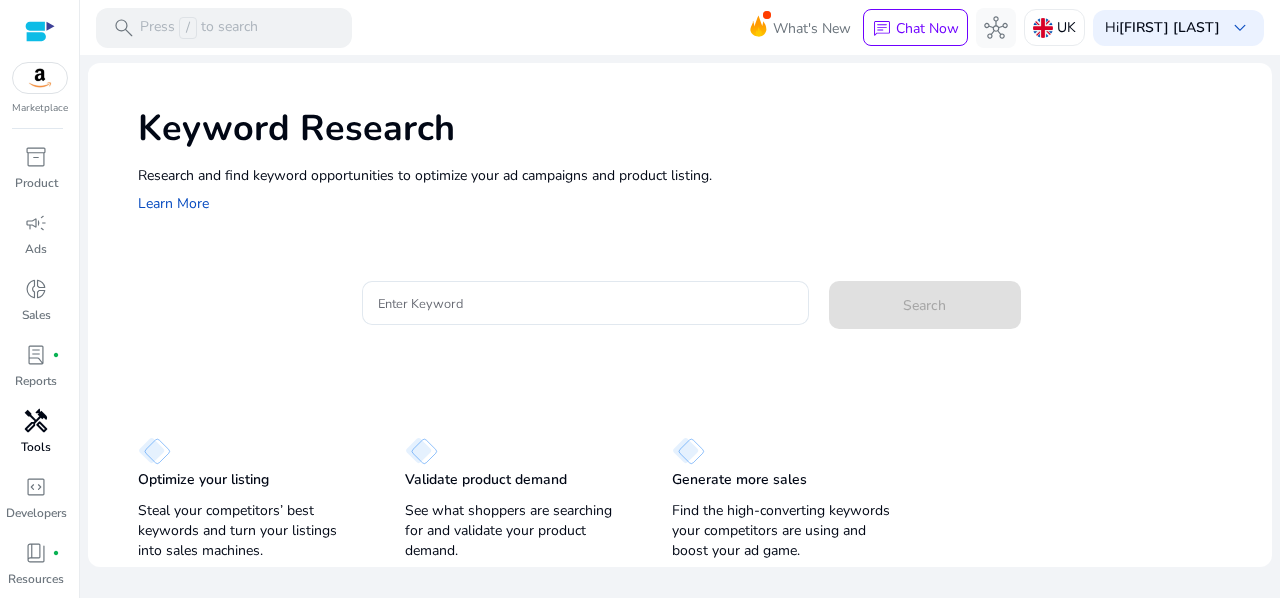 click on "handyman" at bounding box center (36, 421) 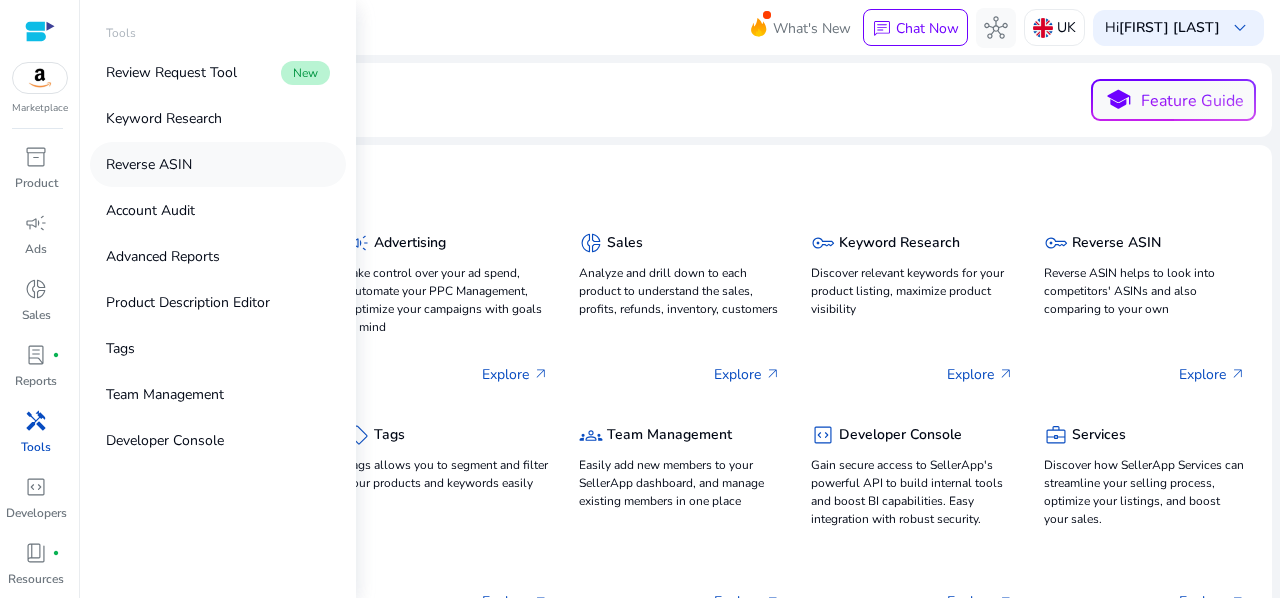 click on "Reverse ASIN" at bounding box center (149, 164) 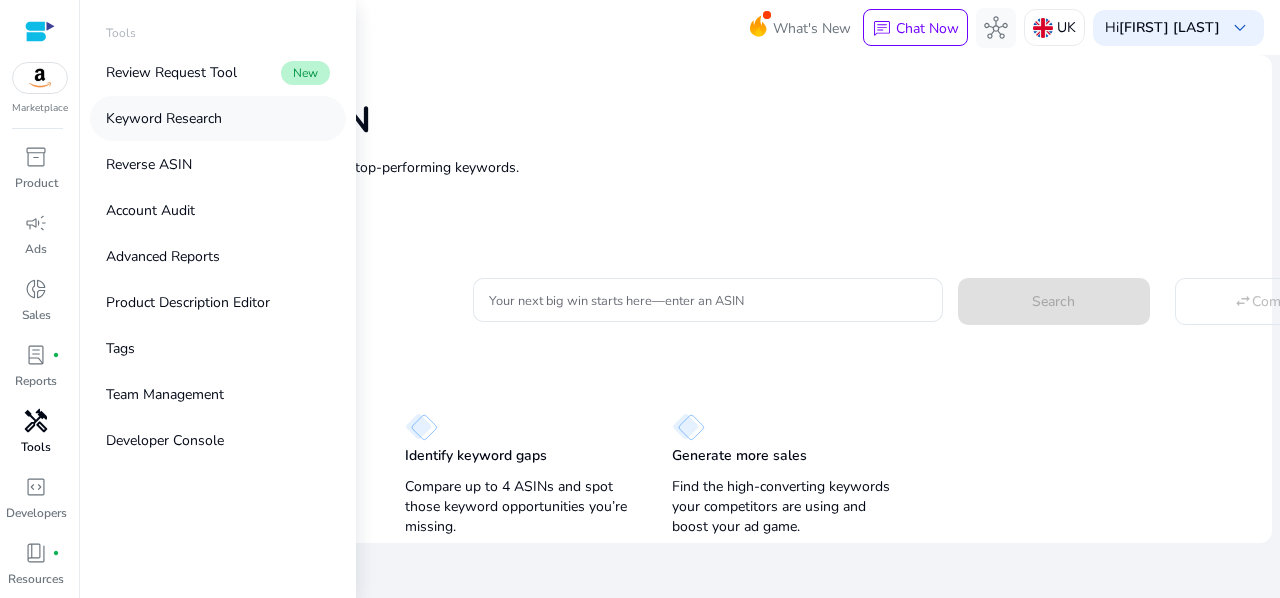 click on "Keyword Research" at bounding box center (164, 118) 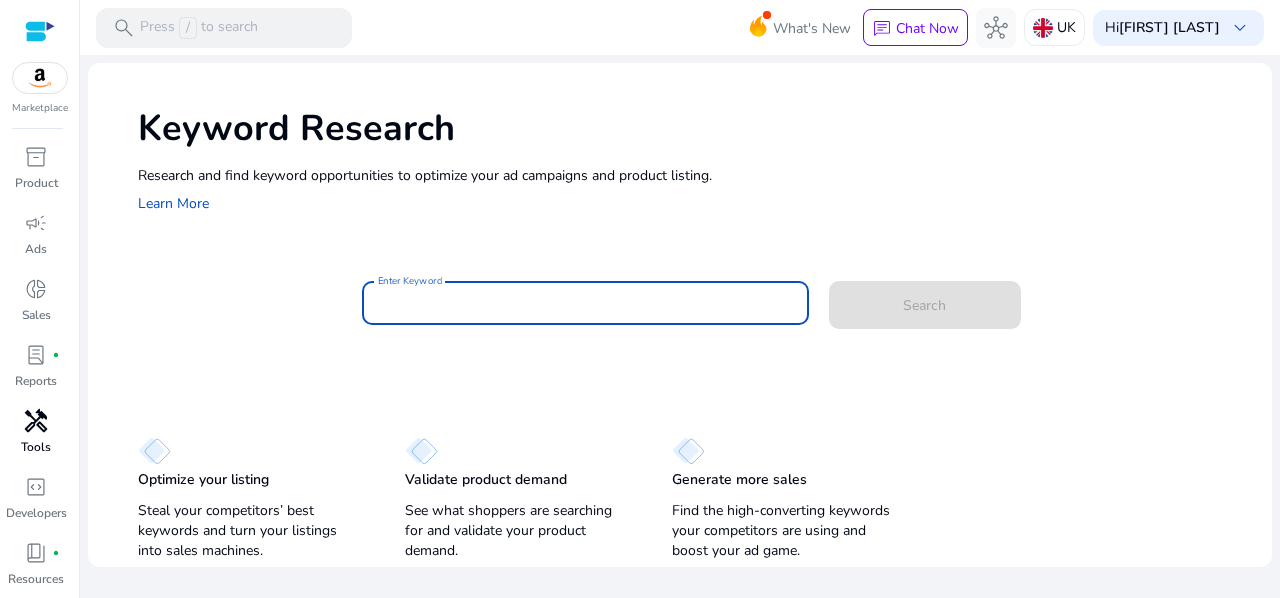 click on "Enter Keyword" at bounding box center (585, 303) 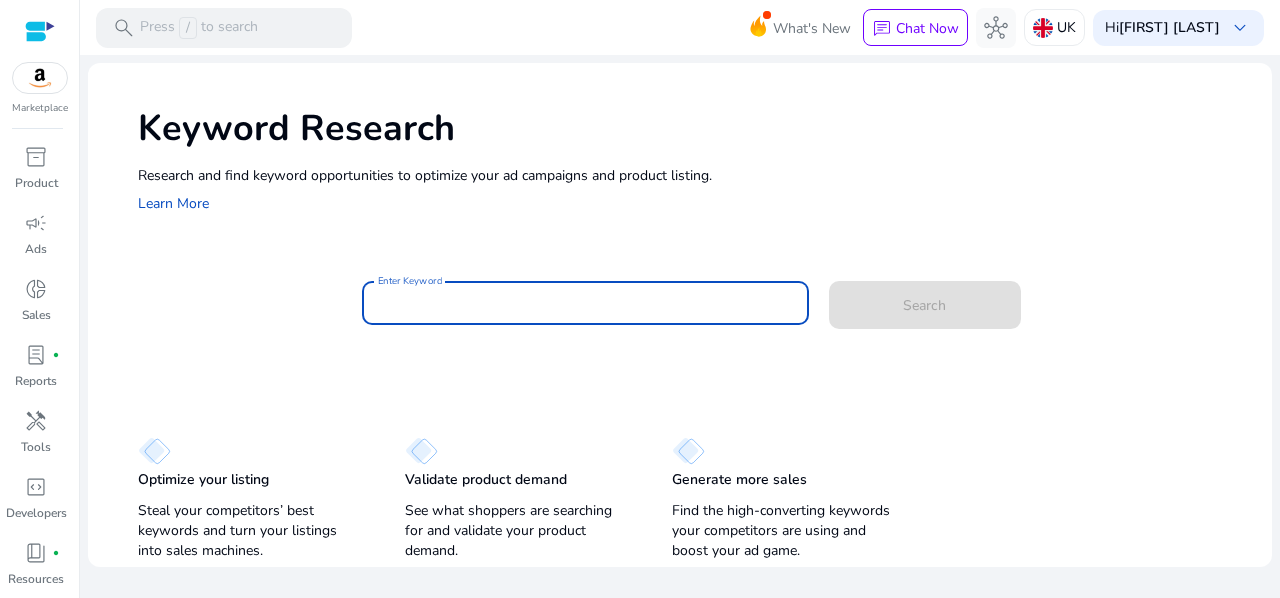 scroll, scrollTop: 0, scrollLeft: 0, axis: both 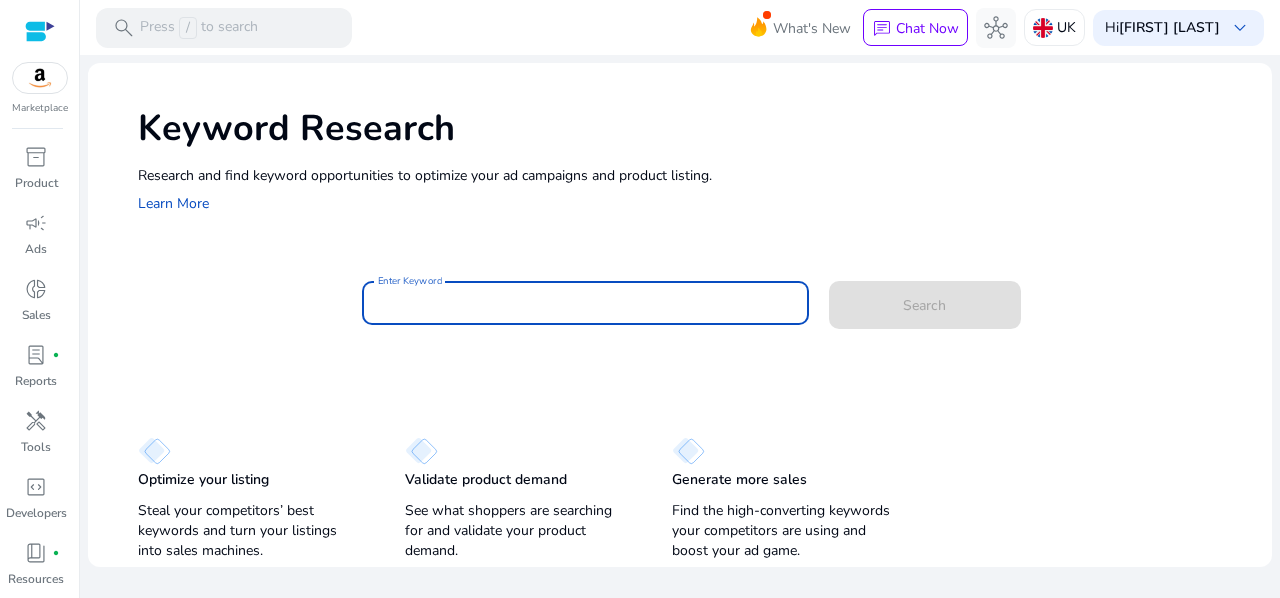 click on "Enter Keyword" at bounding box center (585, 303) 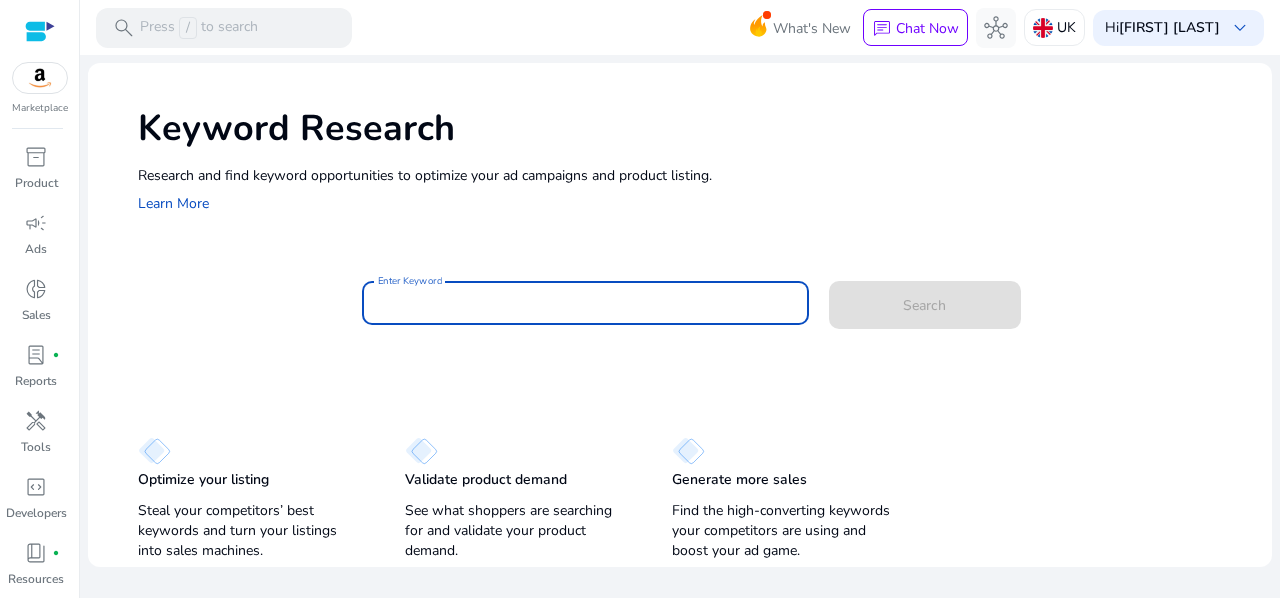 paste on "**********" 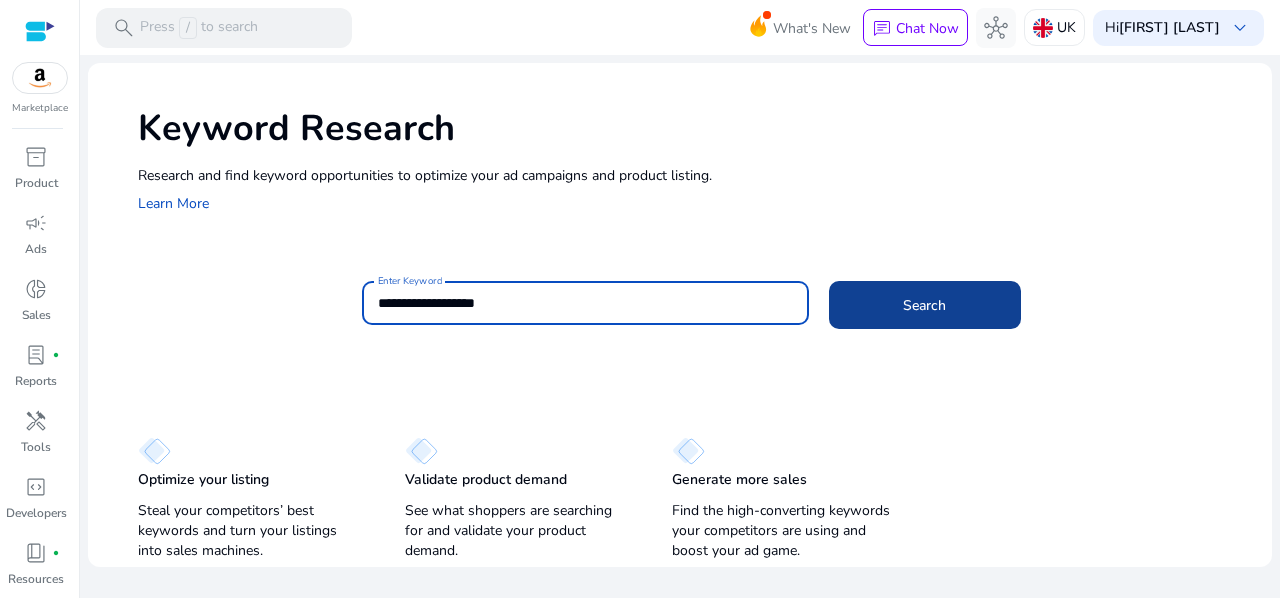 type on "**********" 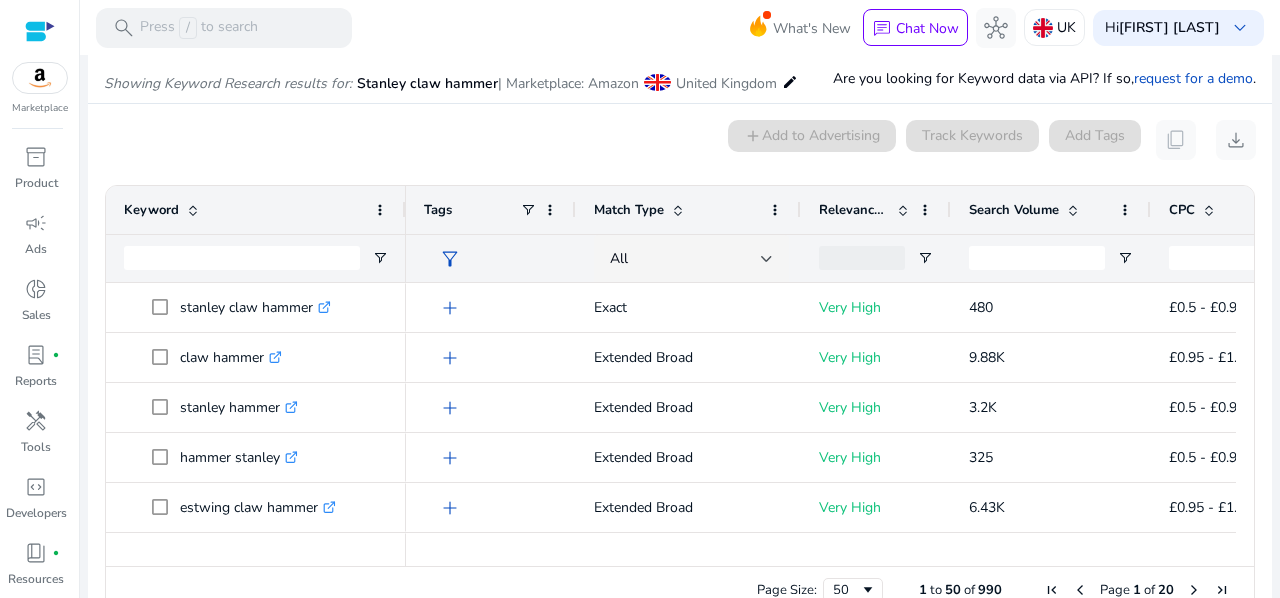 scroll, scrollTop: 170, scrollLeft: 0, axis: vertical 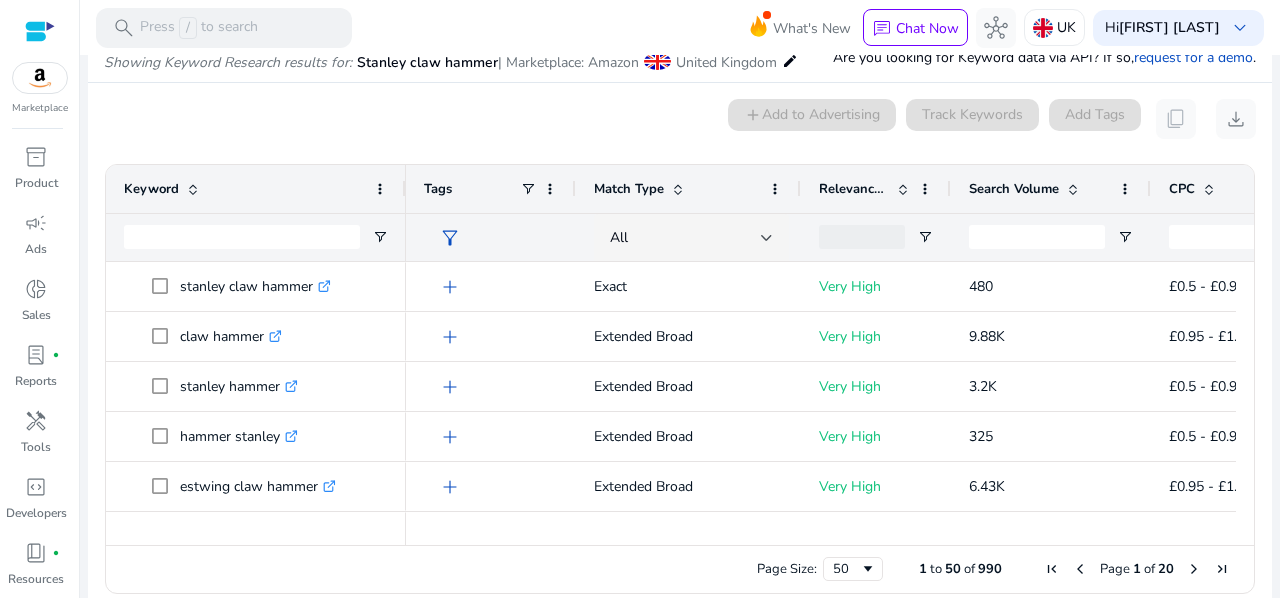 click on "Search Volume" at bounding box center [1014, 189] 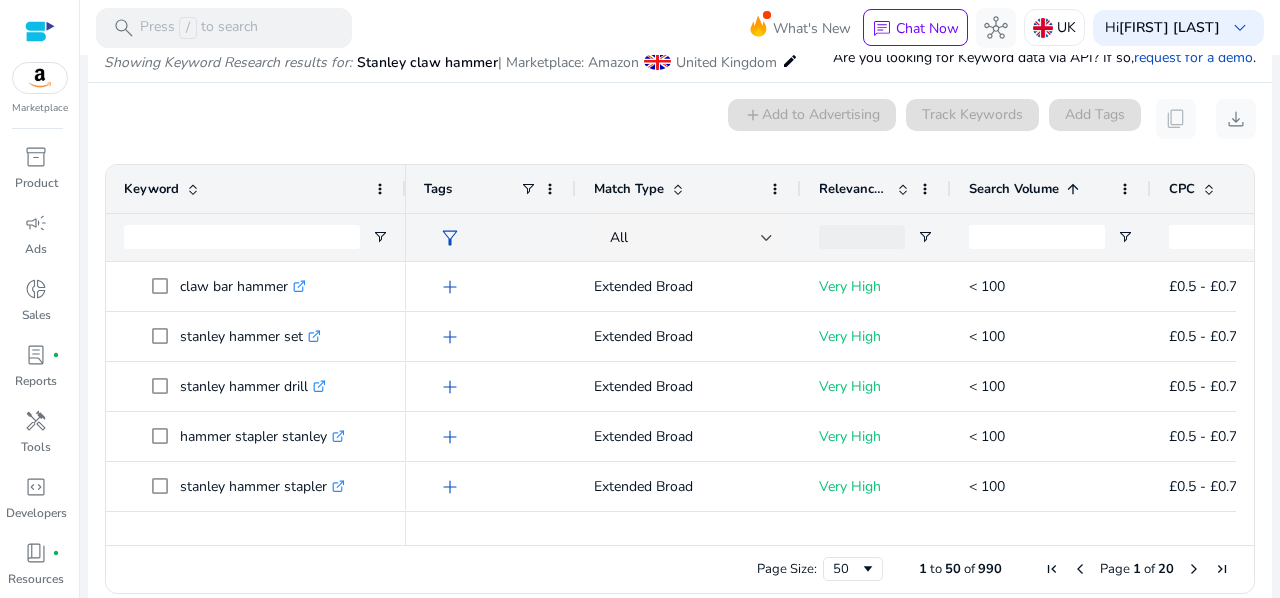 click on "Search Volume" at bounding box center [1014, 189] 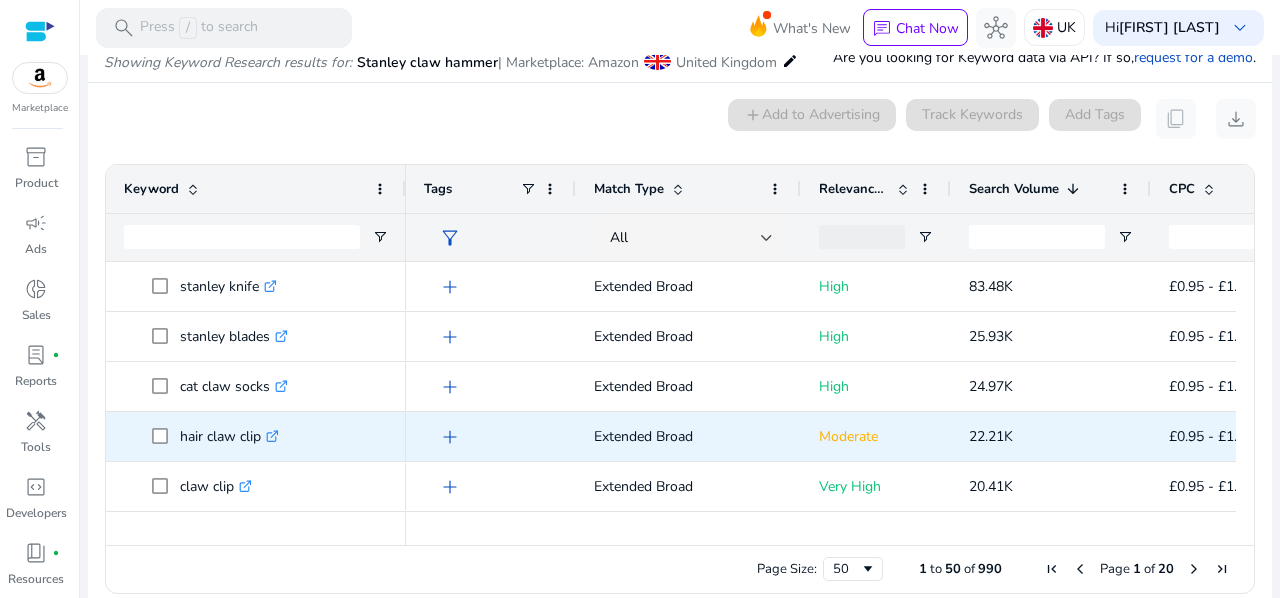 scroll, scrollTop: 32, scrollLeft: 0, axis: vertical 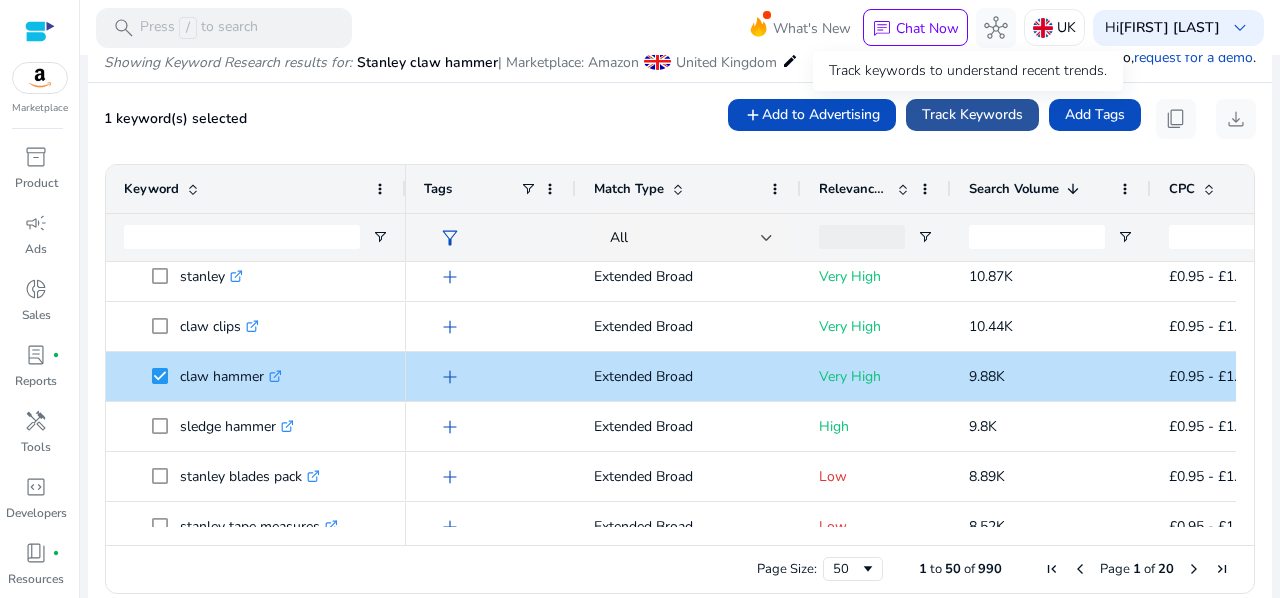 click on "Track Keywords" at bounding box center [972, 114] 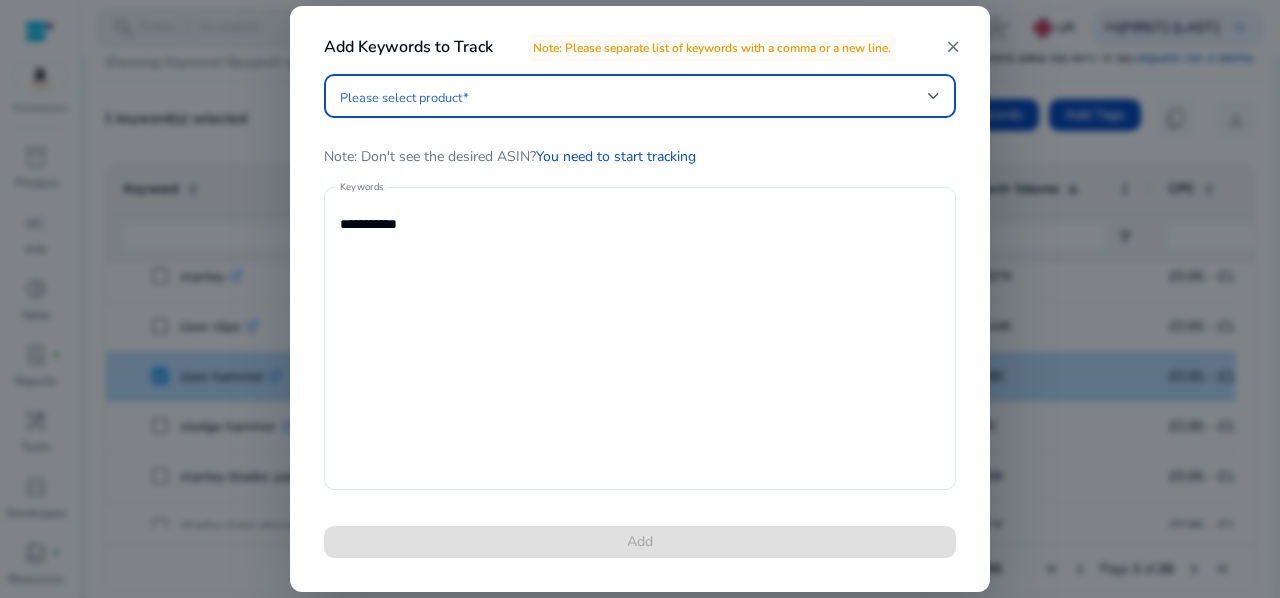 click at bounding box center (634, 96) 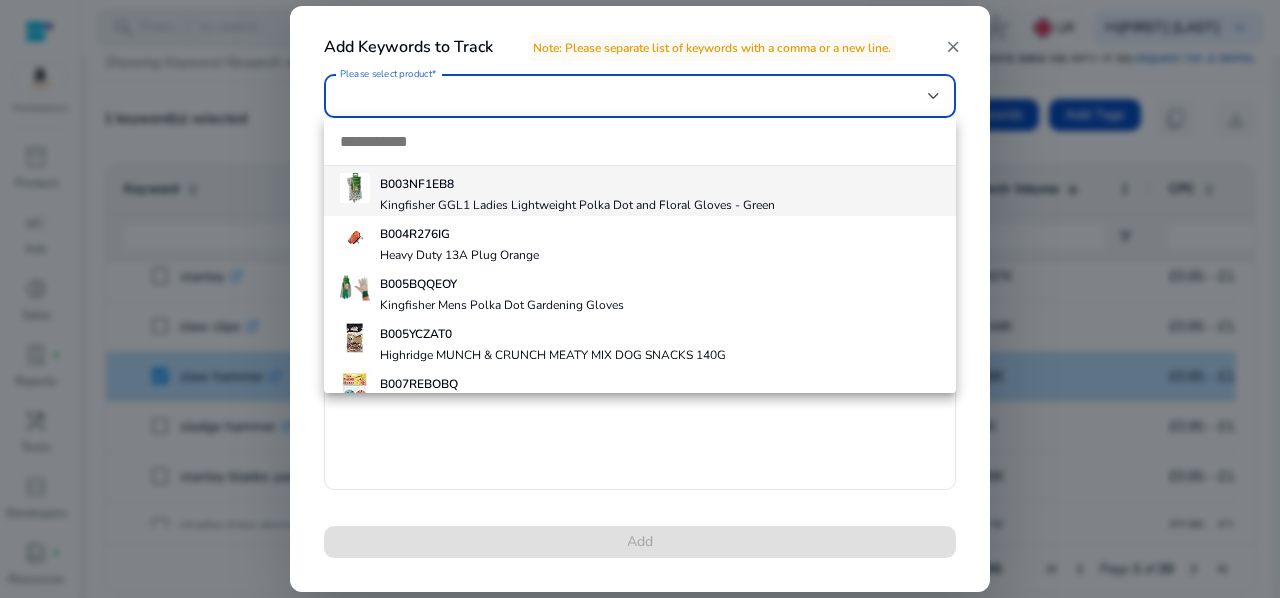 type on "*" 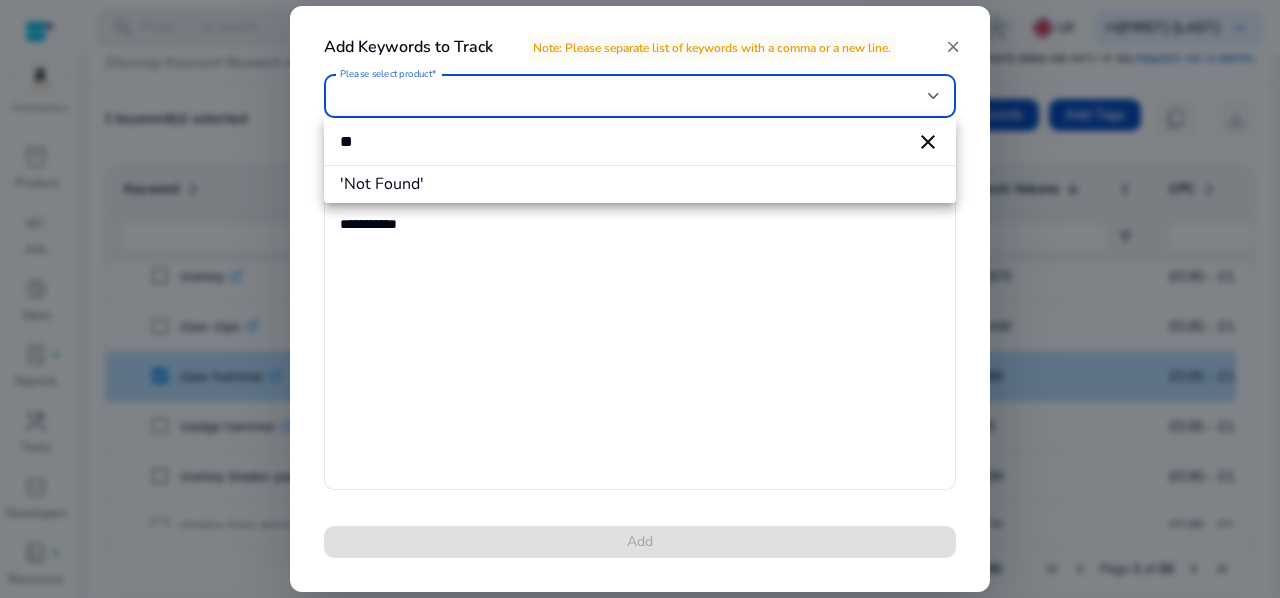 type on "*" 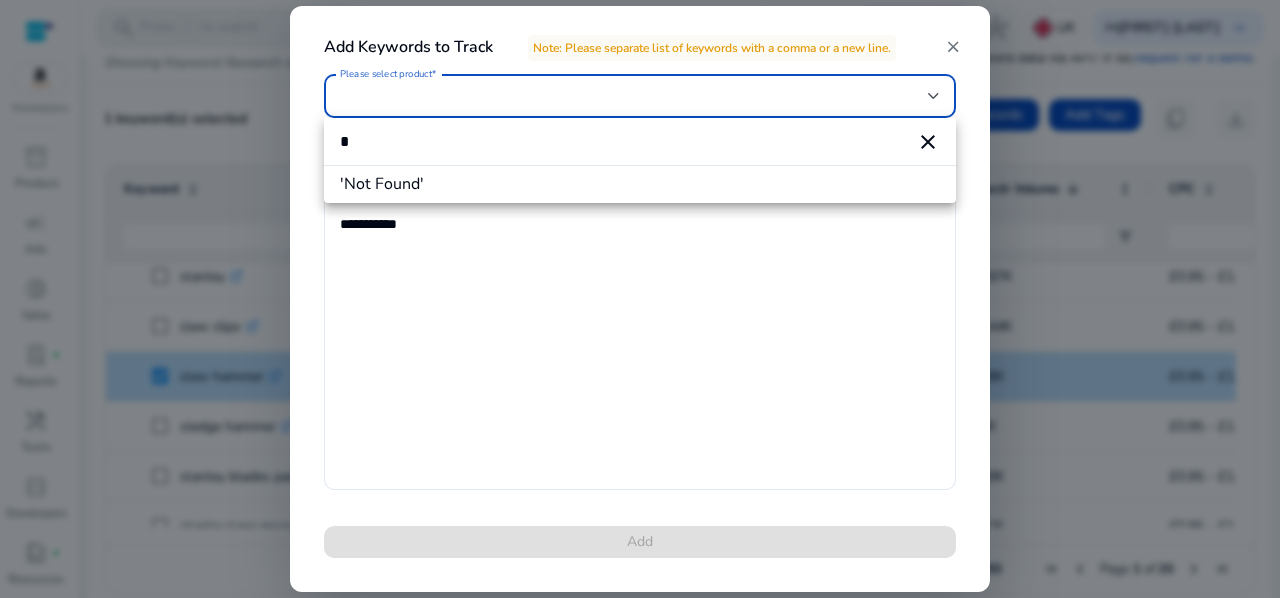 type 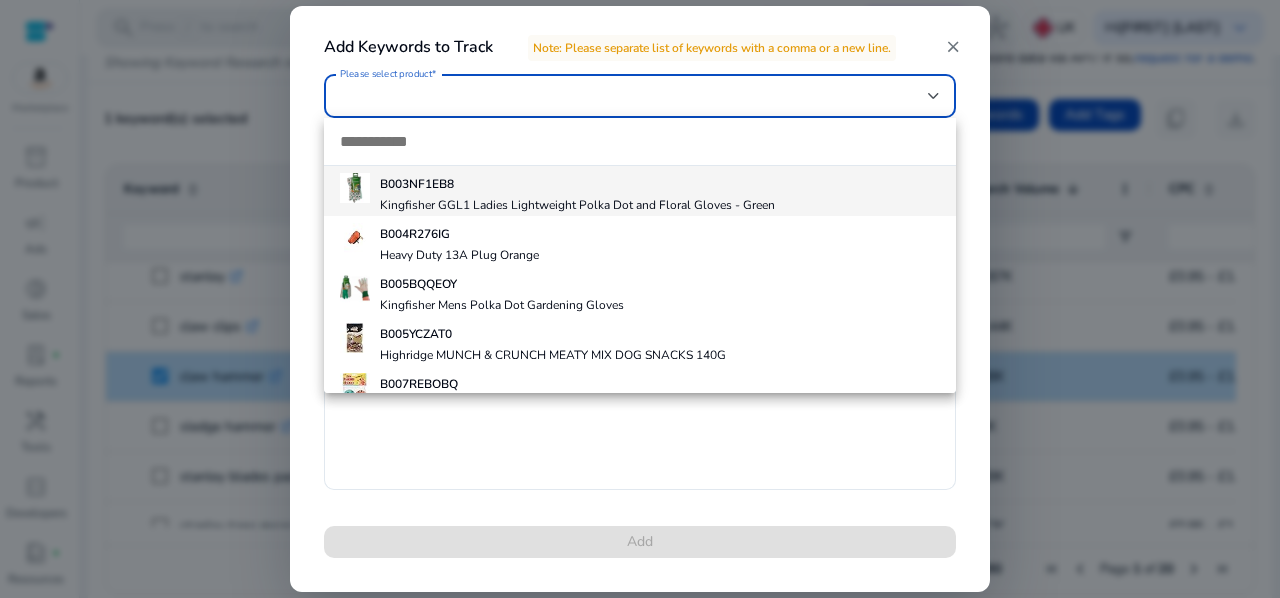 click at bounding box center (640, 299) 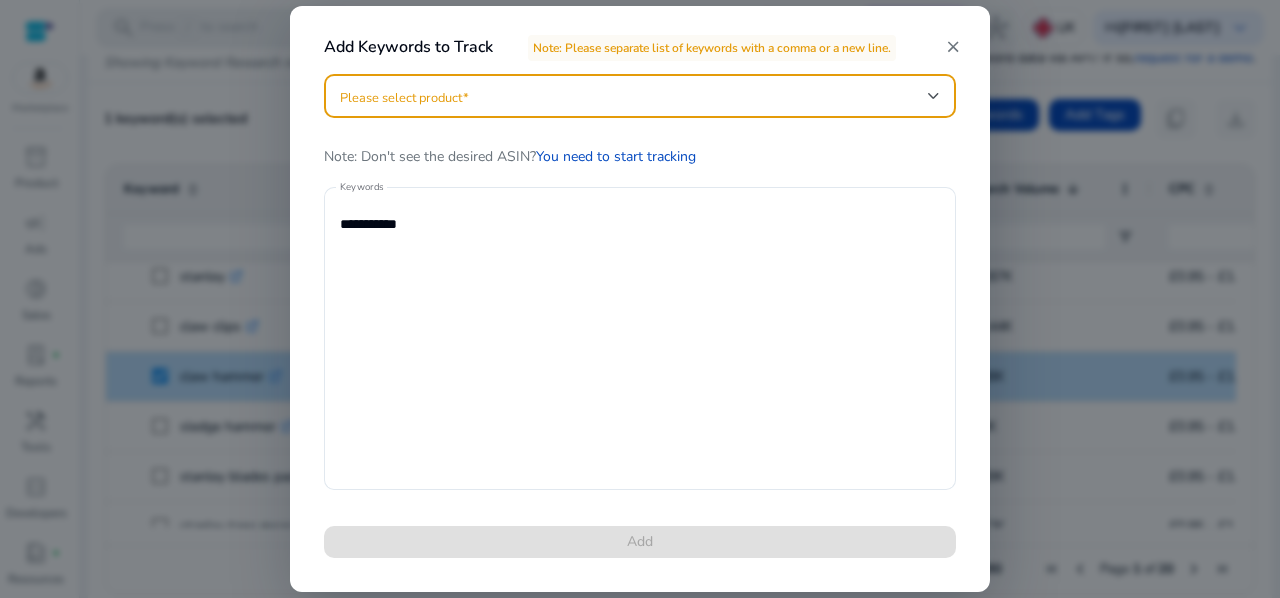 click at bounding box center (634, 96) 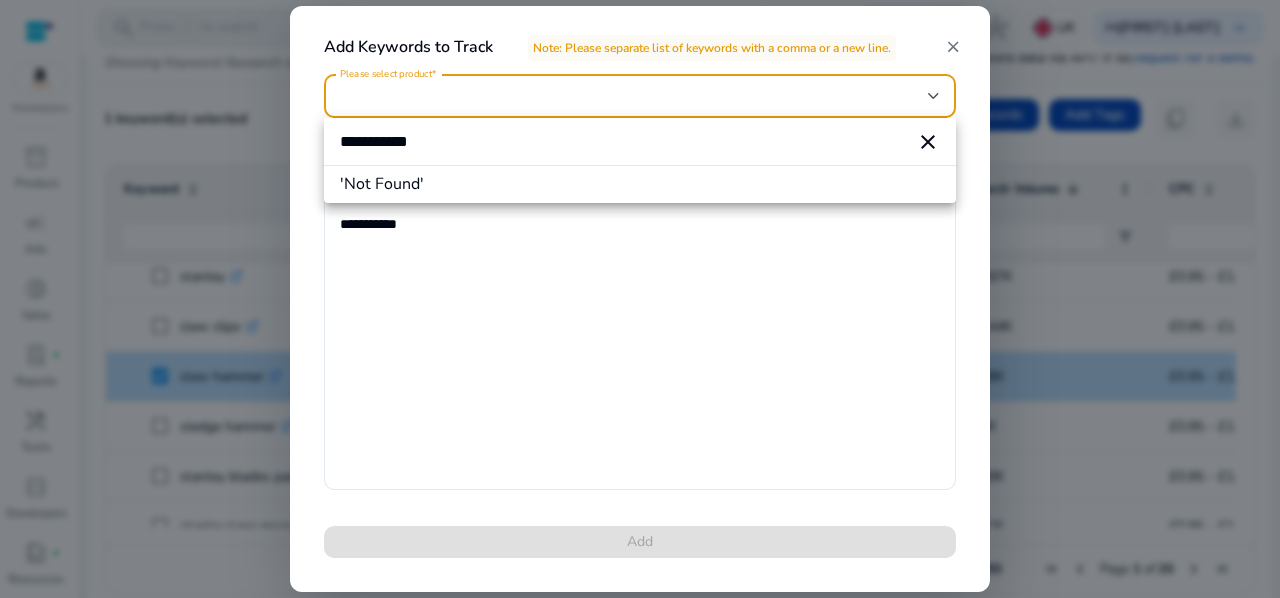 type on "**********" 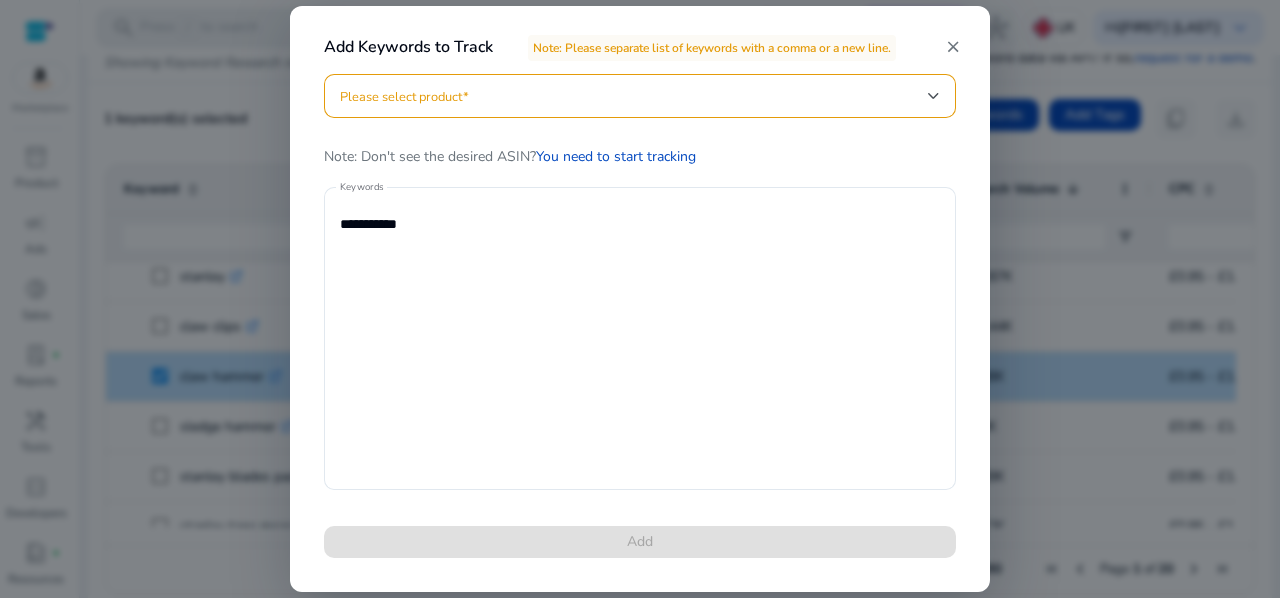 click at bounding box center (634, 96) 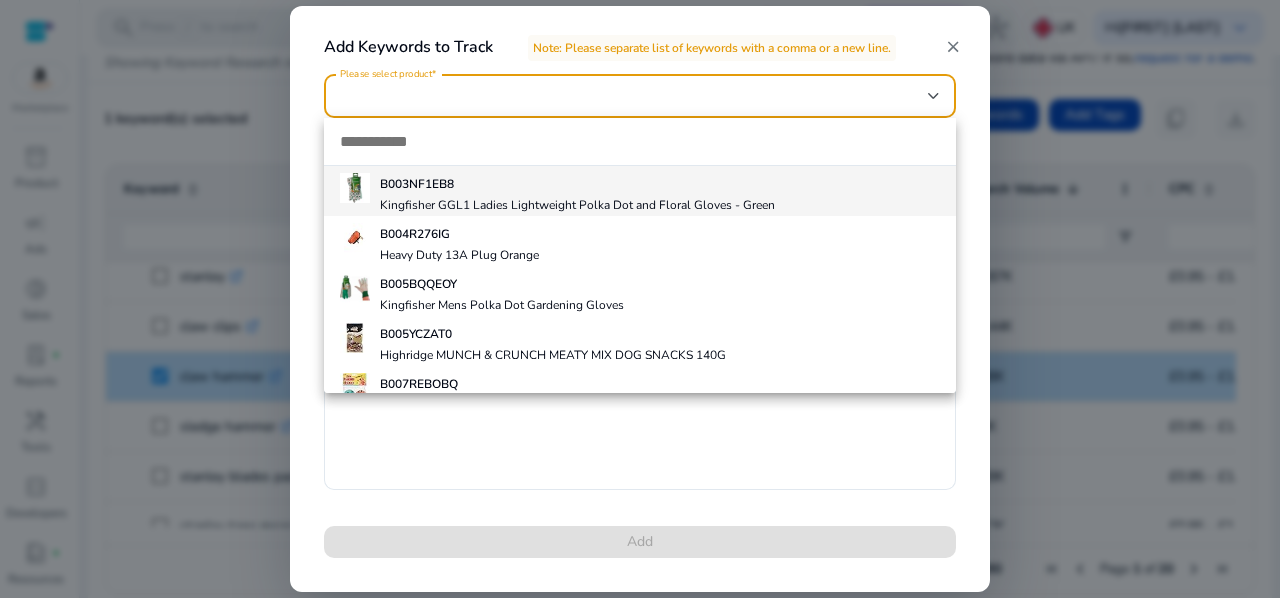 click at bounding box center [640, 141] 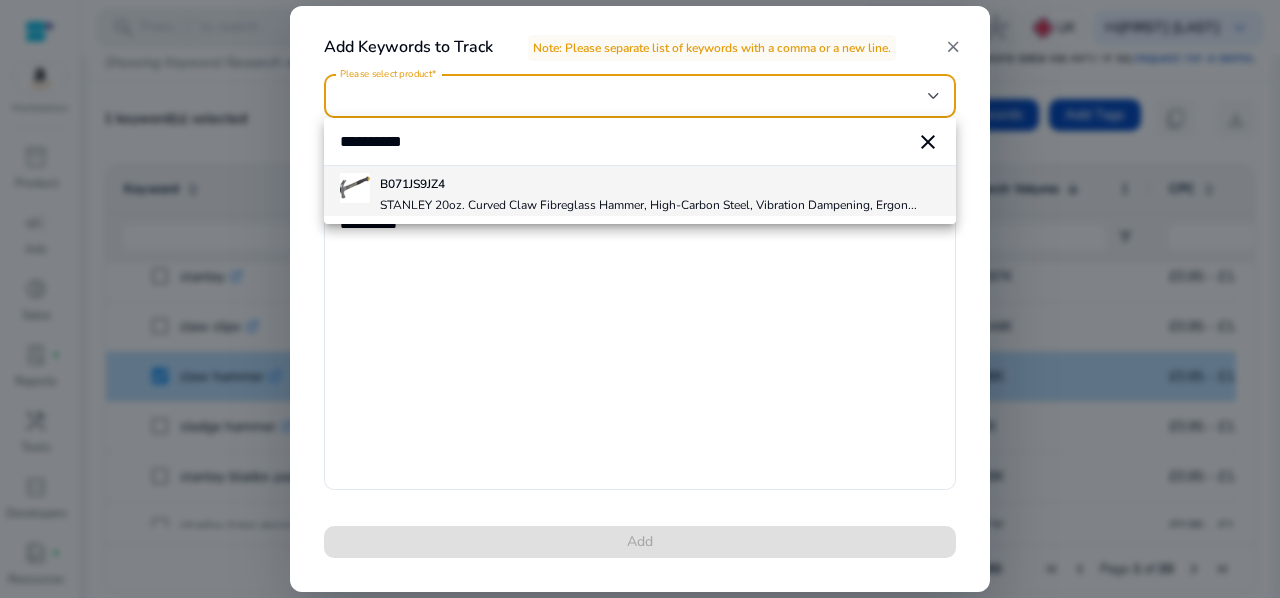 type on "**********" 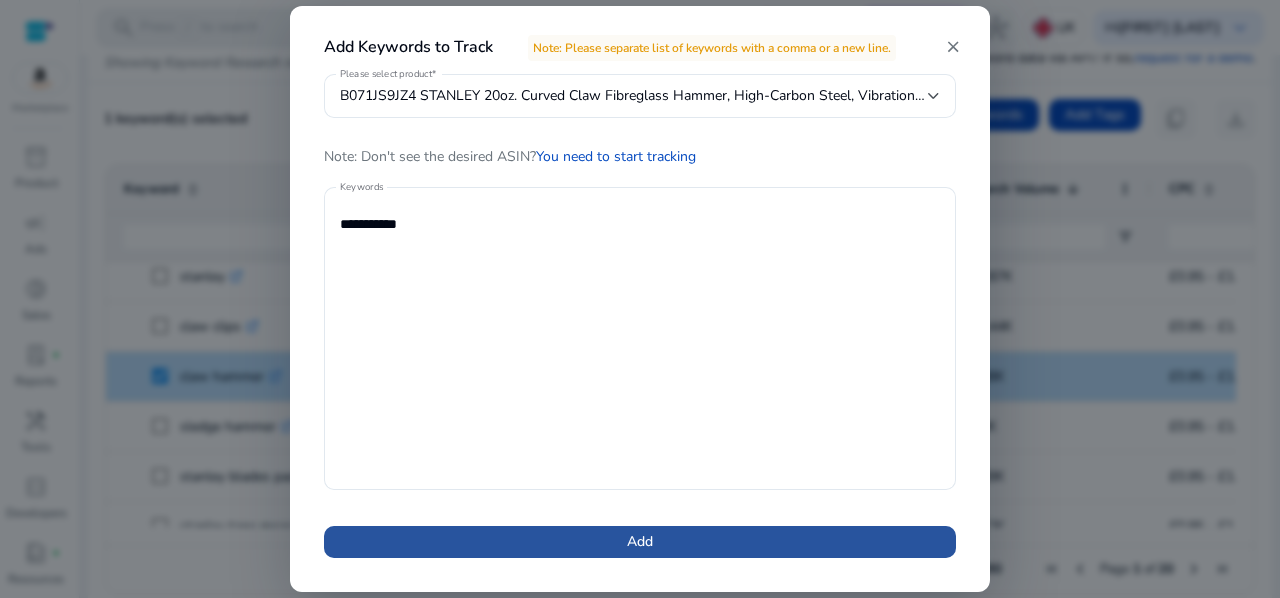 click at bounding box center (640, 542) 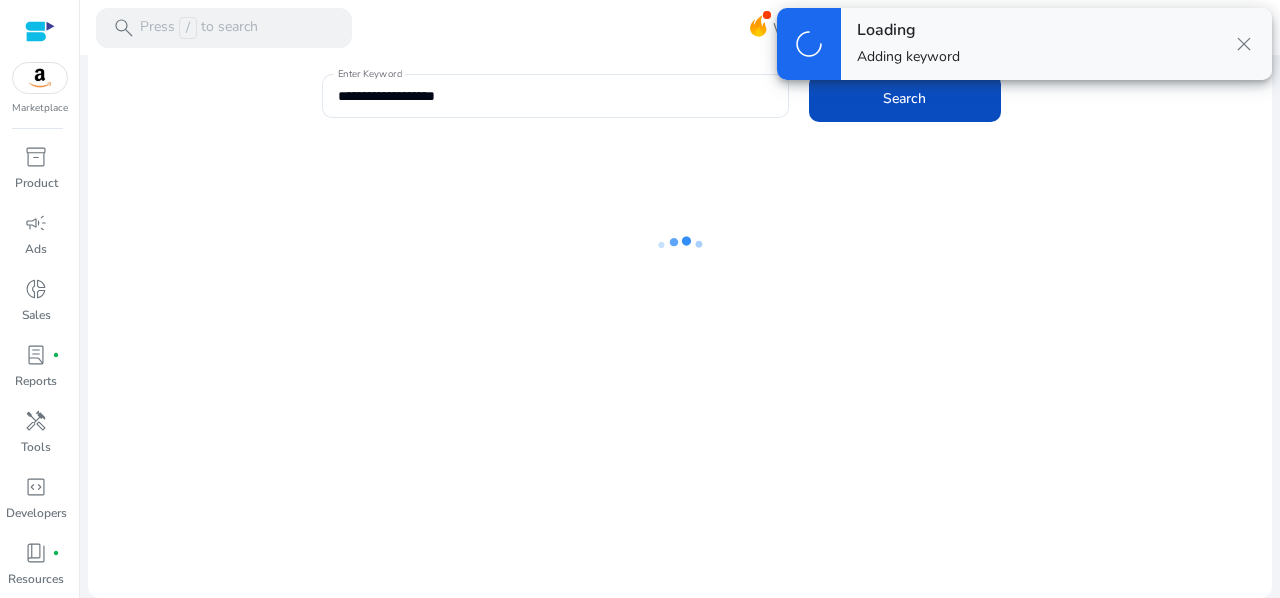 click on "close" at bounding box center [1244, 44] 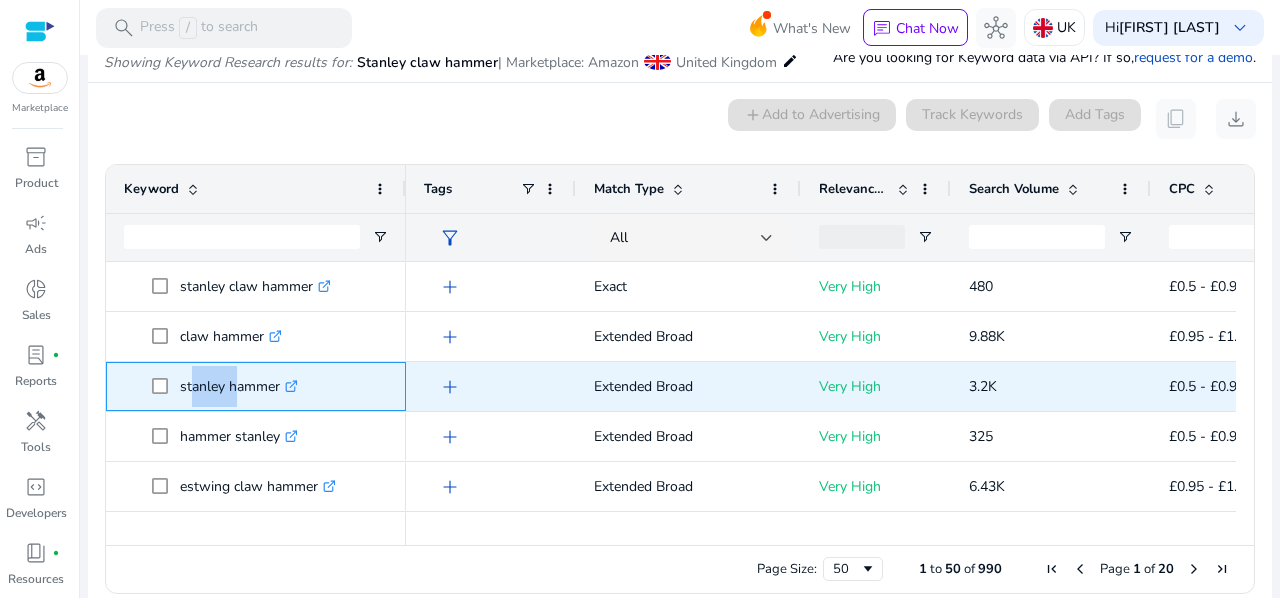 drag, startPoint x: 184, startPoint y: 385, endPoint x: 231, endPoint y: 387, distance: 47.042534 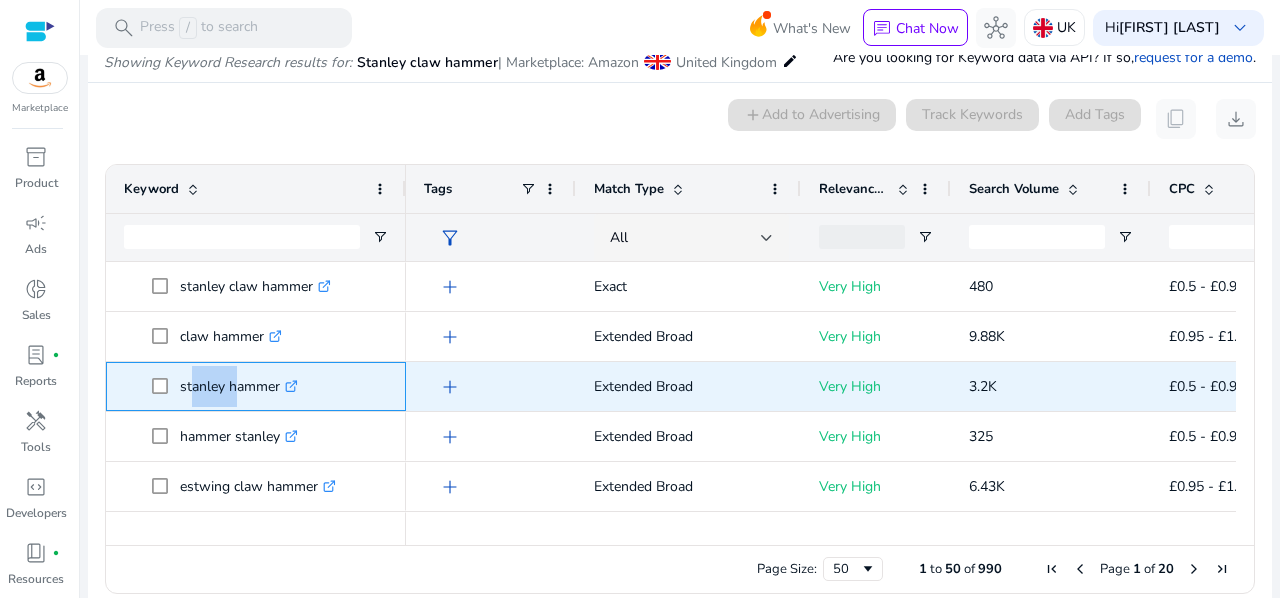 drag, startPoint x: 179, startPoint y: 386, endPoint x: 281, endPoint y: 390, distance: 102.0784 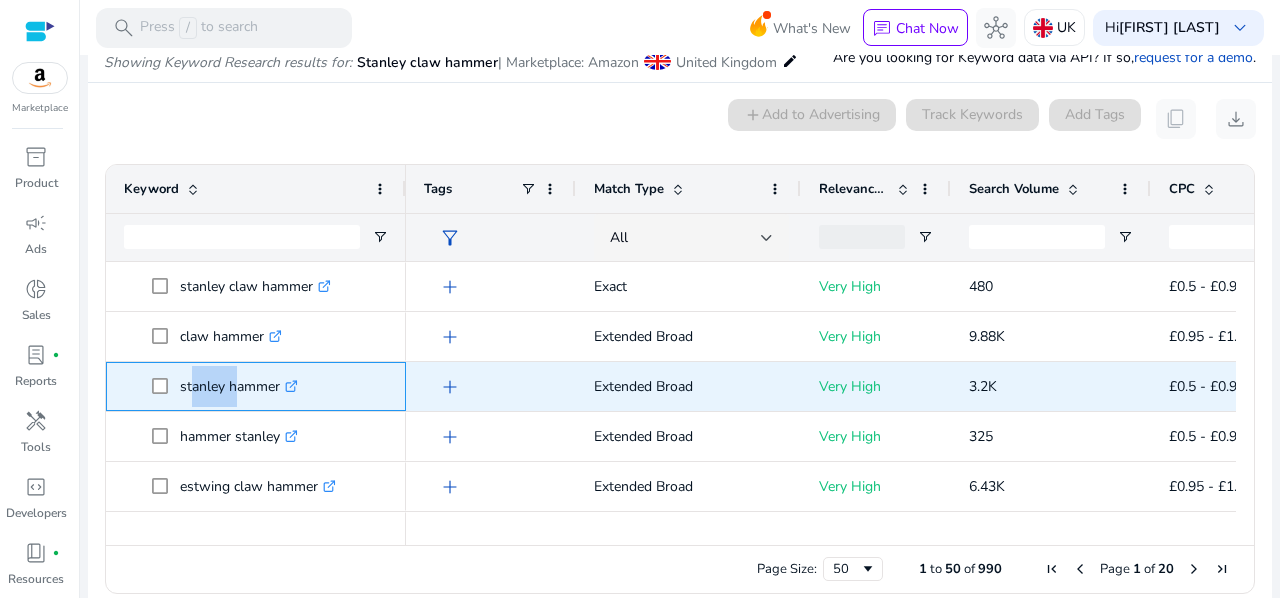 copy on "stanley hammer" 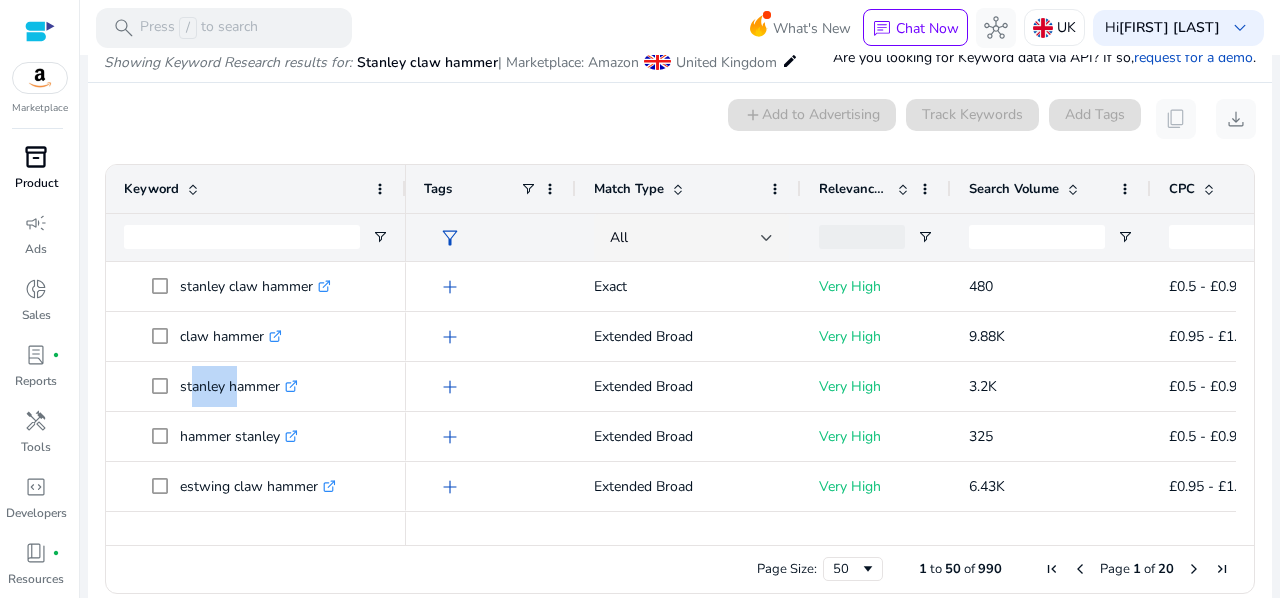 click on "inventory_2" at bounding box center (36, 157) 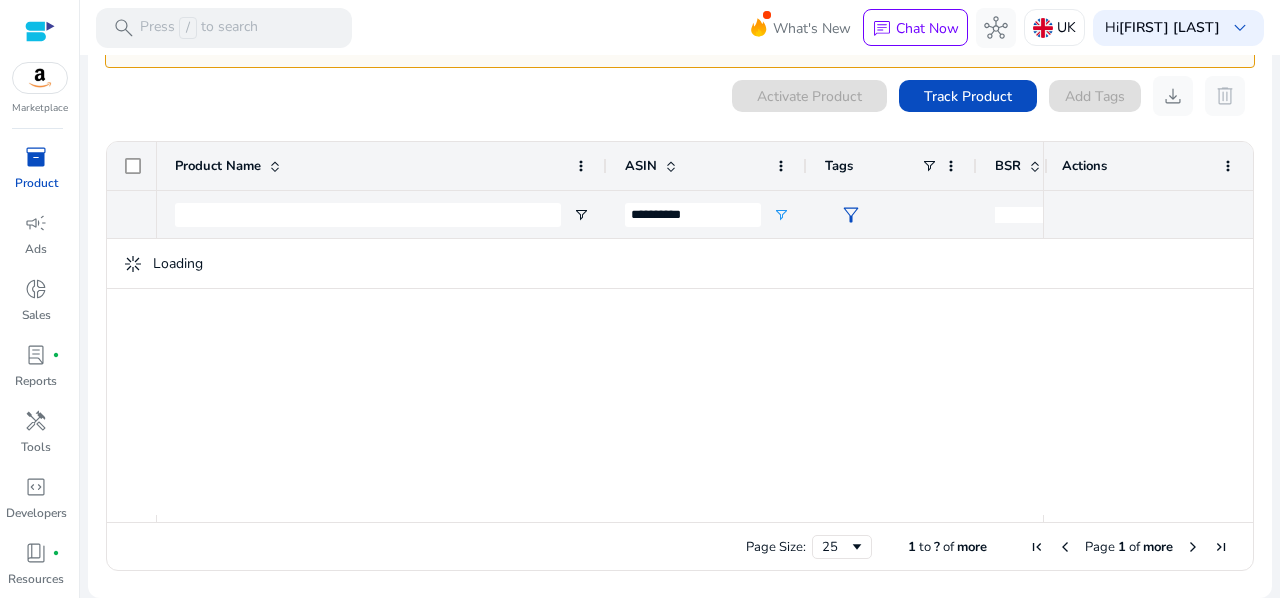 scroll, scrollTop: 0, scrollLeft: 0, axis: both 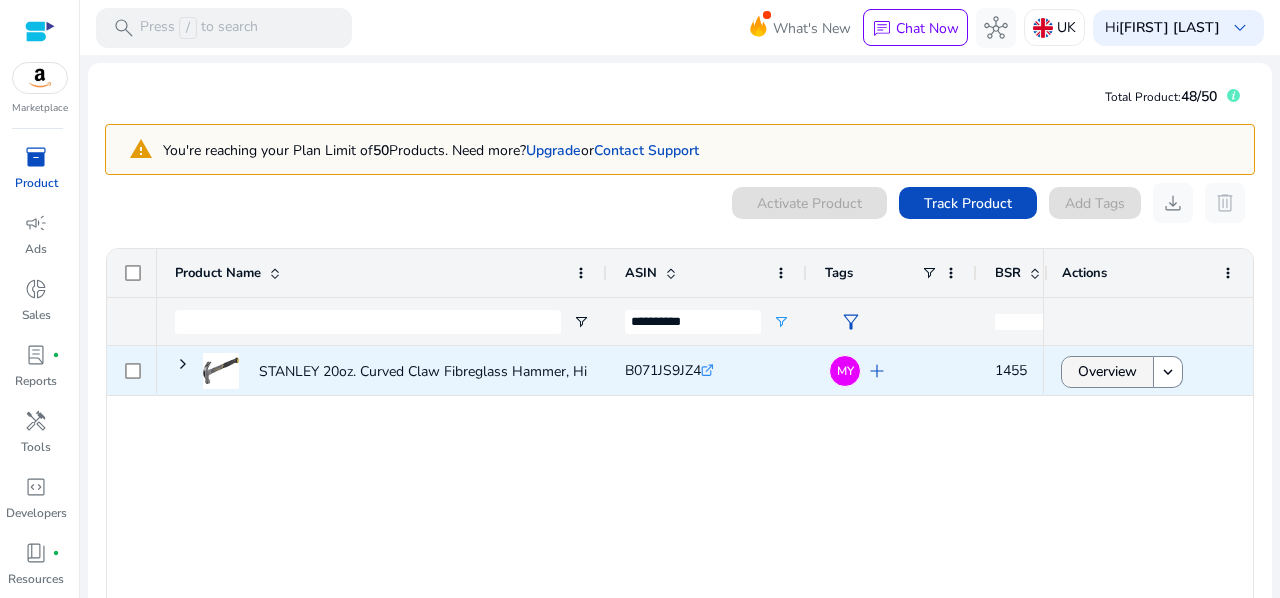click on "Overview" 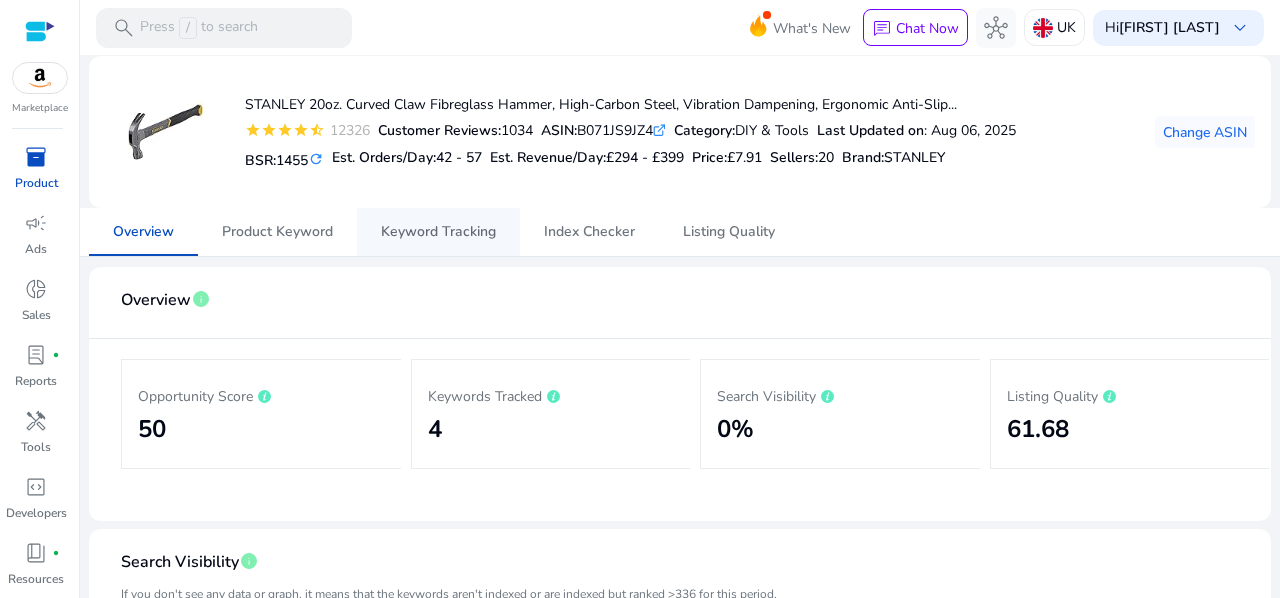 click on "Keyword Tracking" at bounding box center (438, 232) 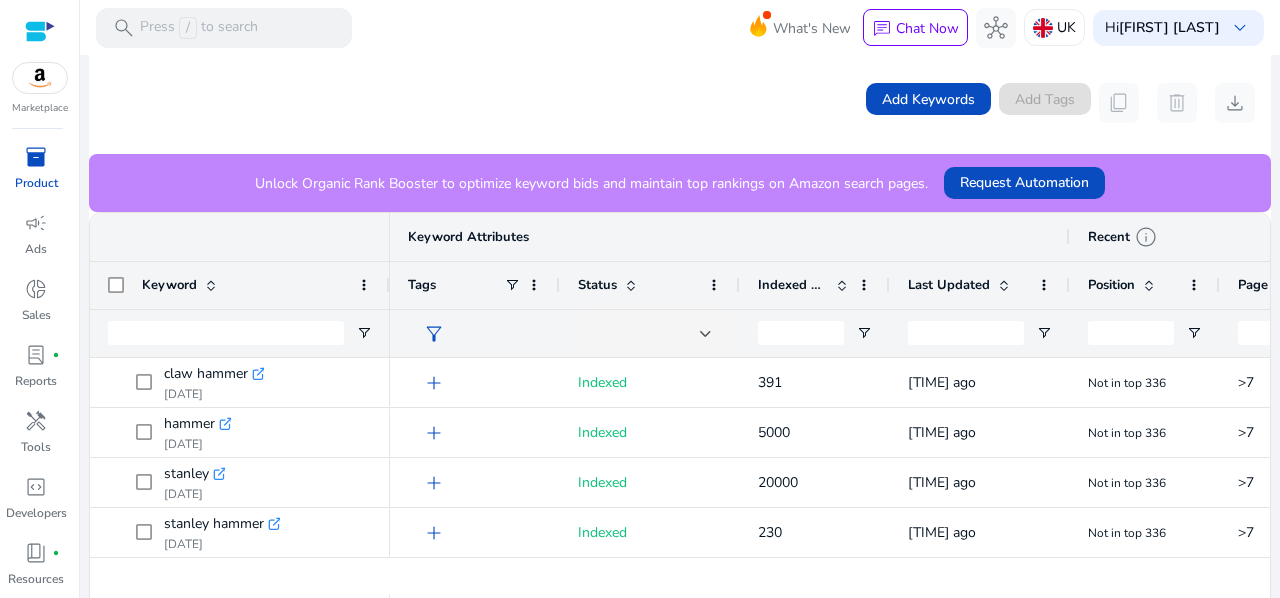 scroll, scrollTop: 289, scrollLeft: 0, axis: vertical 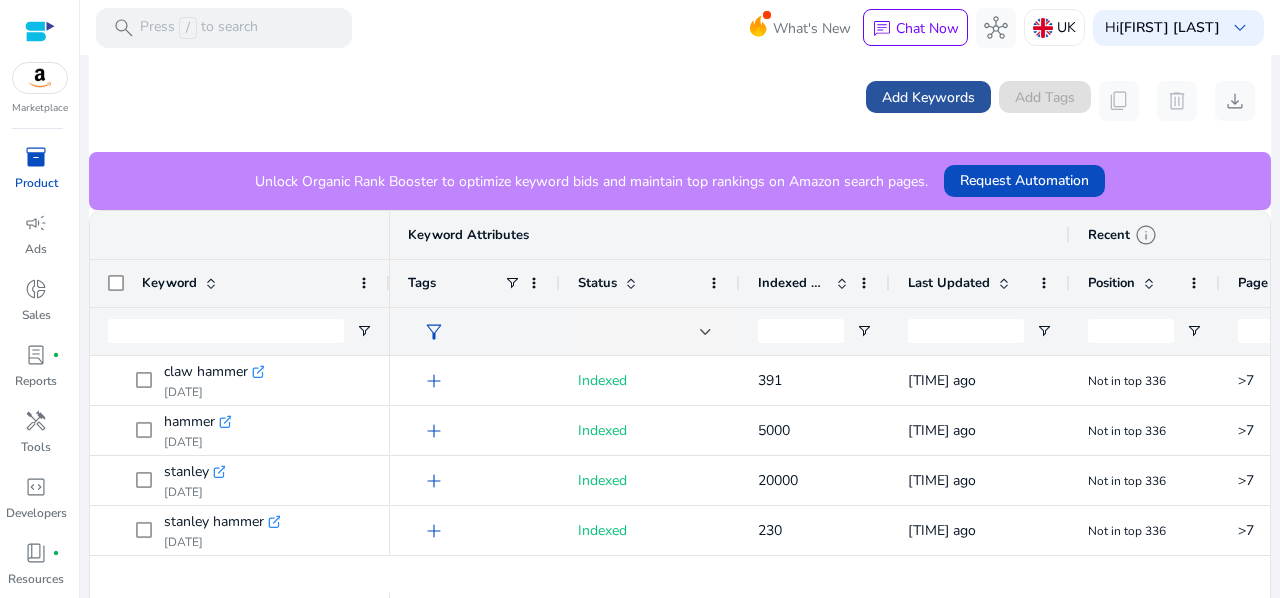 click on "Add Keywords" at bounding box center [928, 97] 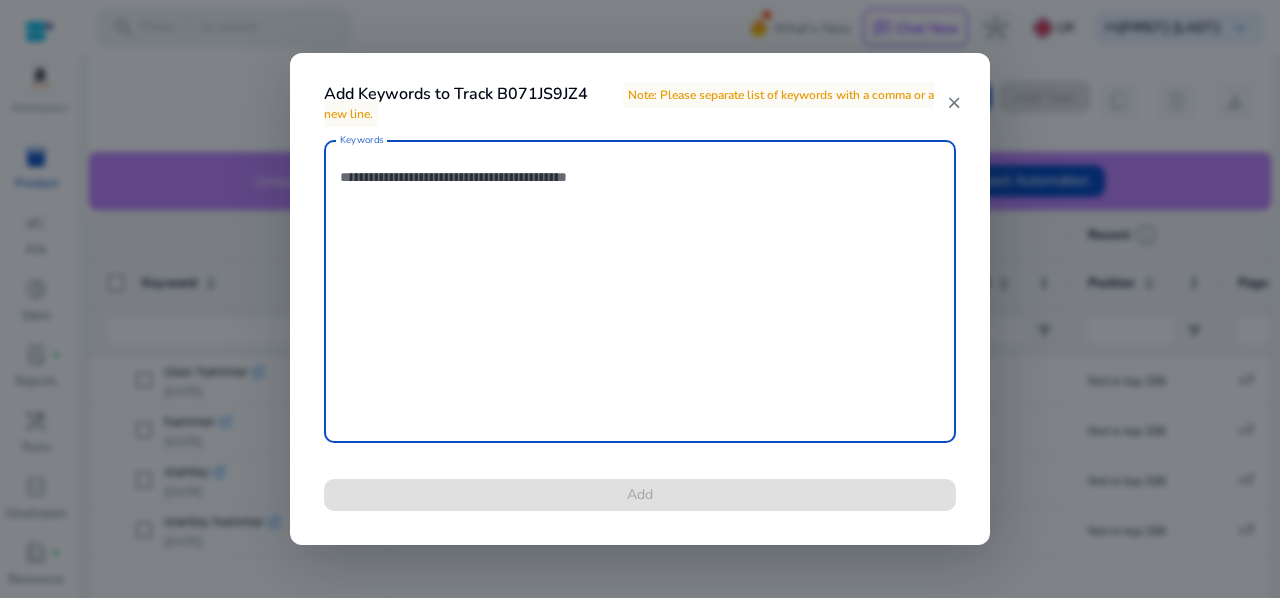 click on "Keywords" at bounding box center [640, 291] 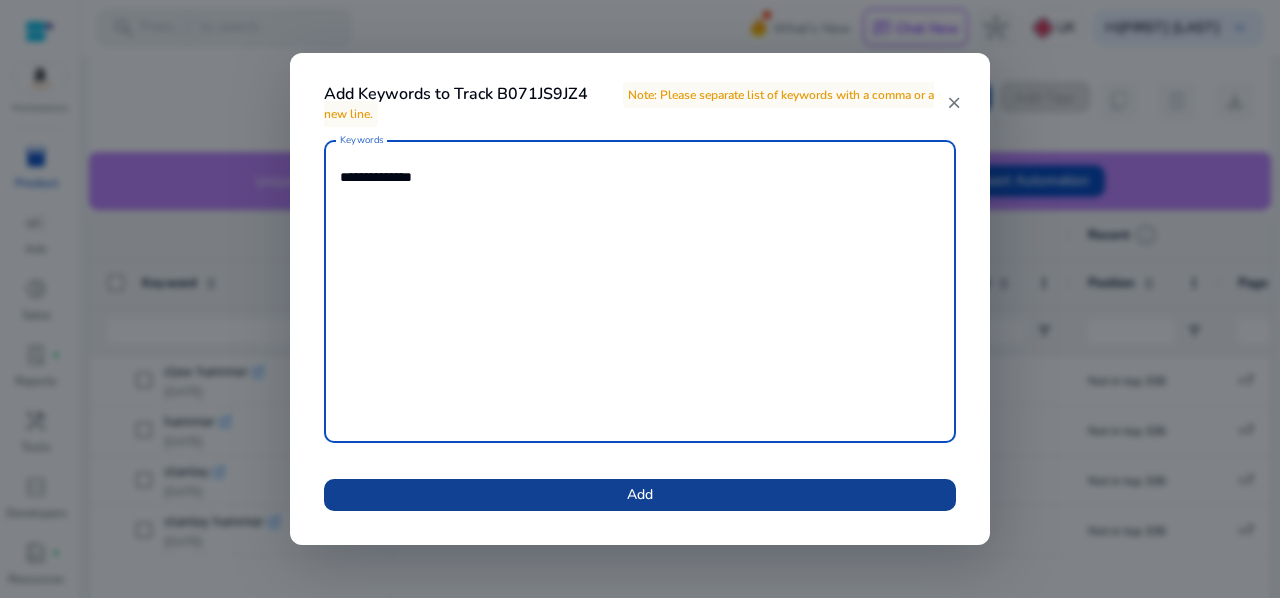 type on "**********" 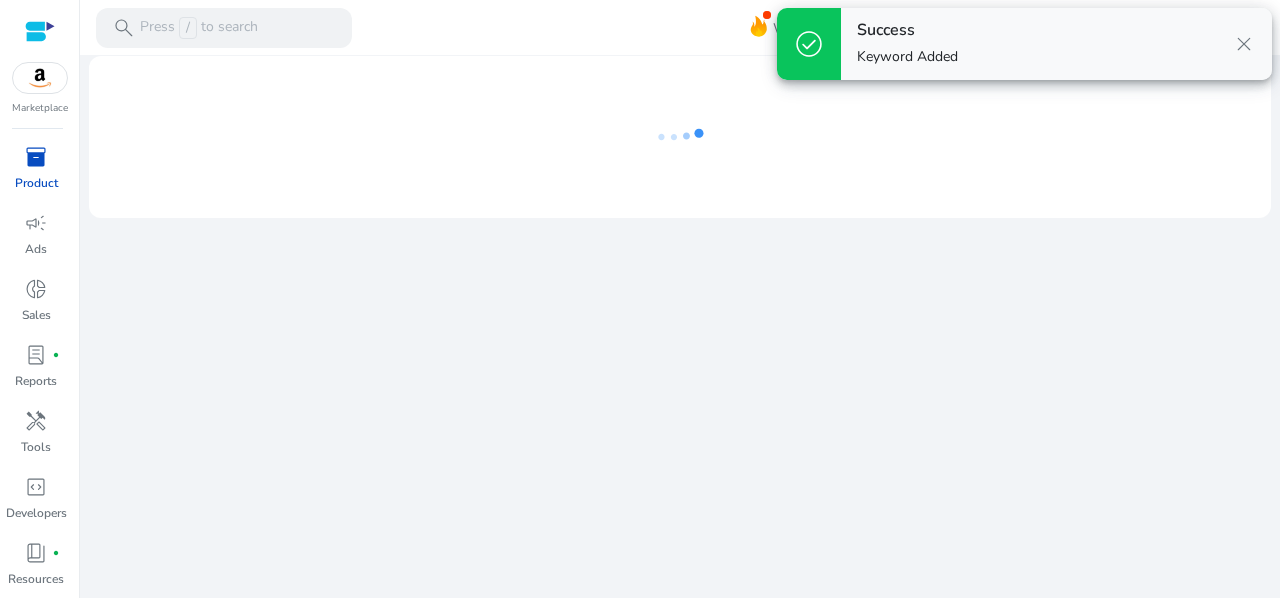 click on "We are getting things ready for you..." 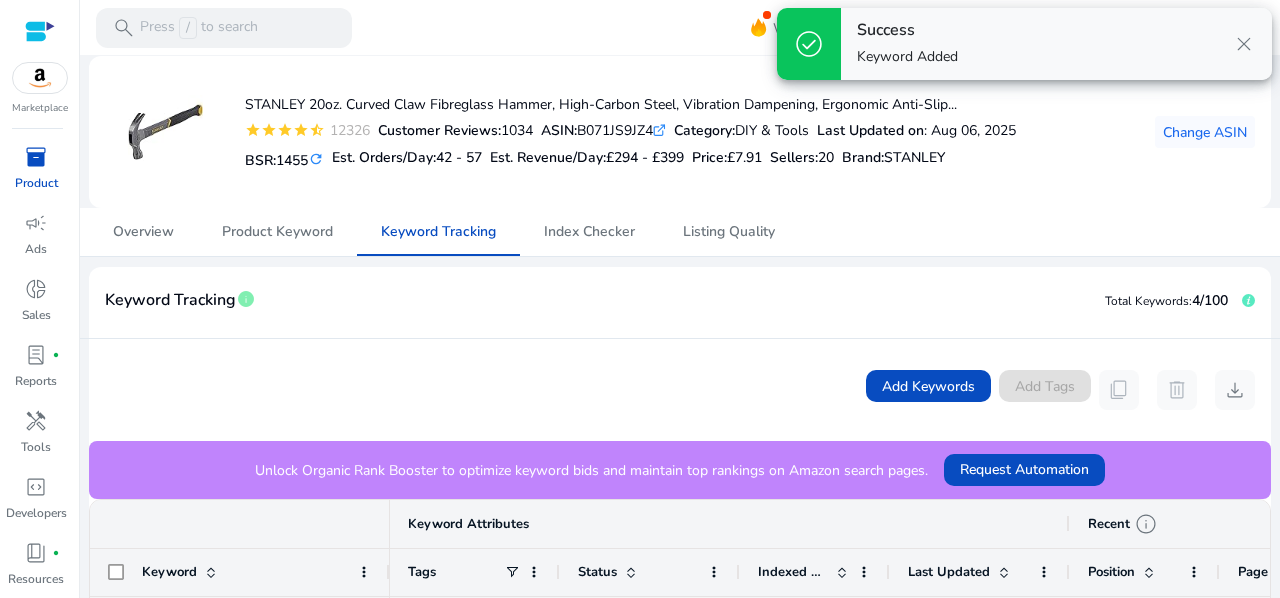 click on "close" at bounding box center [1244, 44] 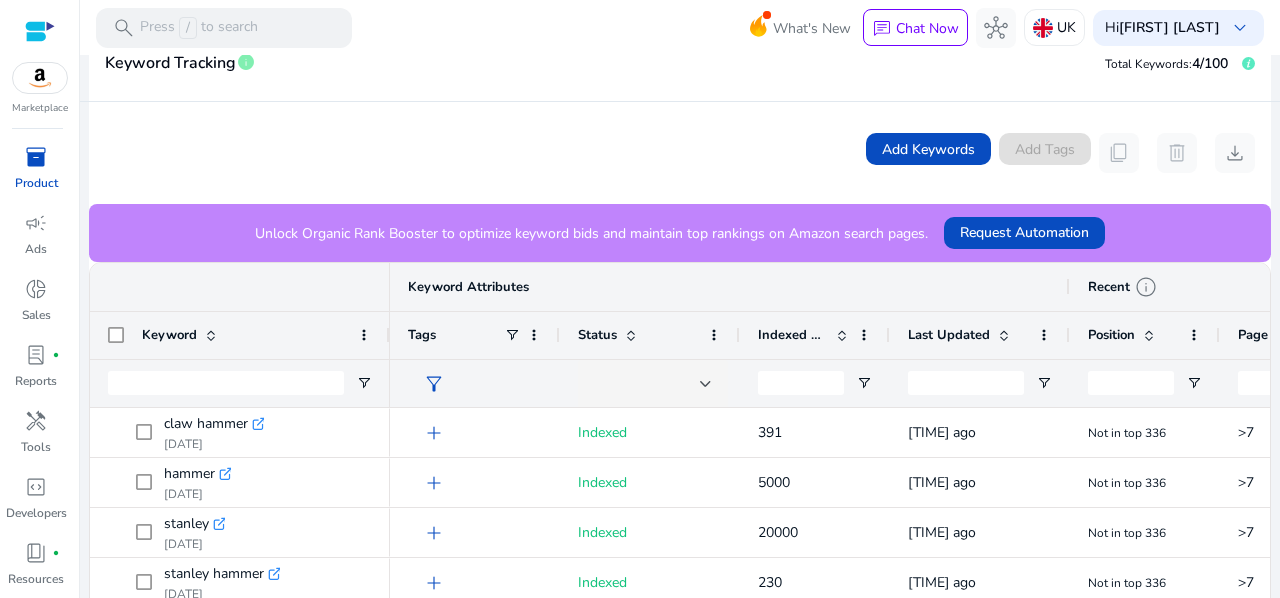 scroll, scrollTop: 351, scrollLeft: 0, axis: vertical 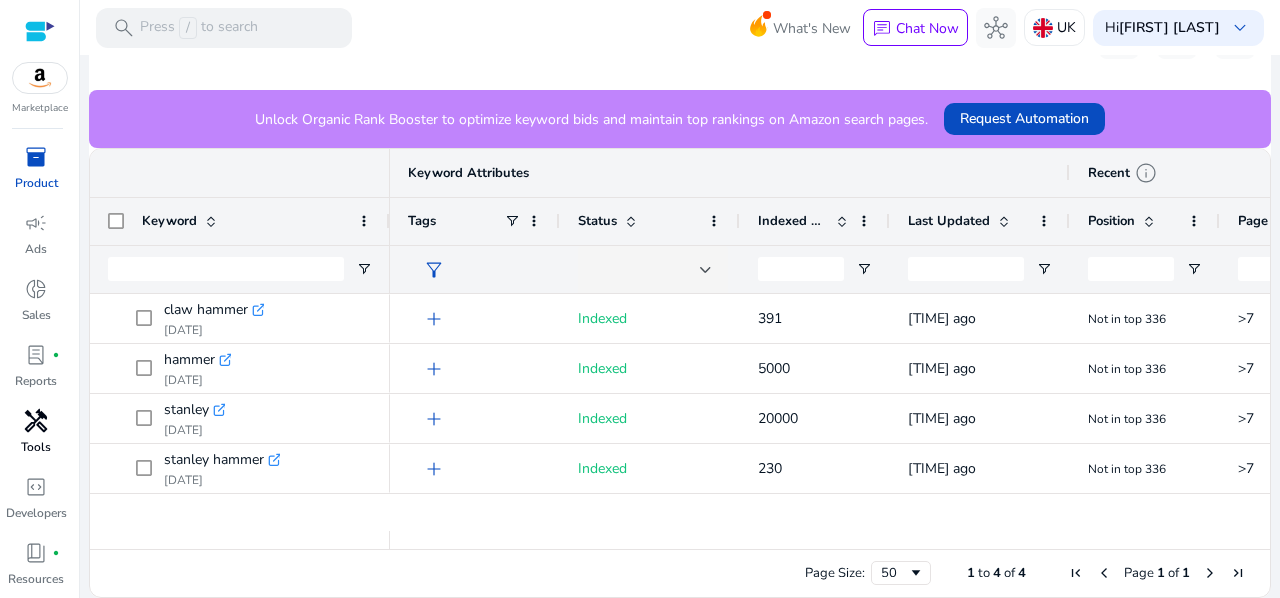 click on "handyman" at bounding box center (36, 421) 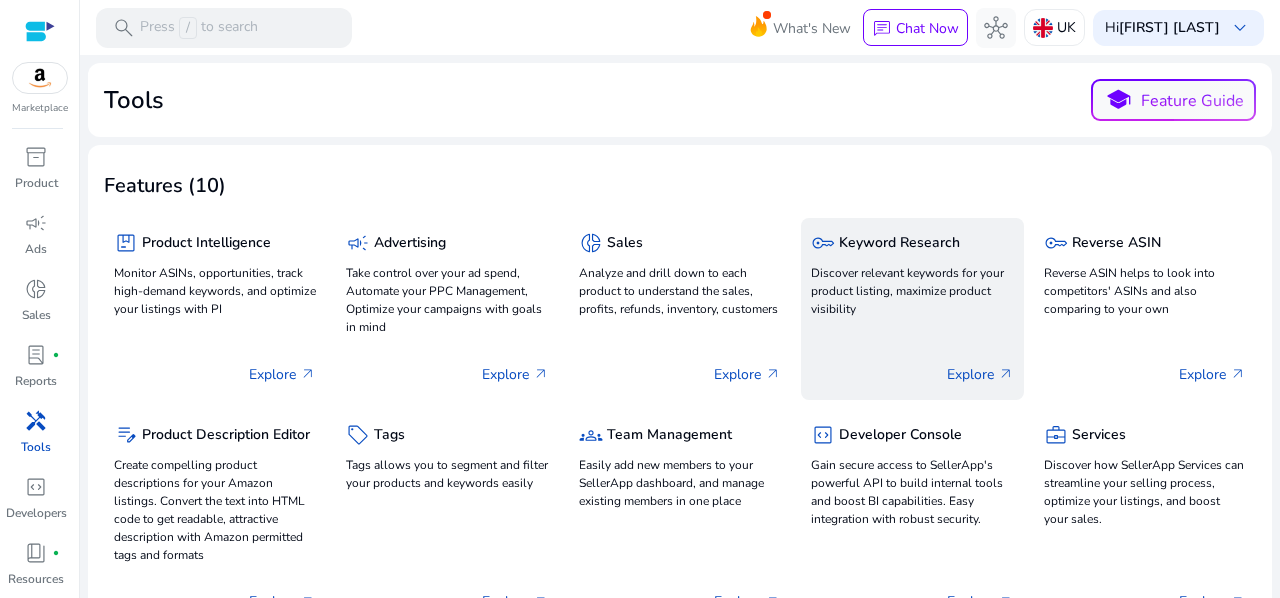 click on "key  Keyword Research" 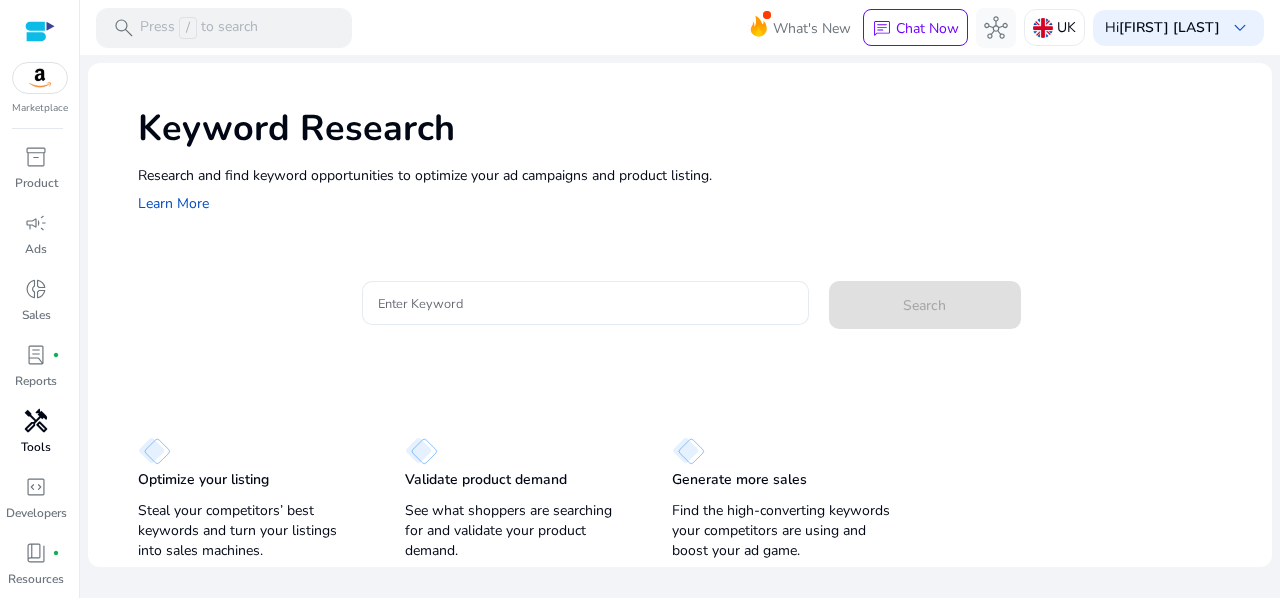 click on "Enter Keyword" at bounding box center (585, 303) 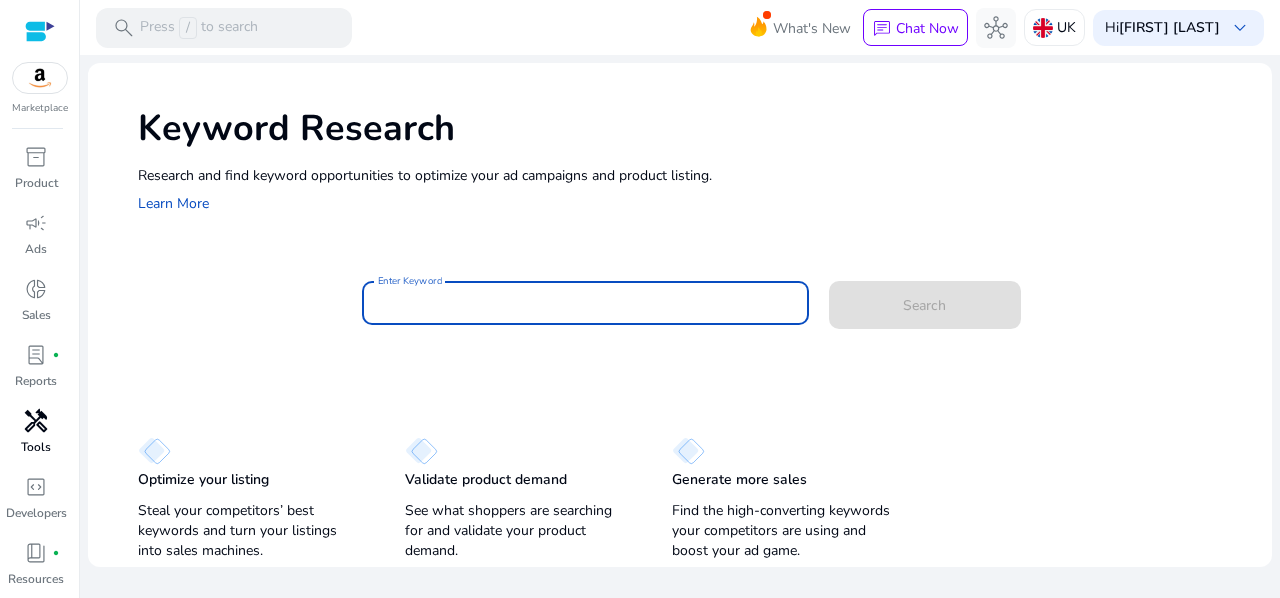 paste on "**********" 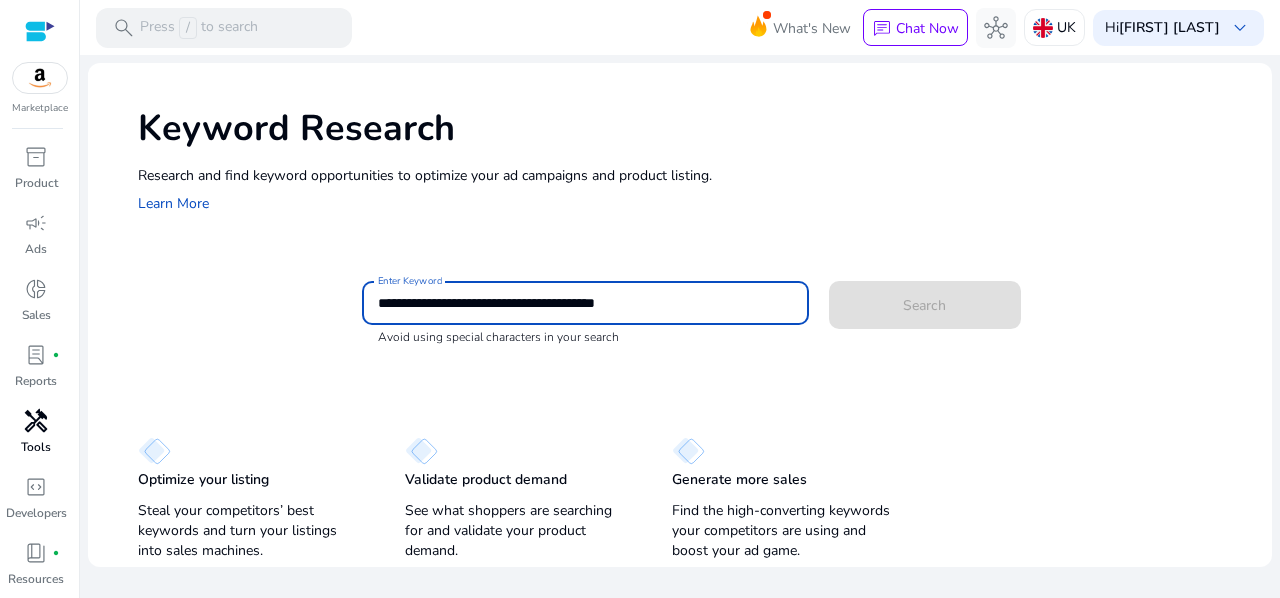 click on "**********" at bounding box center [585, 303] 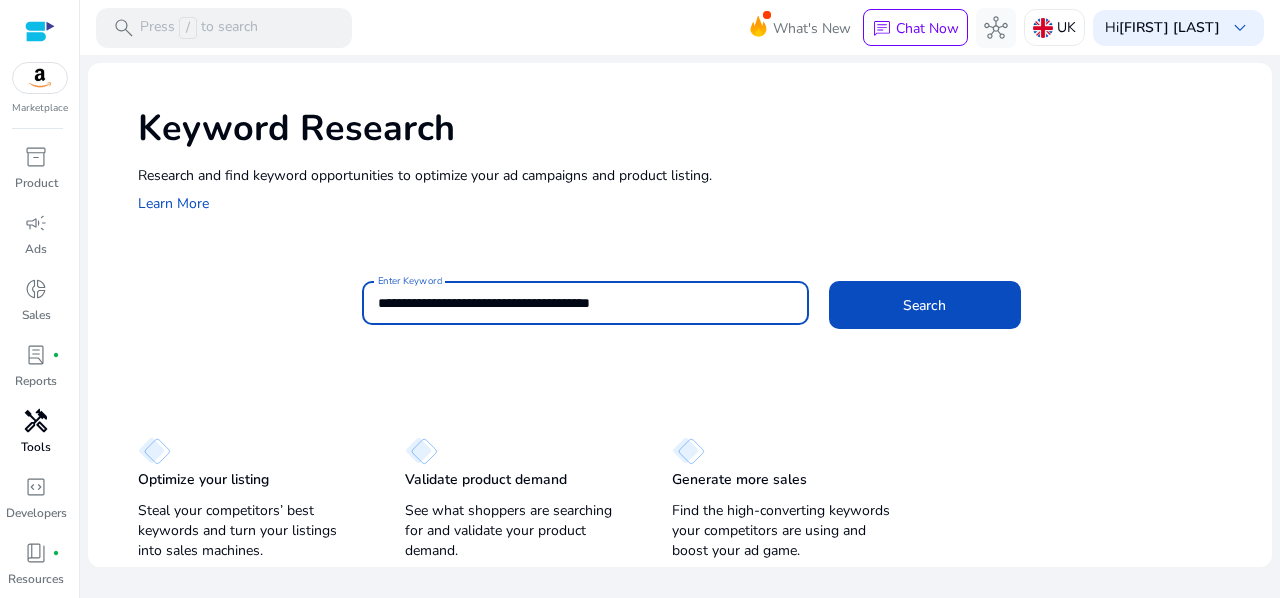 click on "**********" at bounding box center (585, 303) 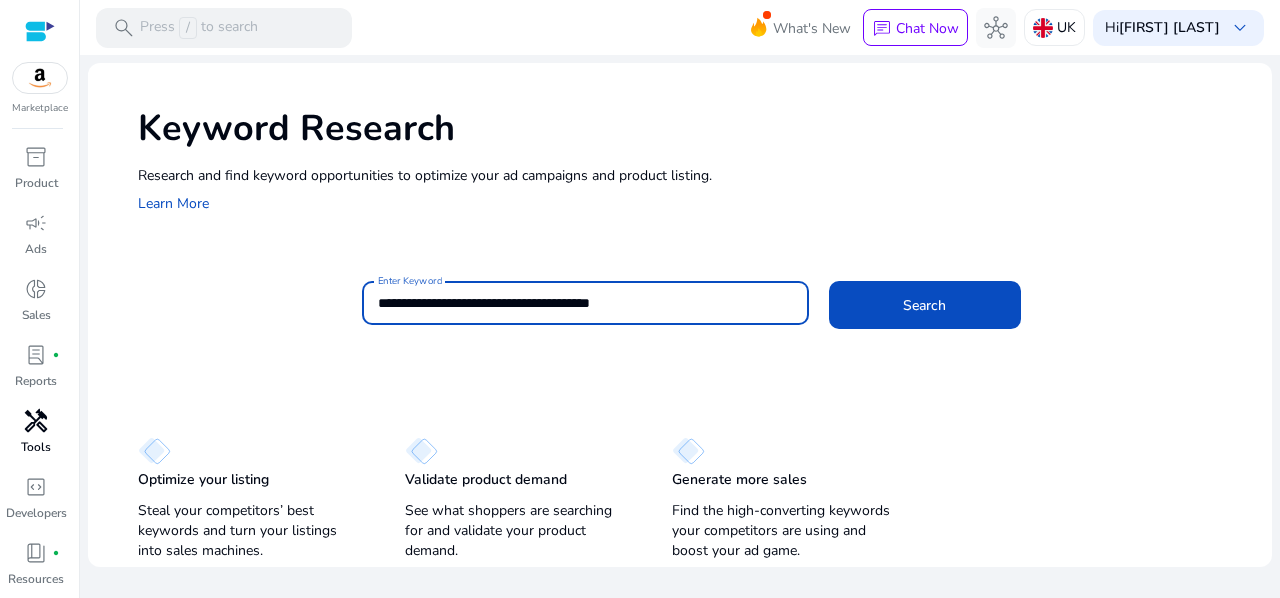 click on "**********" at bounding box center (585, 303) 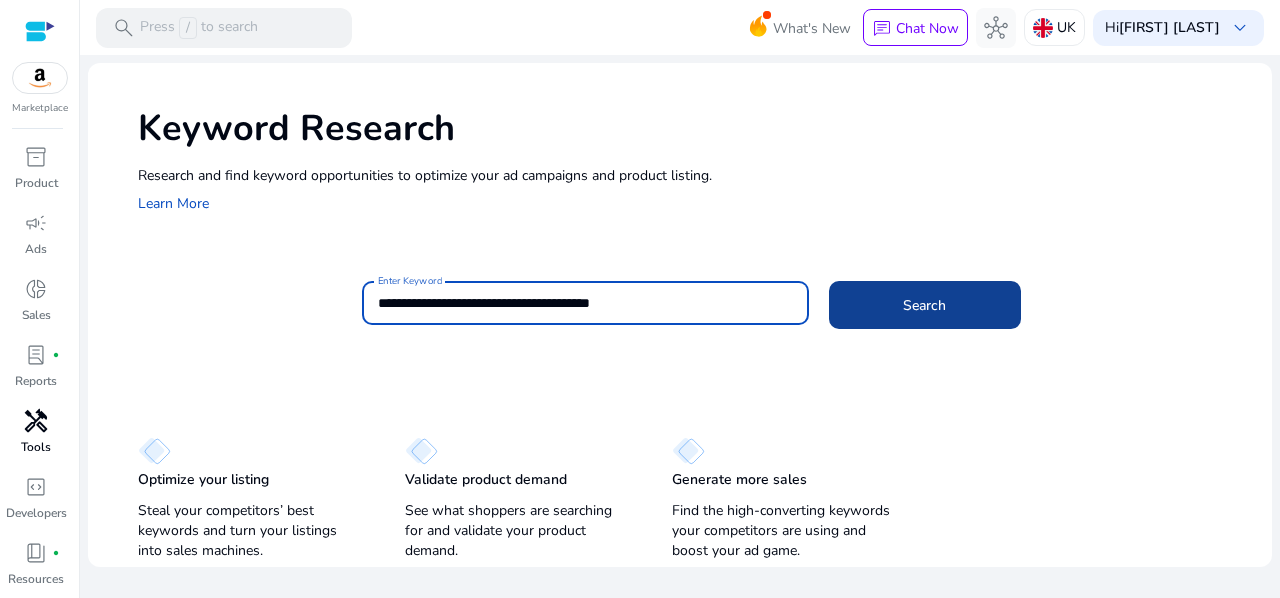 type on "**********" 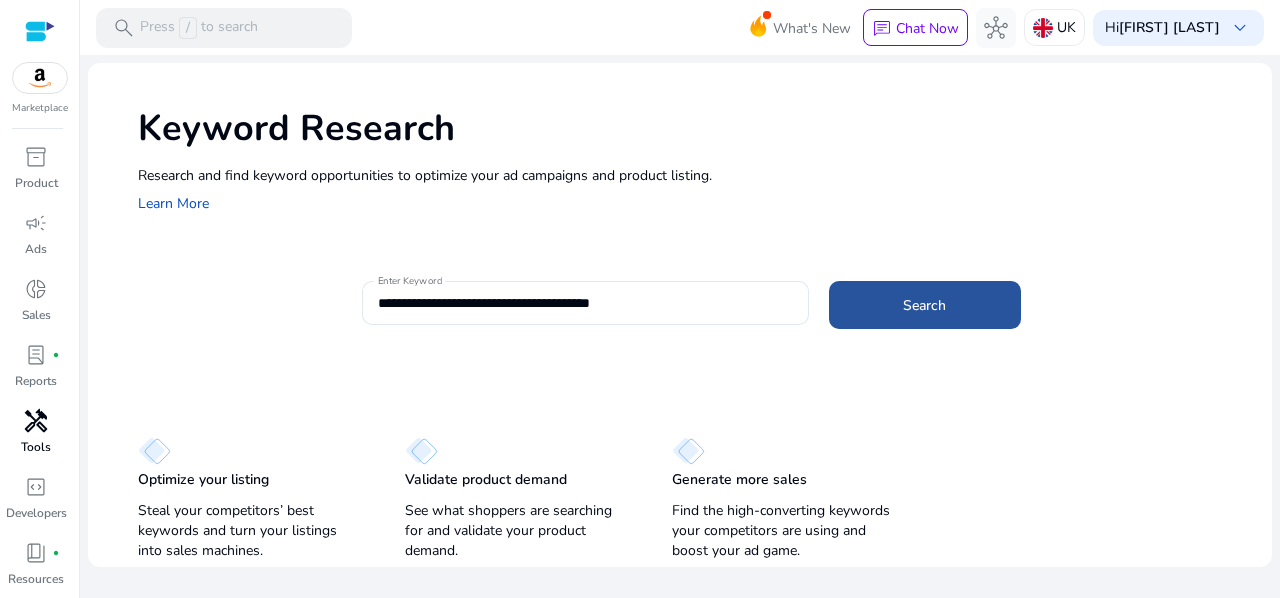 click on "Search" 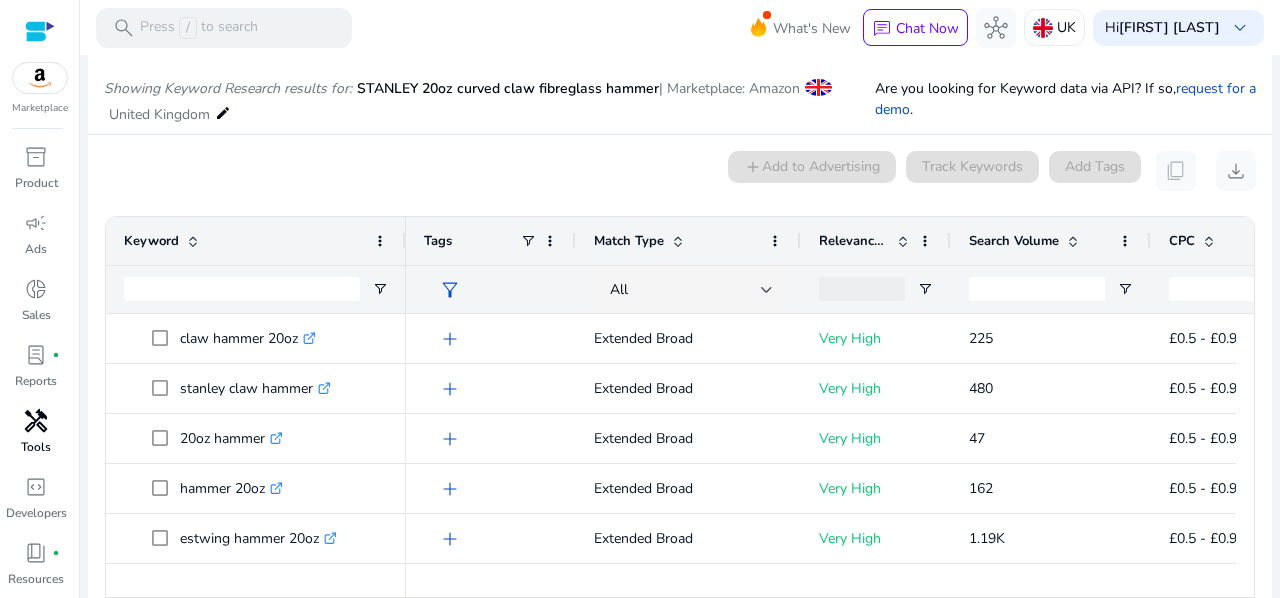 scroll, scrollTop: 170, scrollLeft: 0, axis: vertical 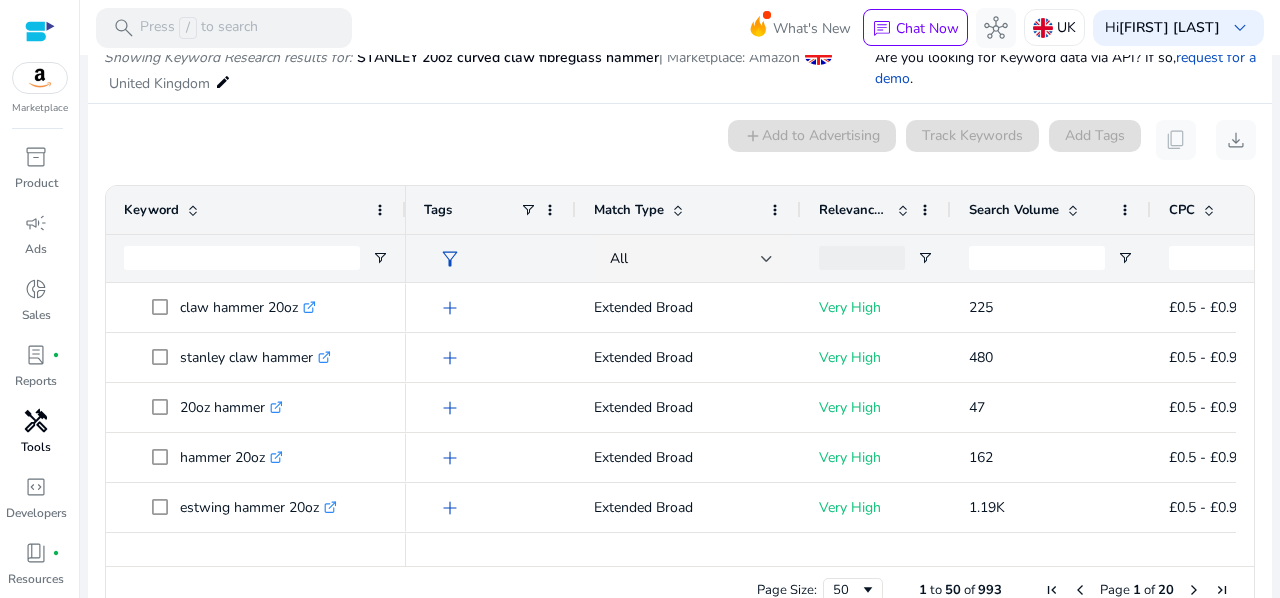 click on "Search Volume" at bounding box center (1014, 210) 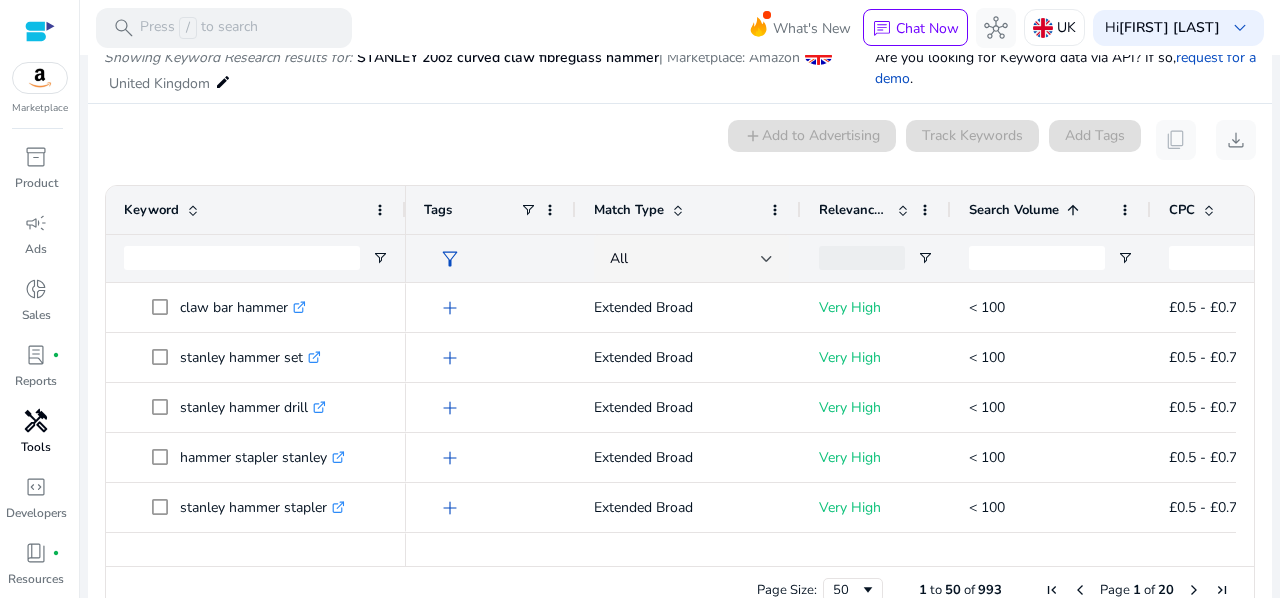 click on "Search Volume" at bounding box center (1014, 210) 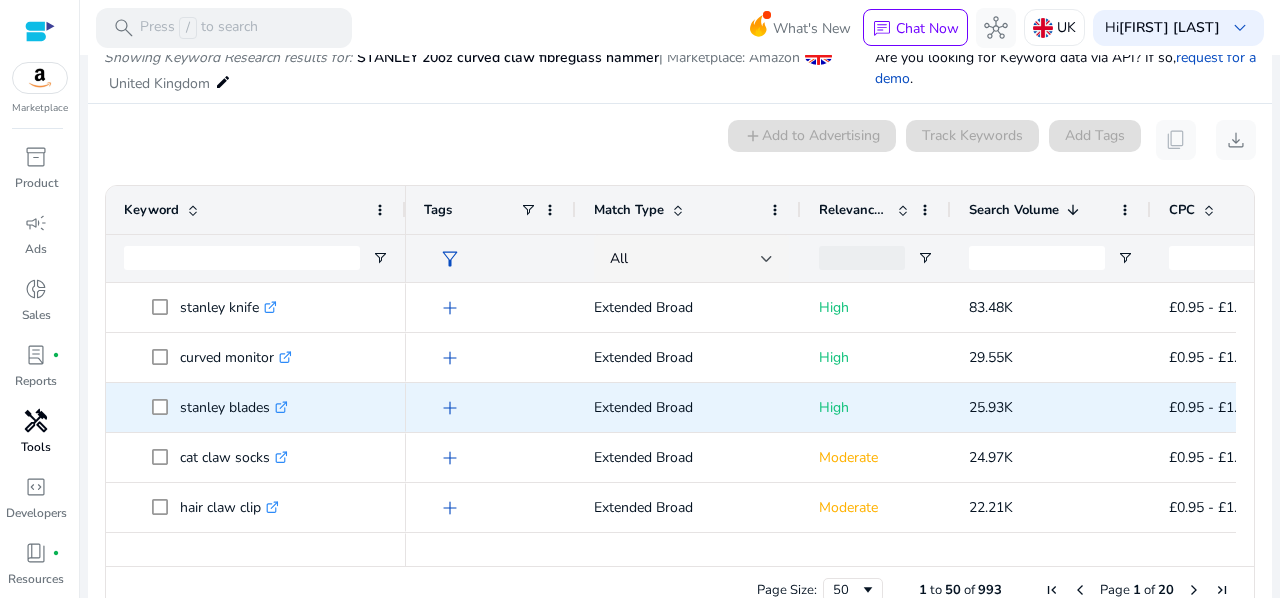 scroll, scrollTop: 43, scrollLeft: 0, axis: vertical 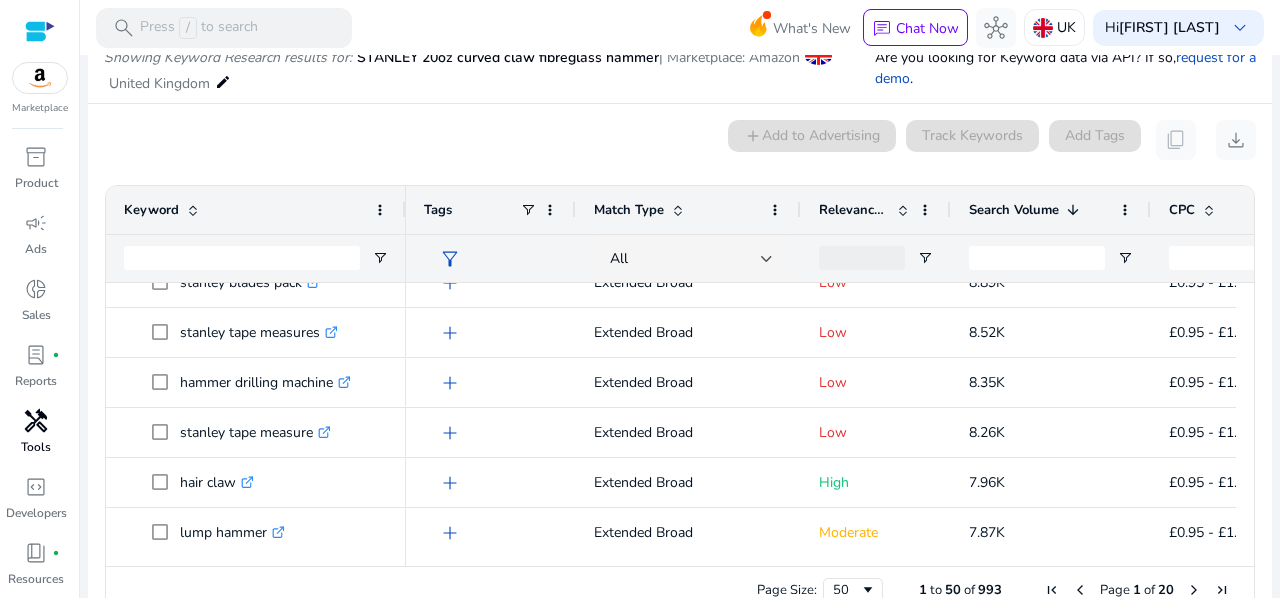 click on "Relevance Score" at bounding box center [854, 210] 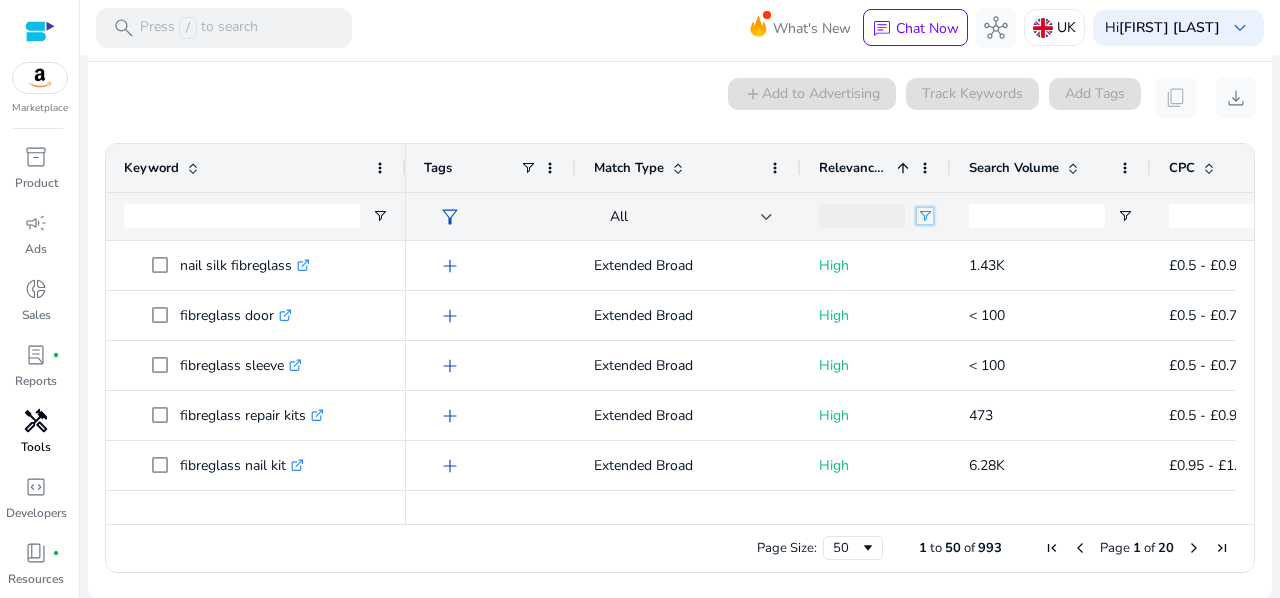 click at bounding box center (925, 216) 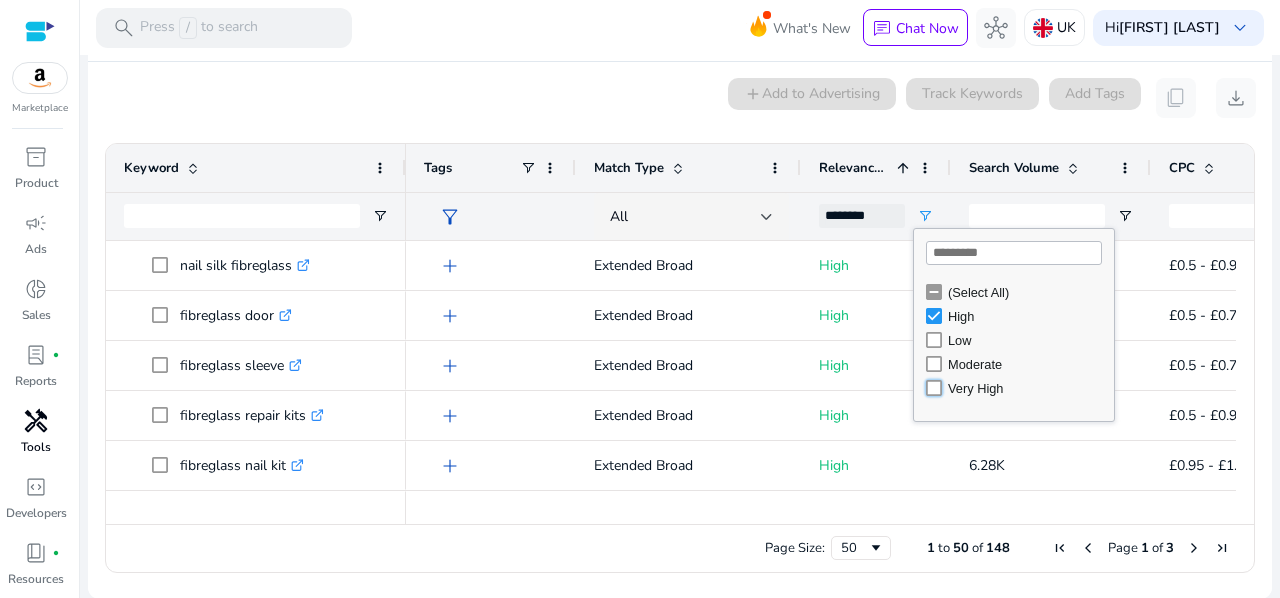 type on "**********" 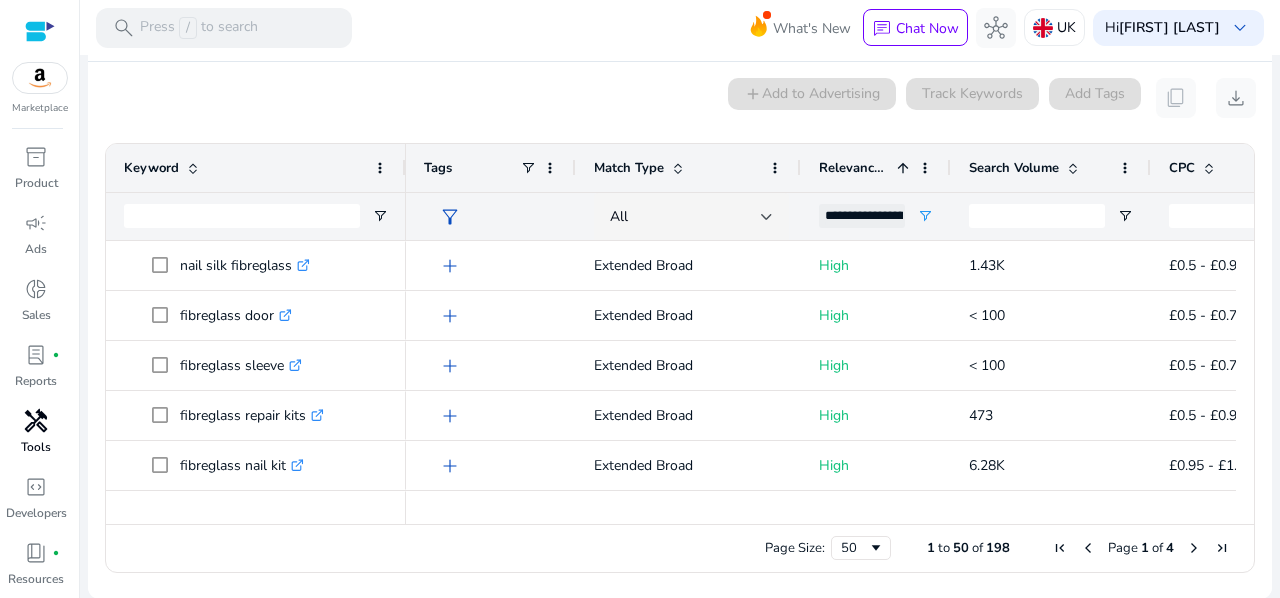 click on "0 keyword(s) selected  add  Add to Advertising   Track Keywords   Add Tags   content_copy   download" at bounding box center [680, 98] 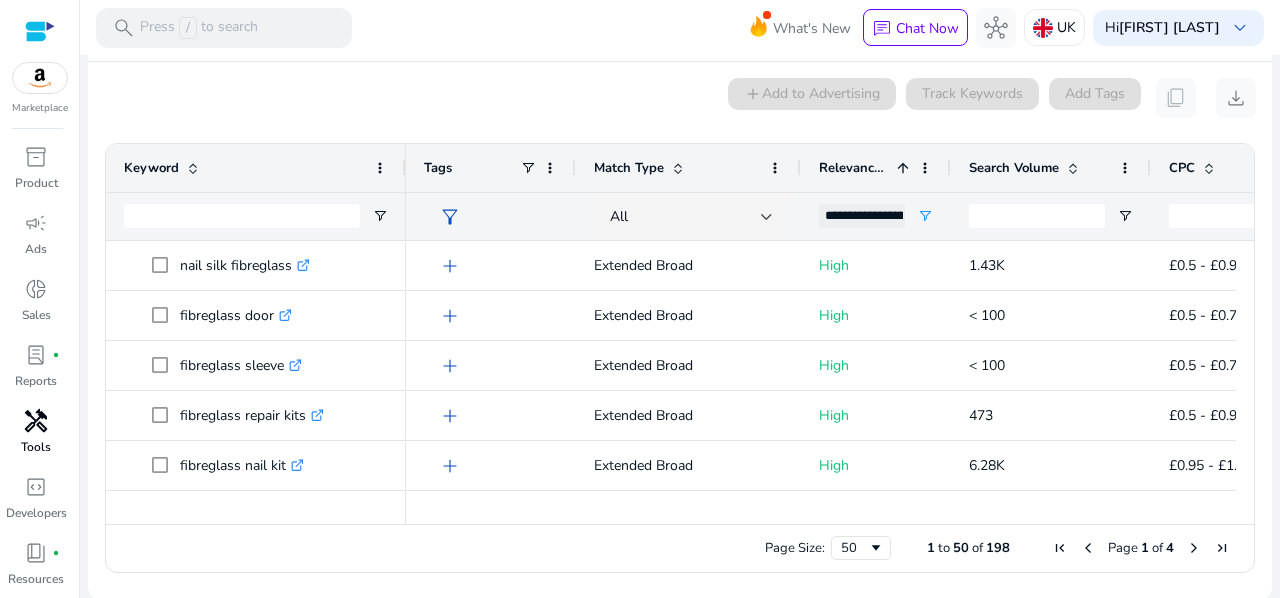 click on "Search Volume" at bounding box center [1014, 168] 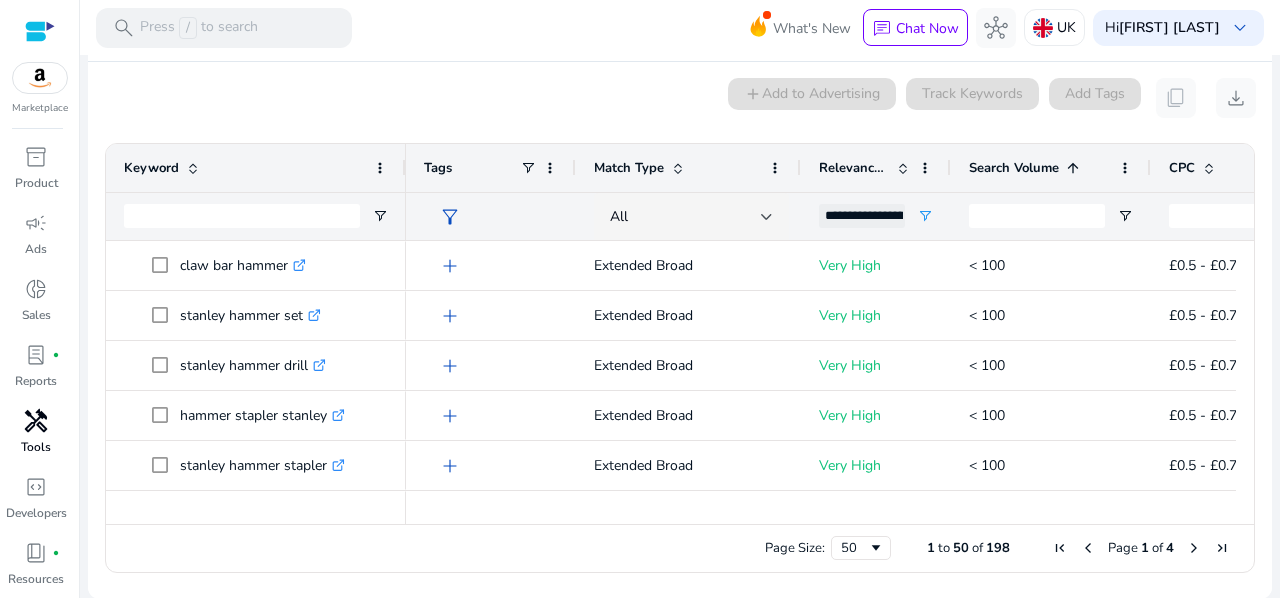 click on "Search Volume" at bounding box center [1014, 168] 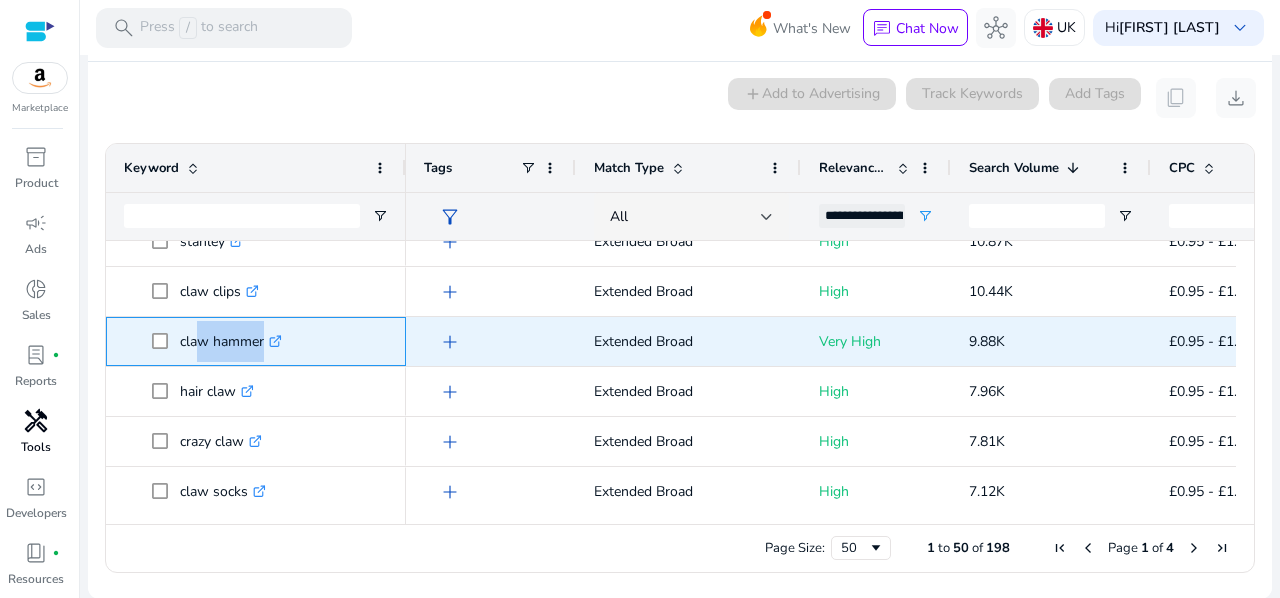drag, startPoint x: 261, startPoint y: 339, endPoint x: 191, endPoint y: 331, distance: 70.45566 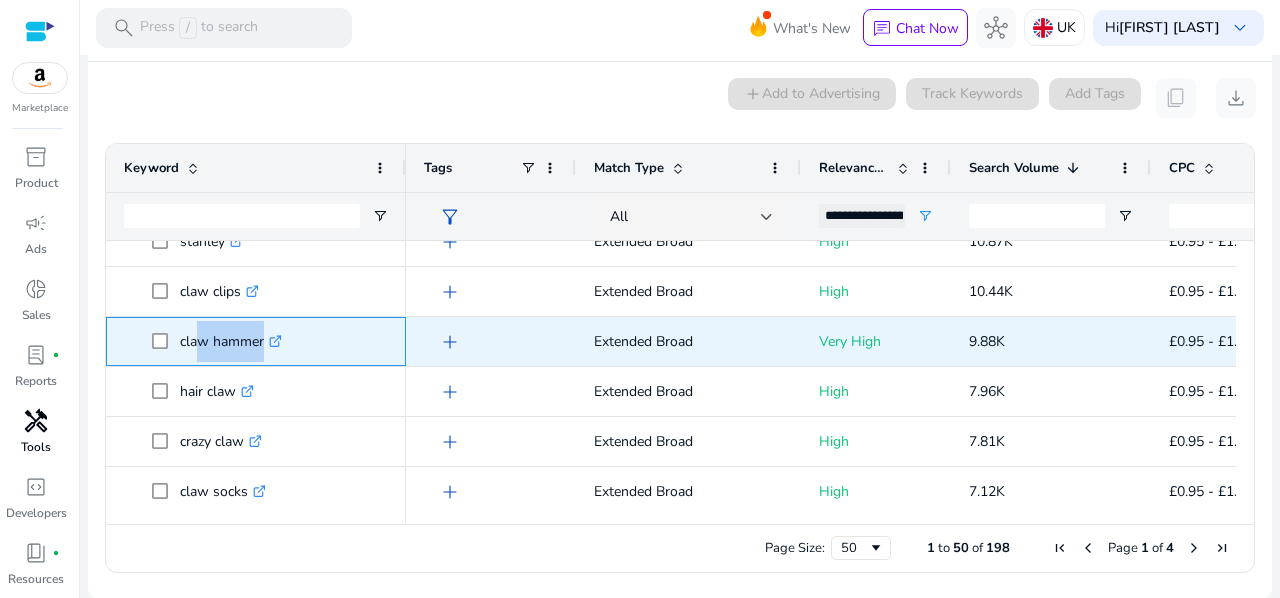 drag, startPoint x: 177, startPoint y: 335, endPoint x: 265, endPoint y: 345, distance: 88.56636 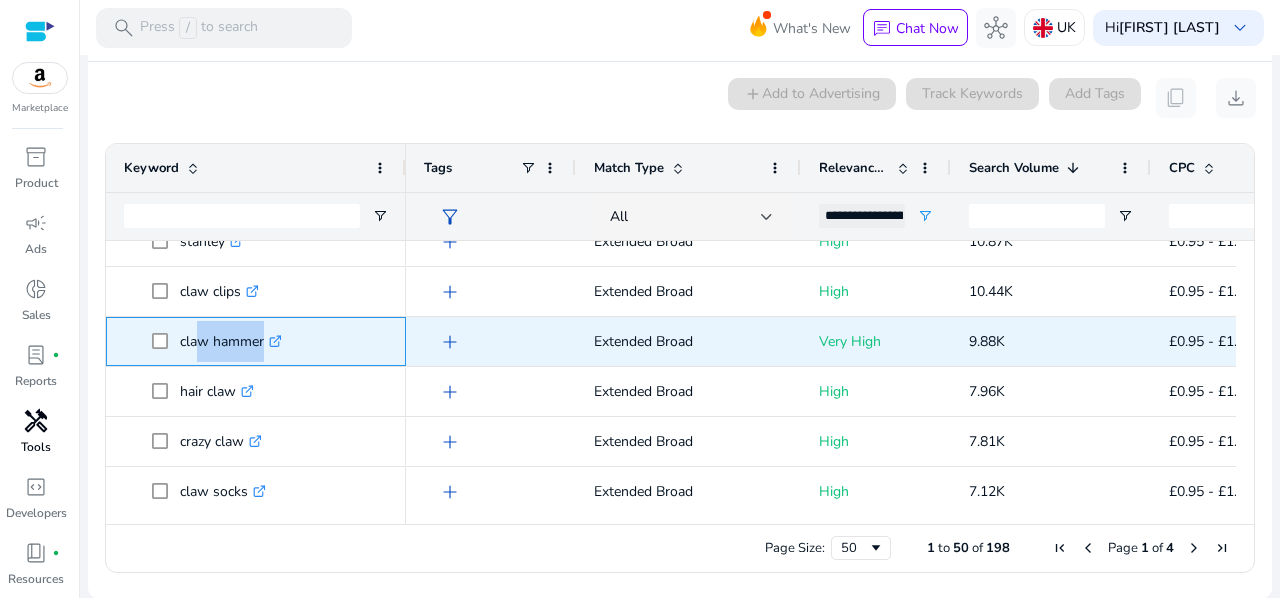 copy on "claw hammer" 